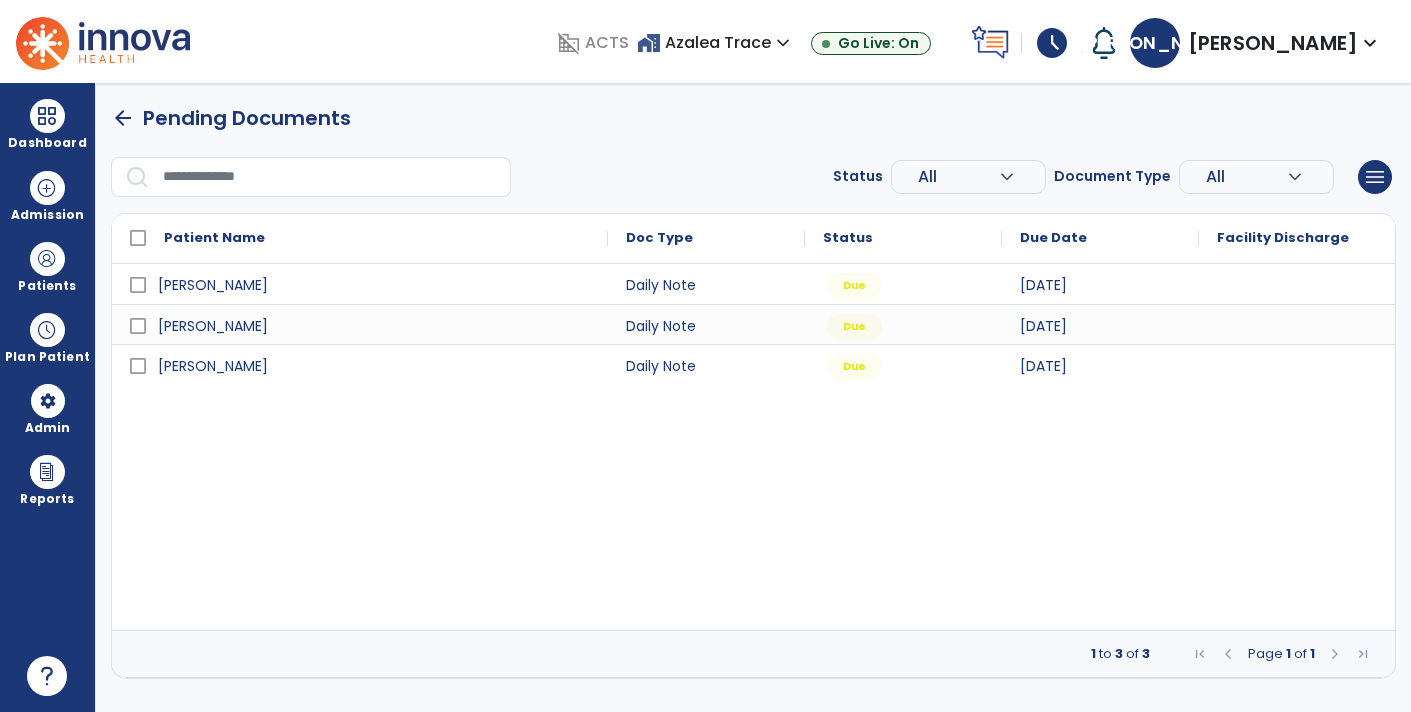 scroll, scrollTop: 0, scrollLeft: 0, axis: both 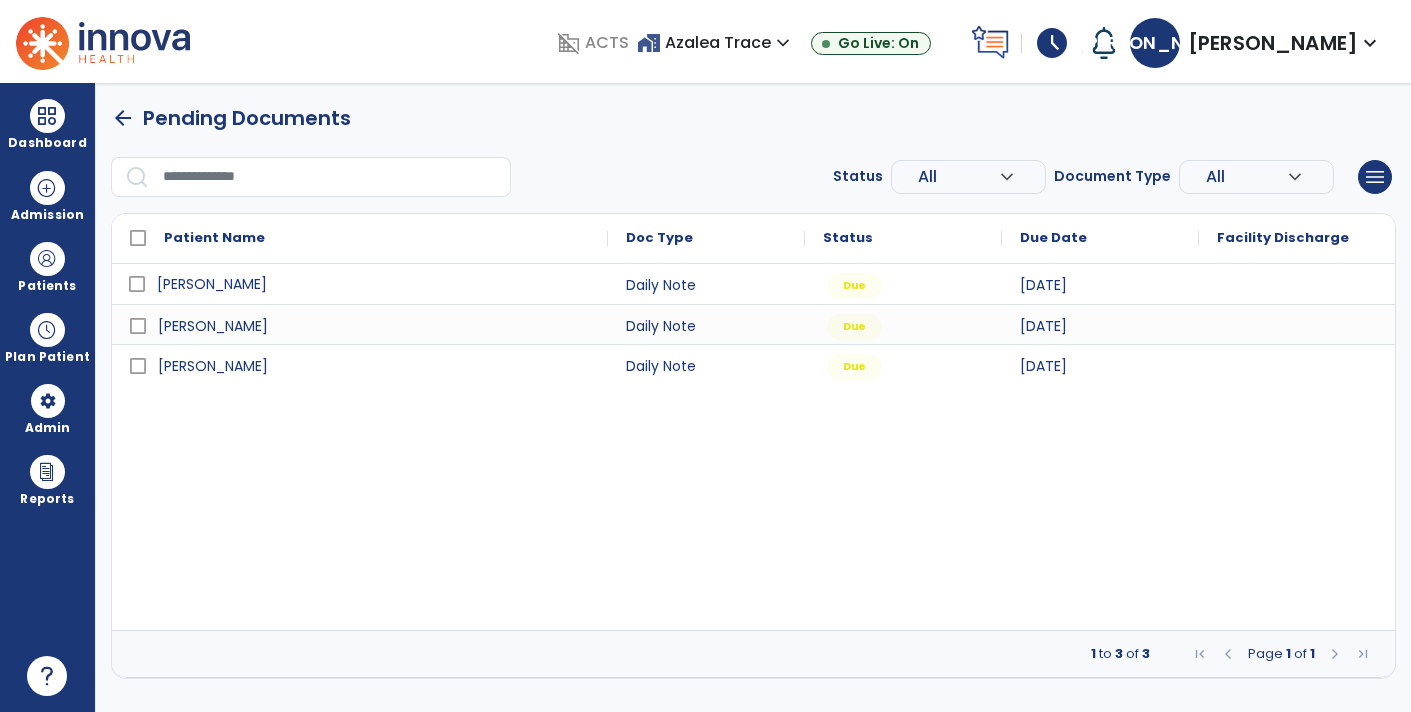 click on "[PERSON_NAME]" at bounding box center (374, 284) 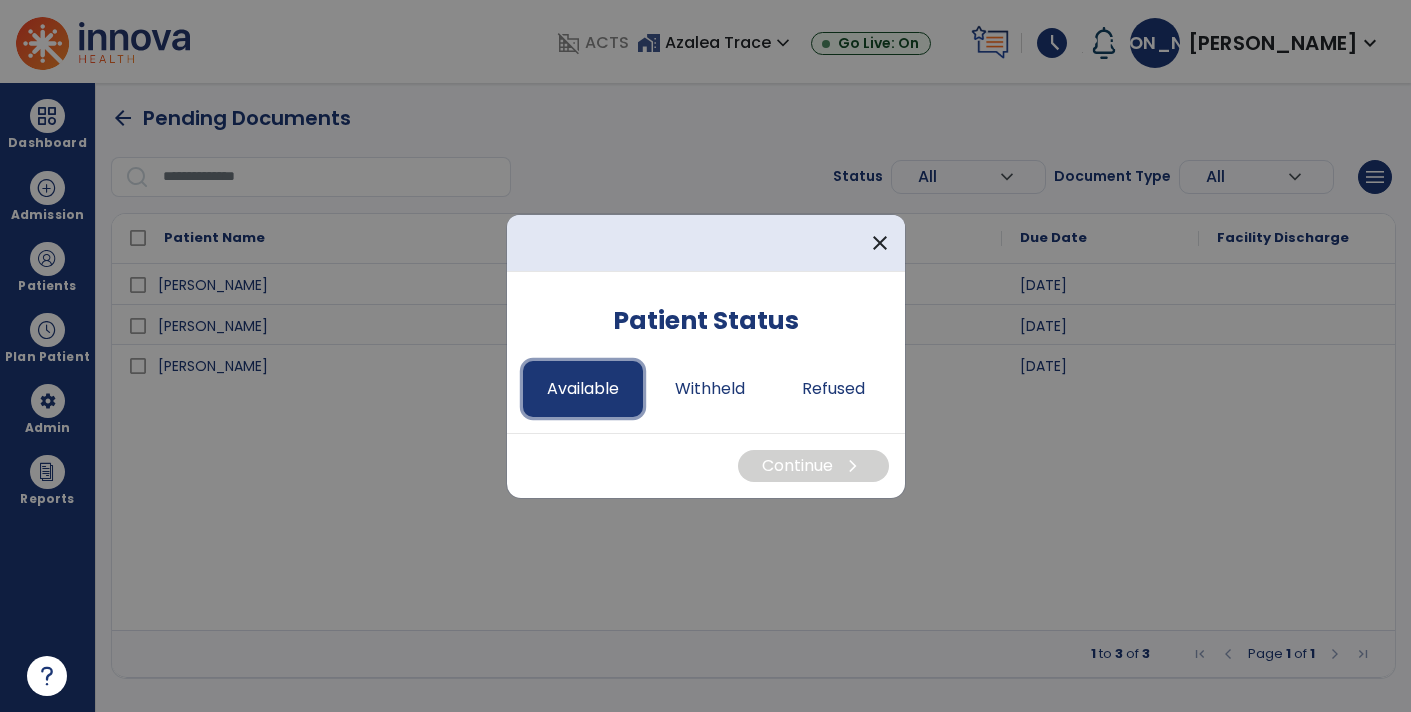 click on "Available" at bounding box center (583, 389) 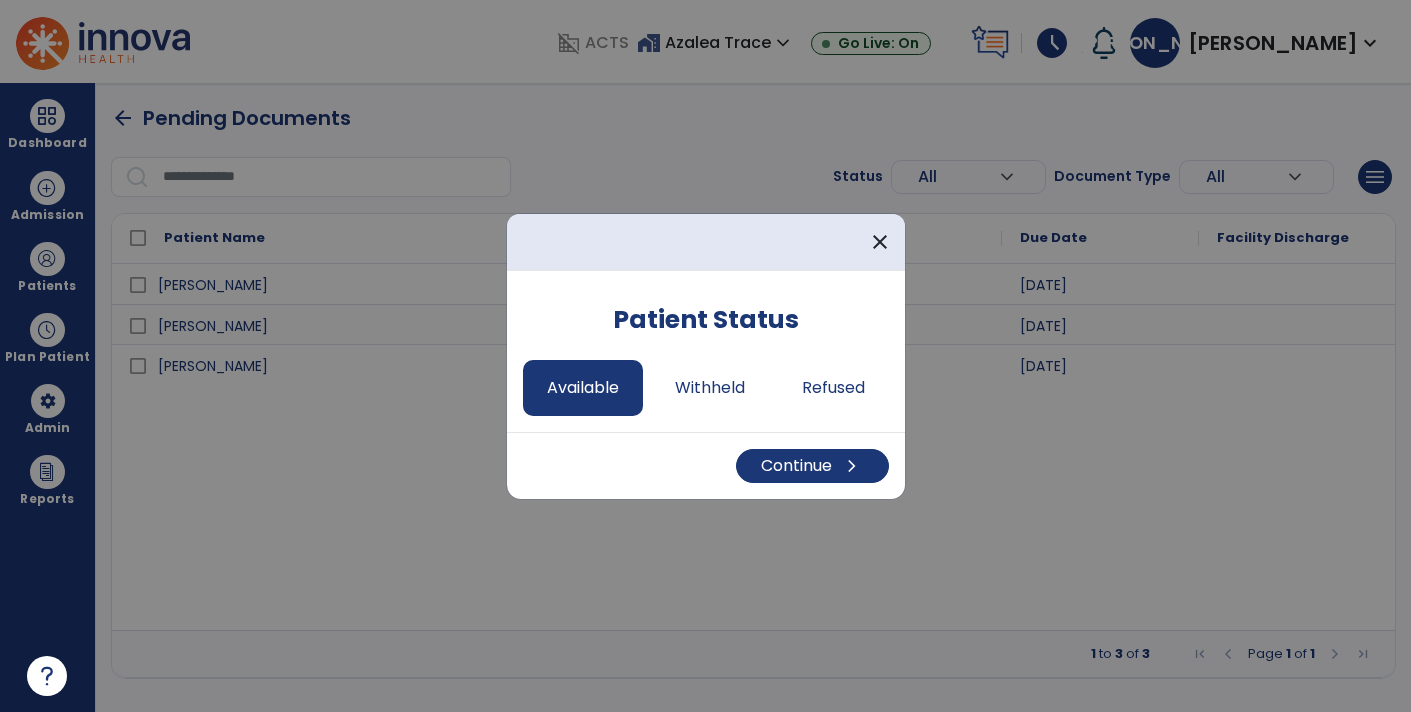click on "Continue   chevron_right" at bounding box center [706, 465] 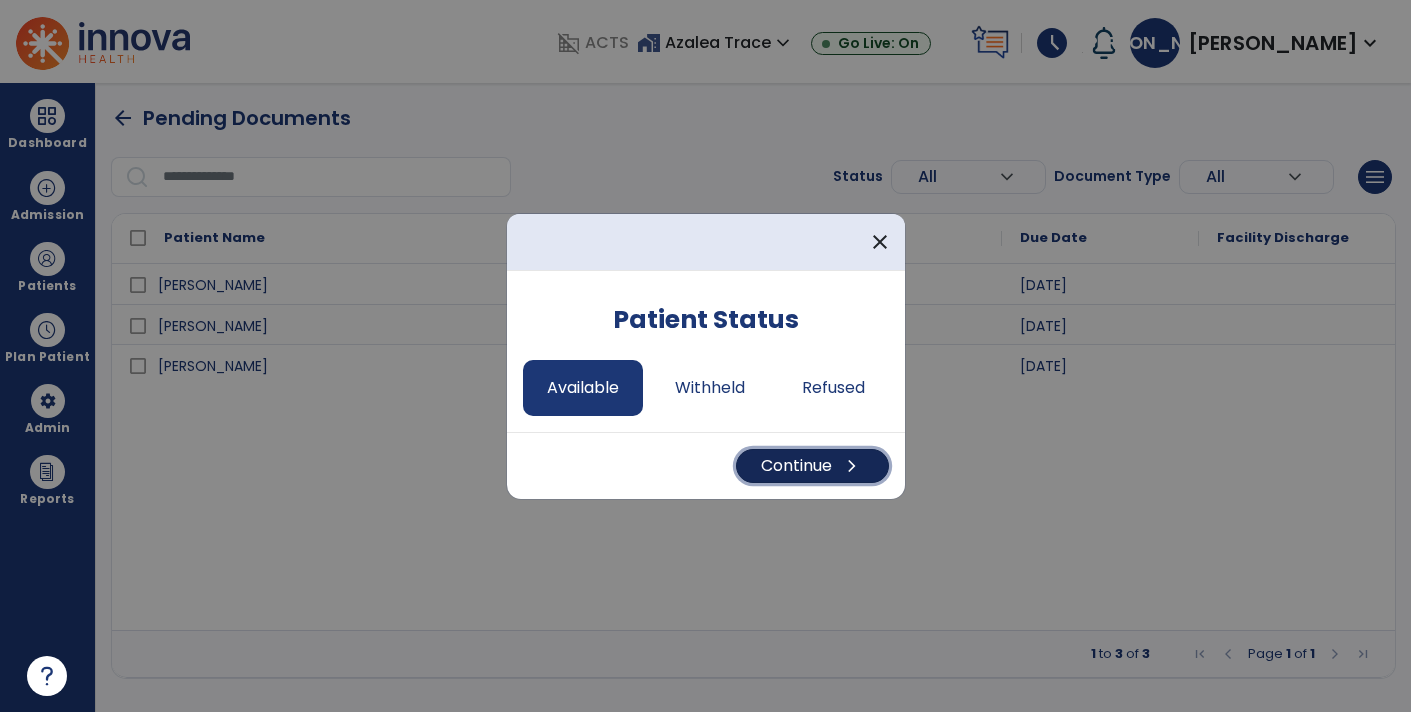 click on "Continue   chevron_right" at bounding box center [812, 466] 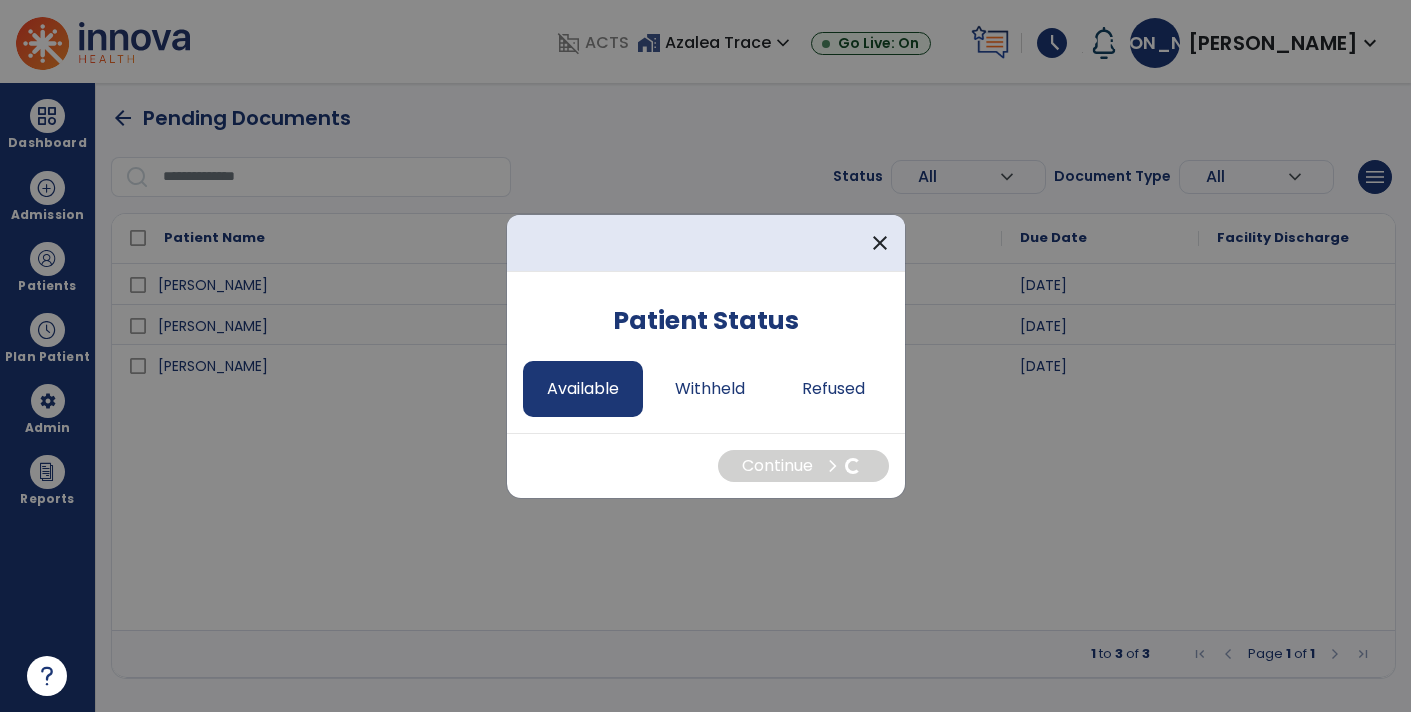 select on "*" 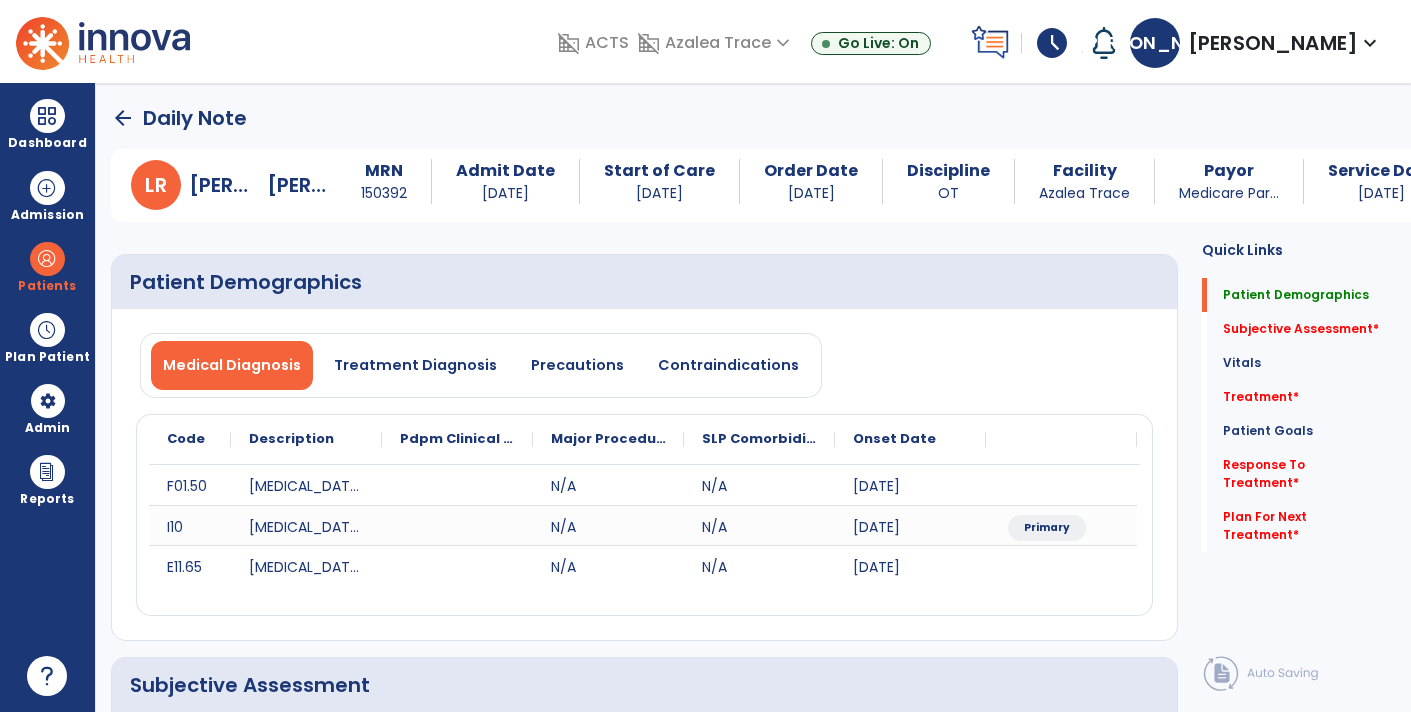 click 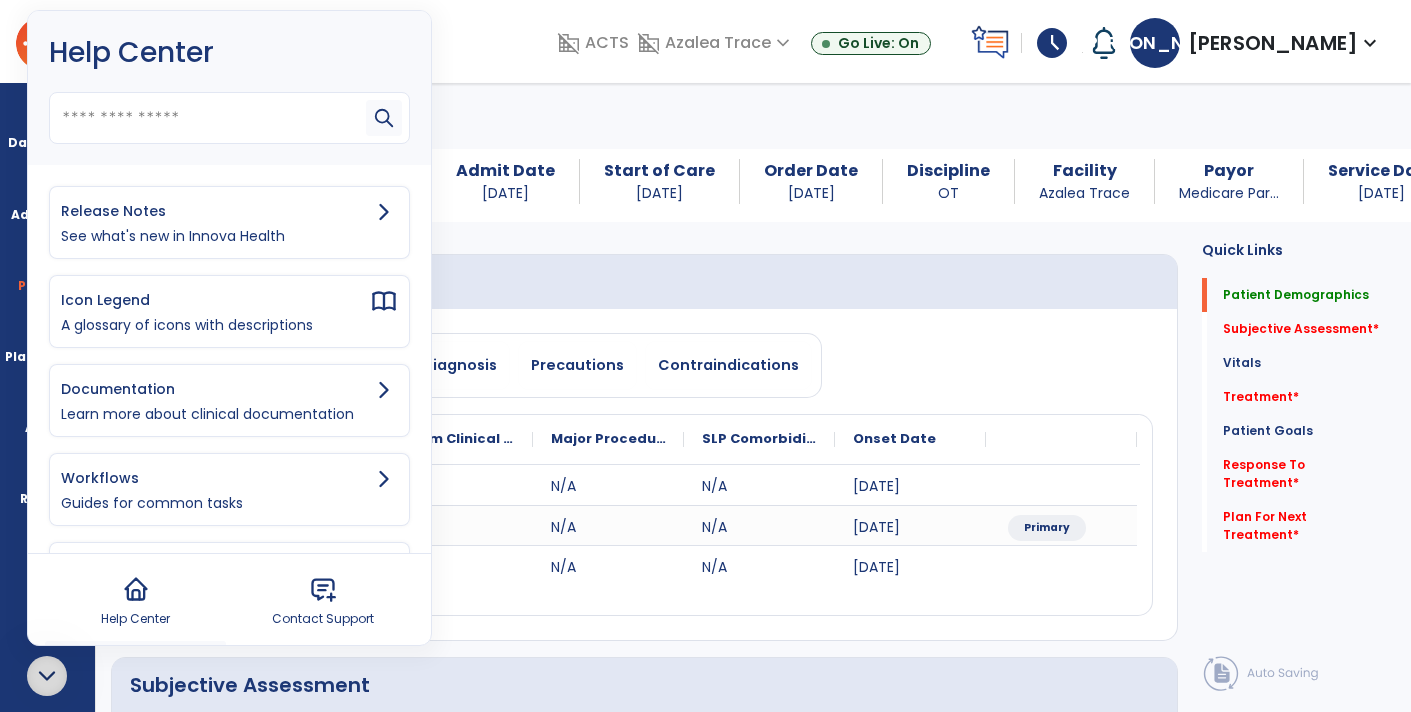 click on "Release Notes" at bounding box center [215, 211] 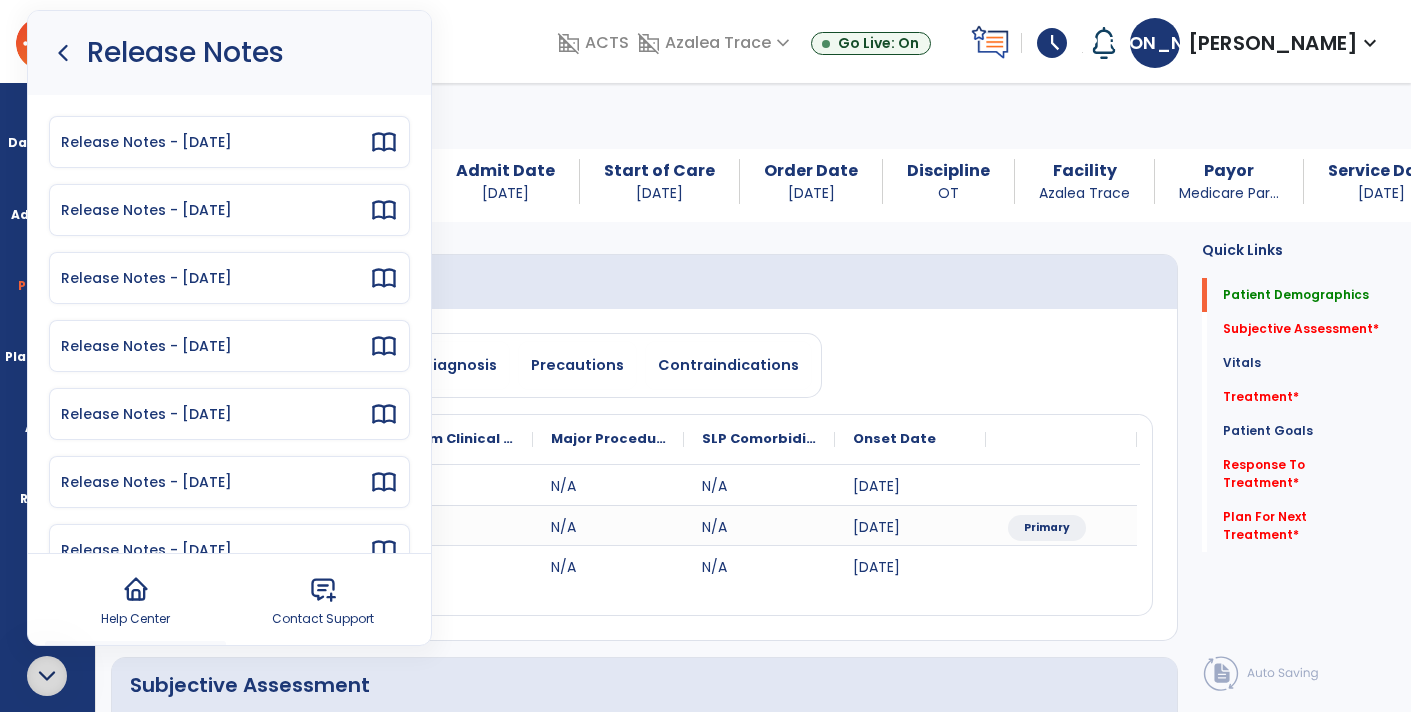 click 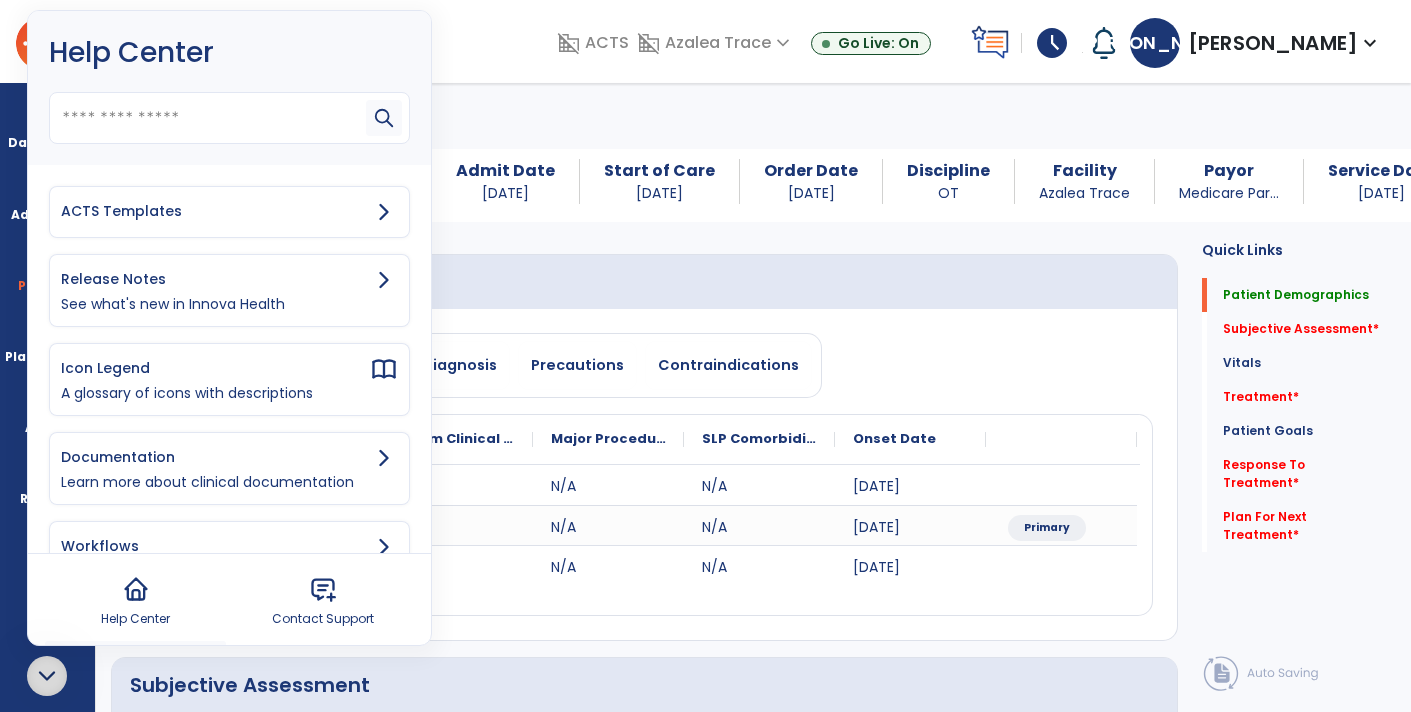 click on "ACTS Templates" at bounding box center [229, 212] 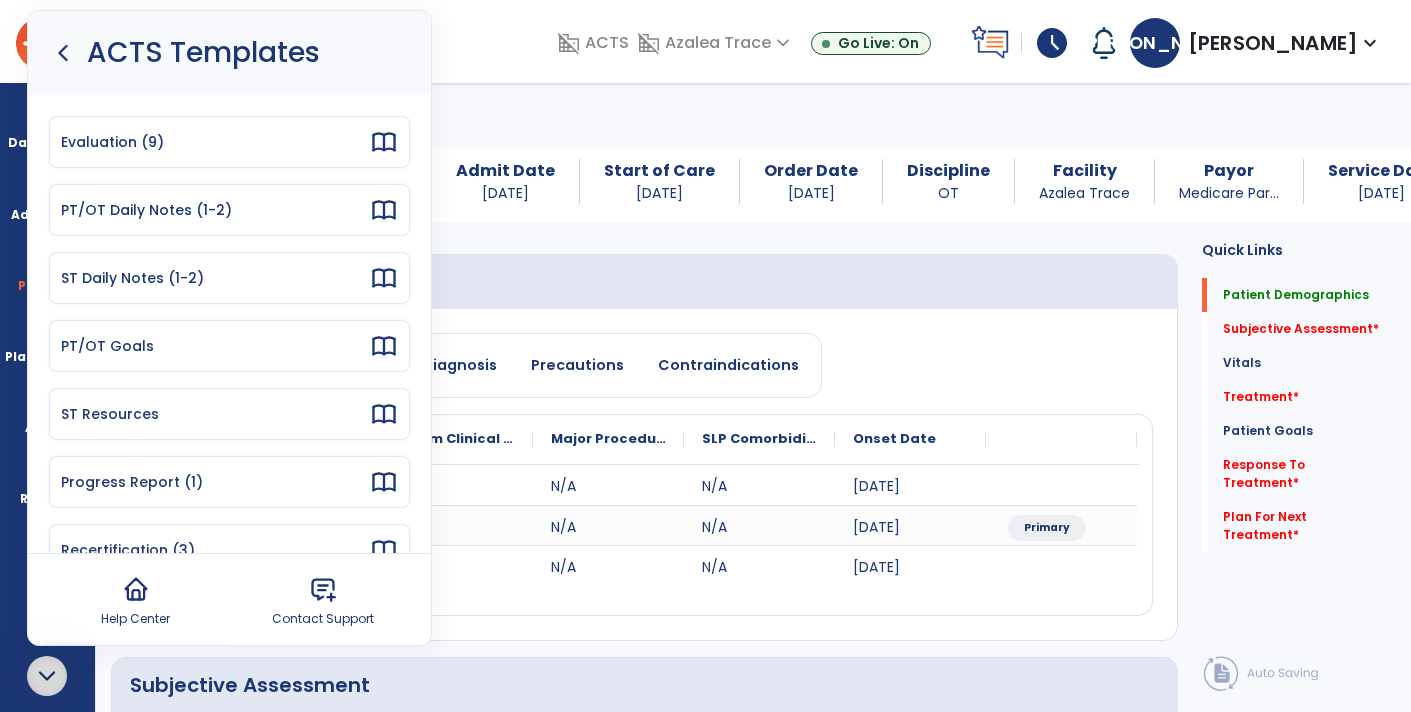 click on "PT/OT Daily Notes (1-2)" at bounding box center (229, 210) 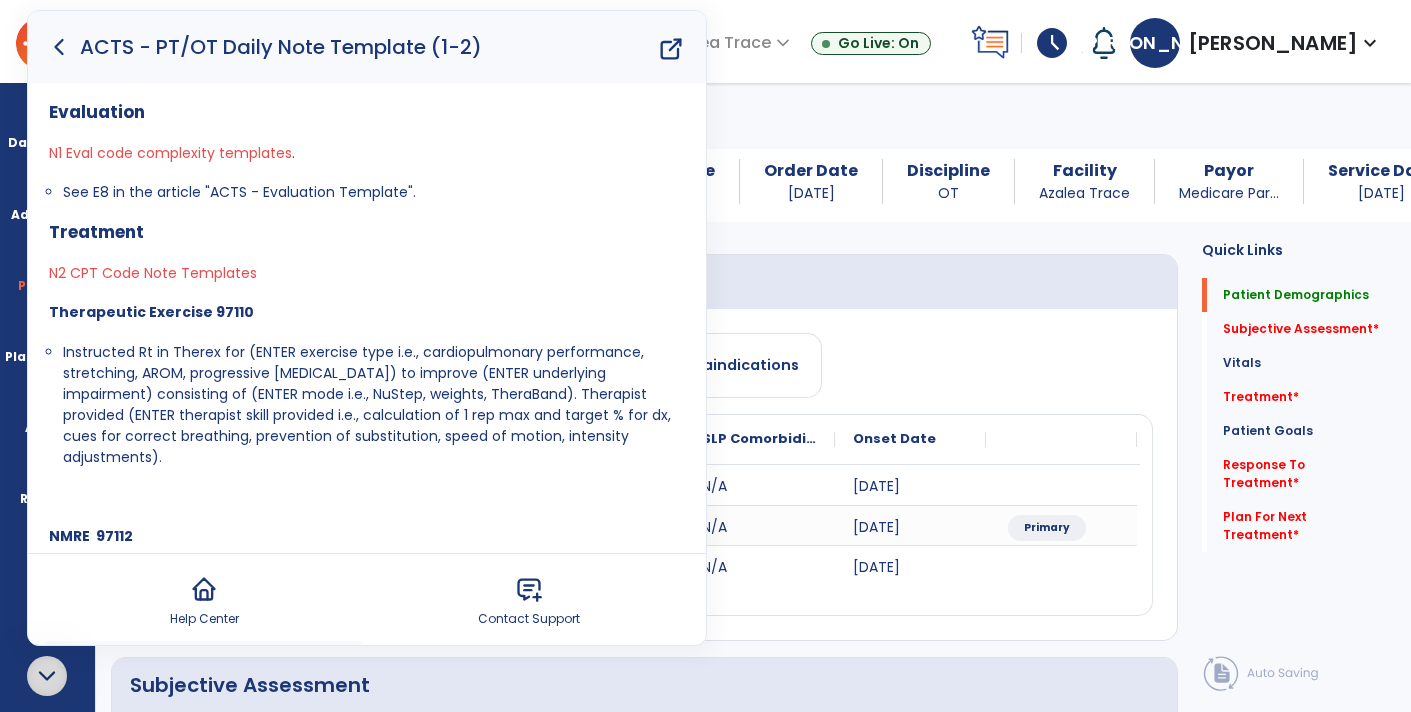 click 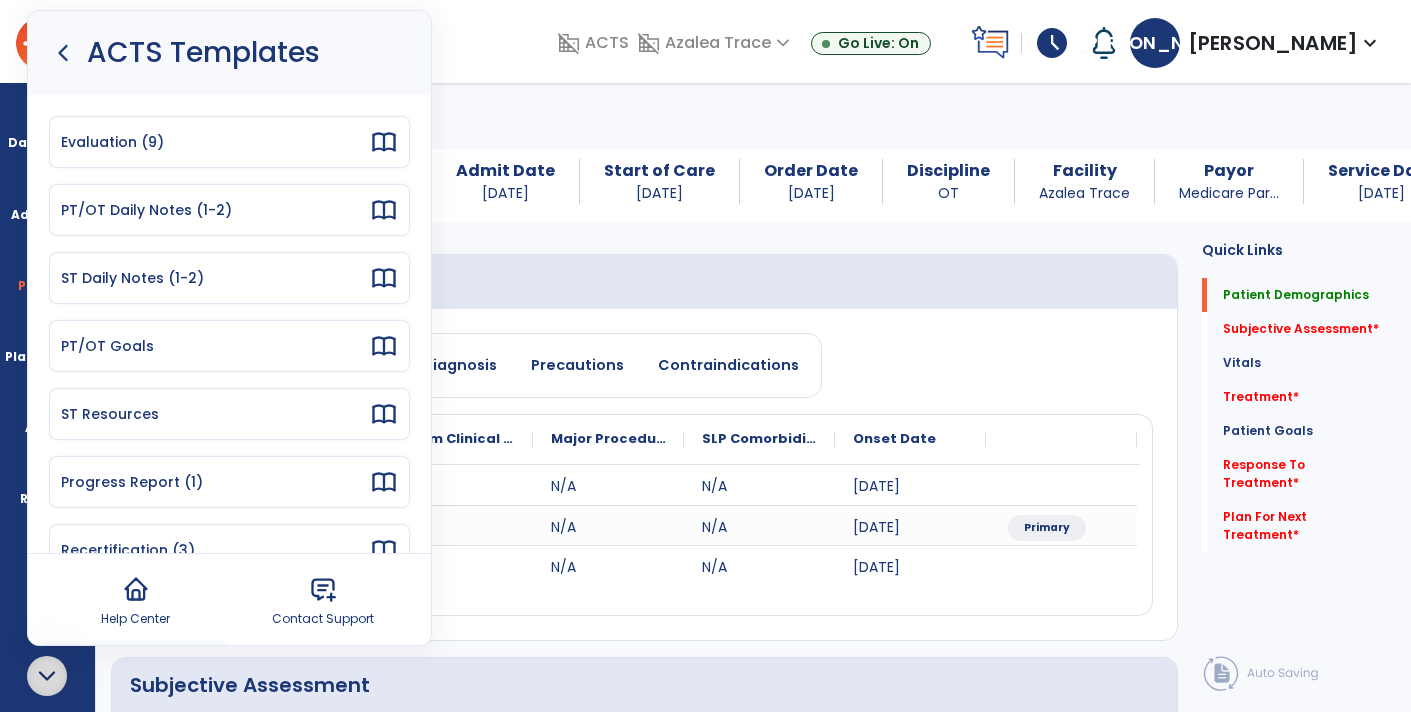 click 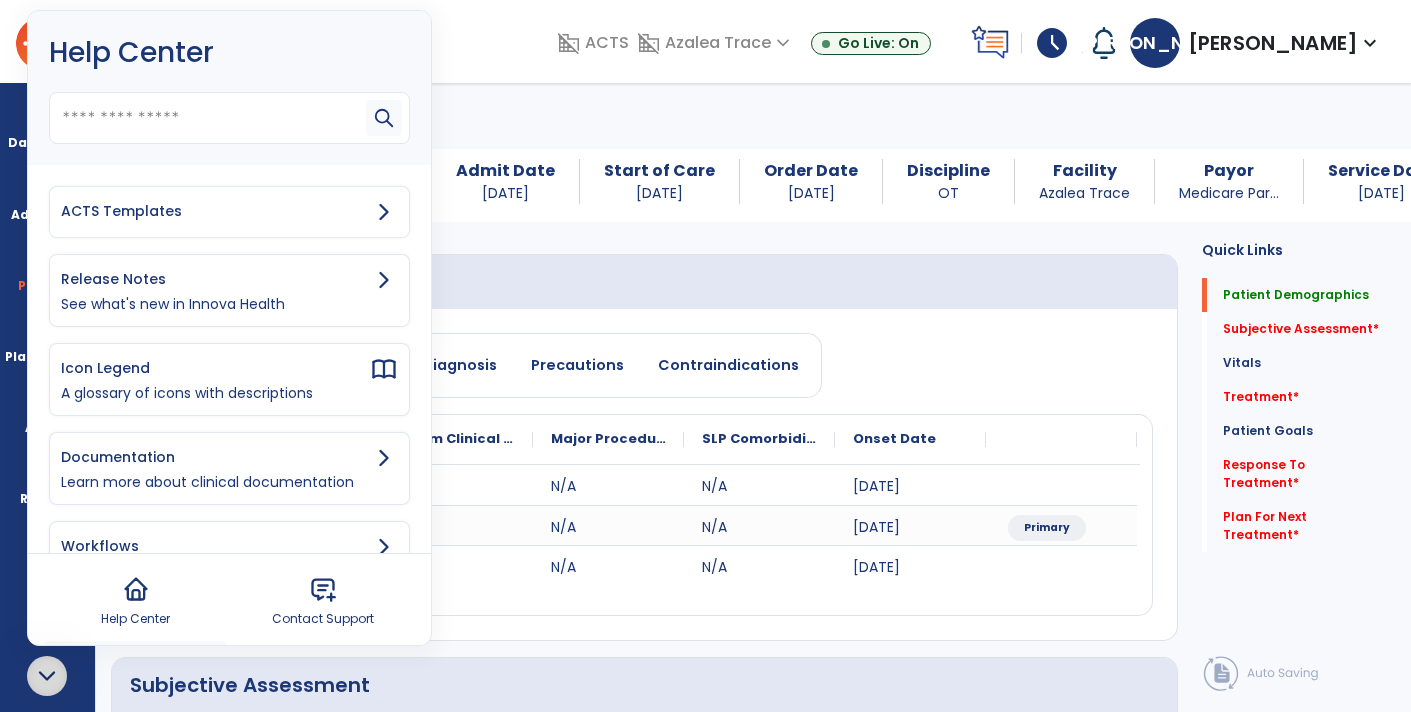 click 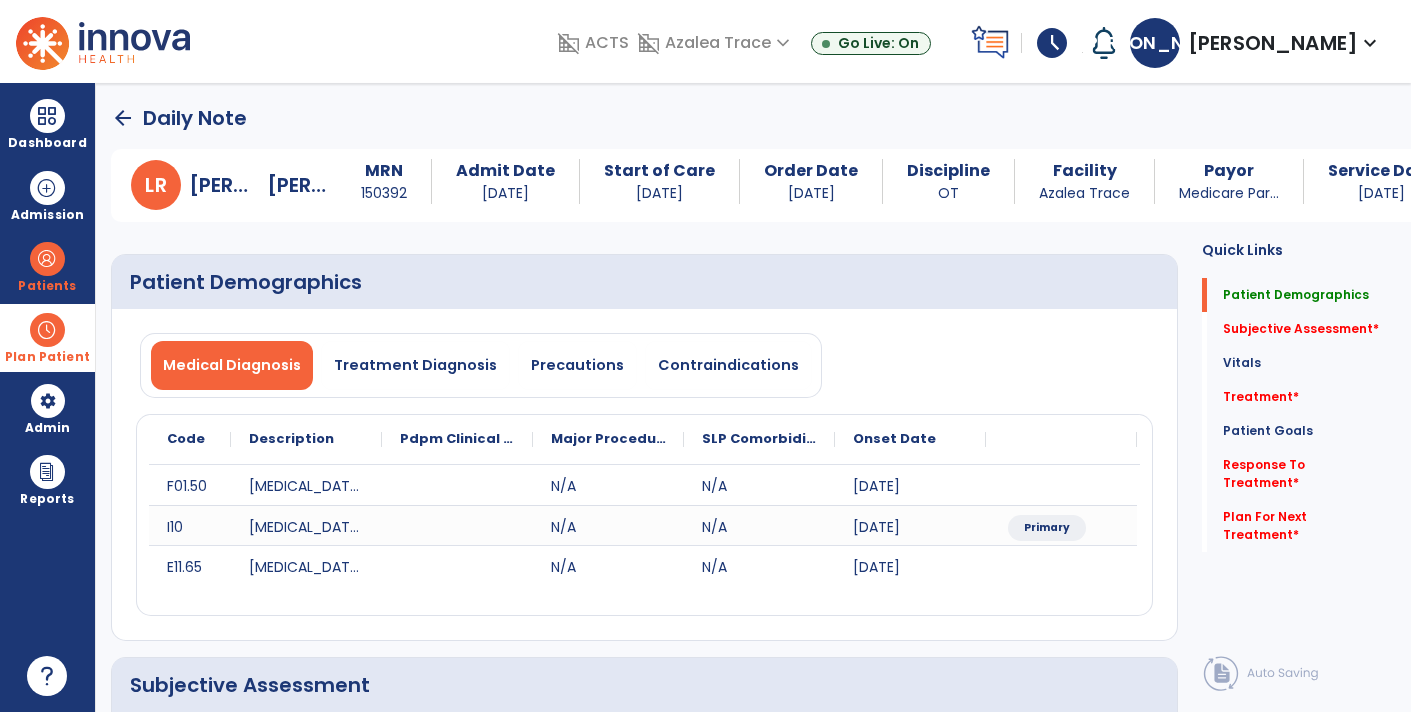 click at bounding box center [47, 330] 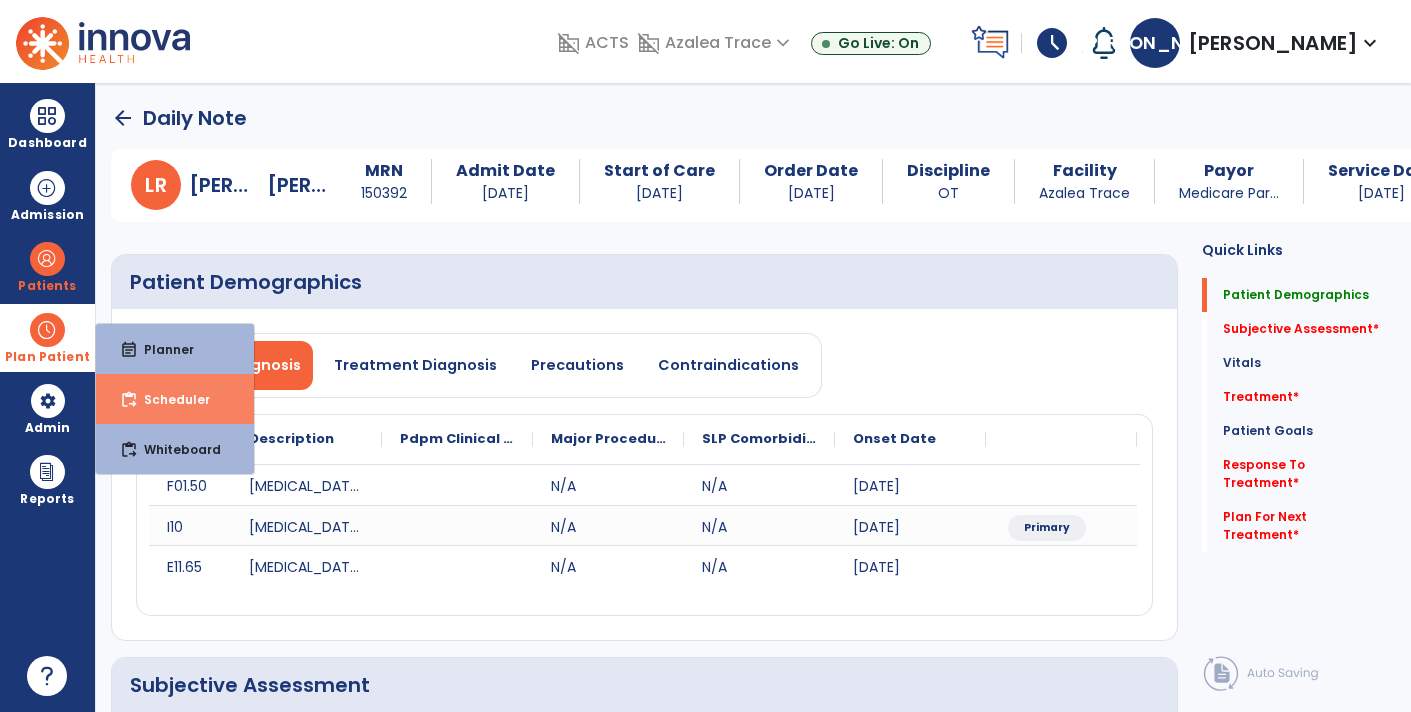 click on "content_paste_go  Scheduler" at bounding box center [175, 399] 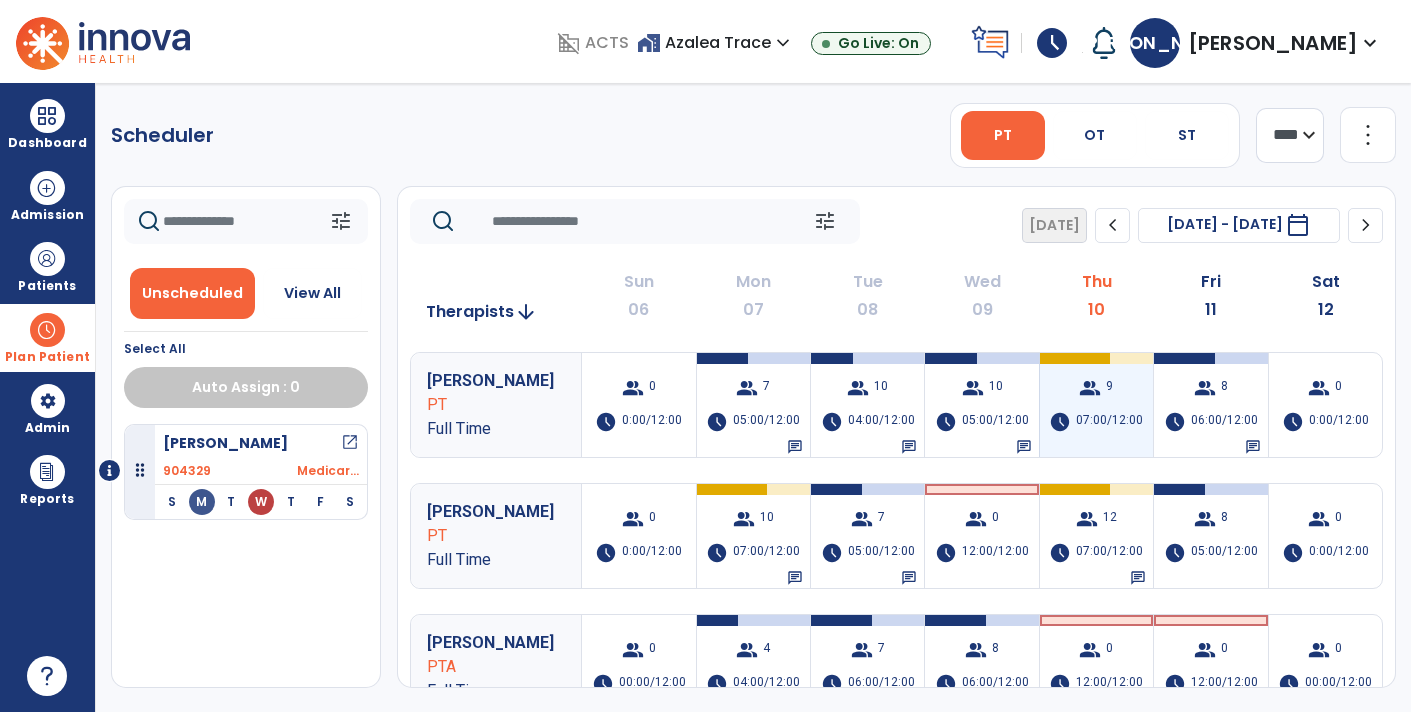 click on "group  9  schedule  07:00/12:00" at bounding box center (1096, 405) 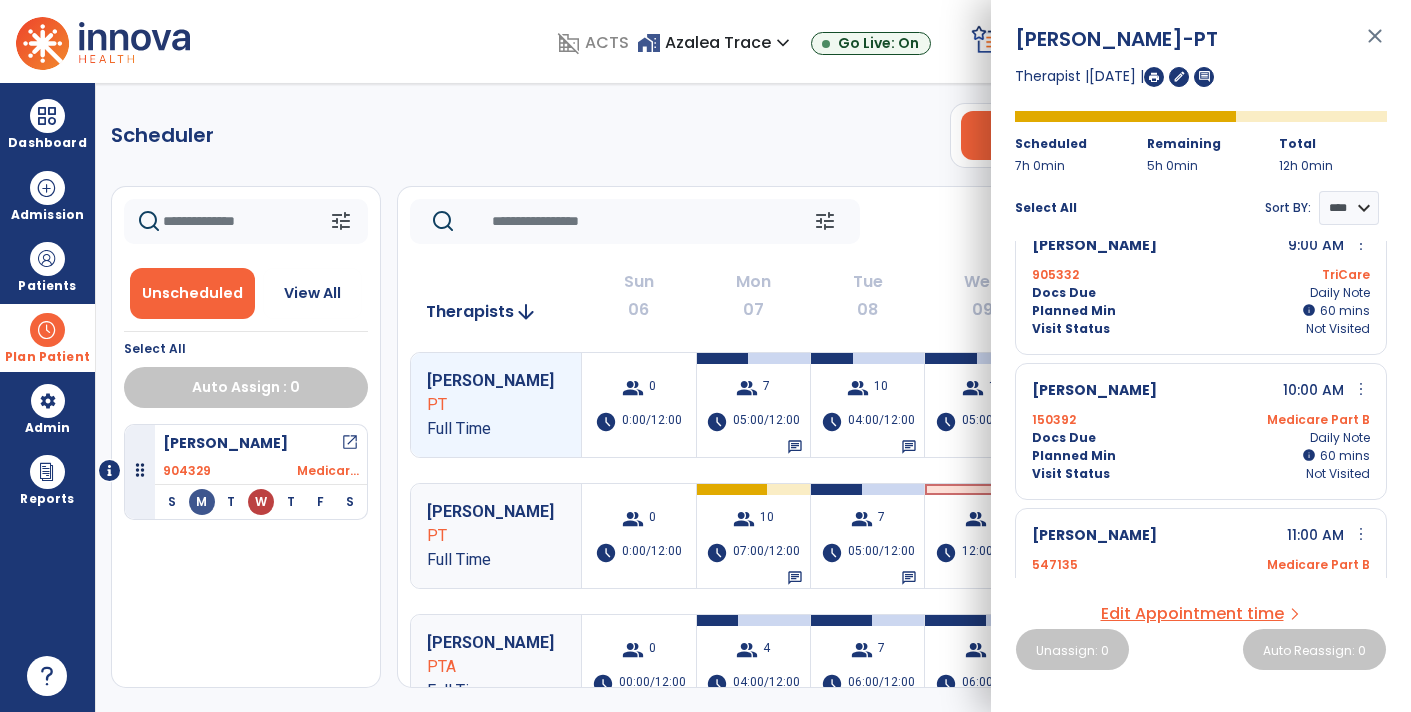 scroll, scrollTop: 0, scrollLeft: 0, axis: both 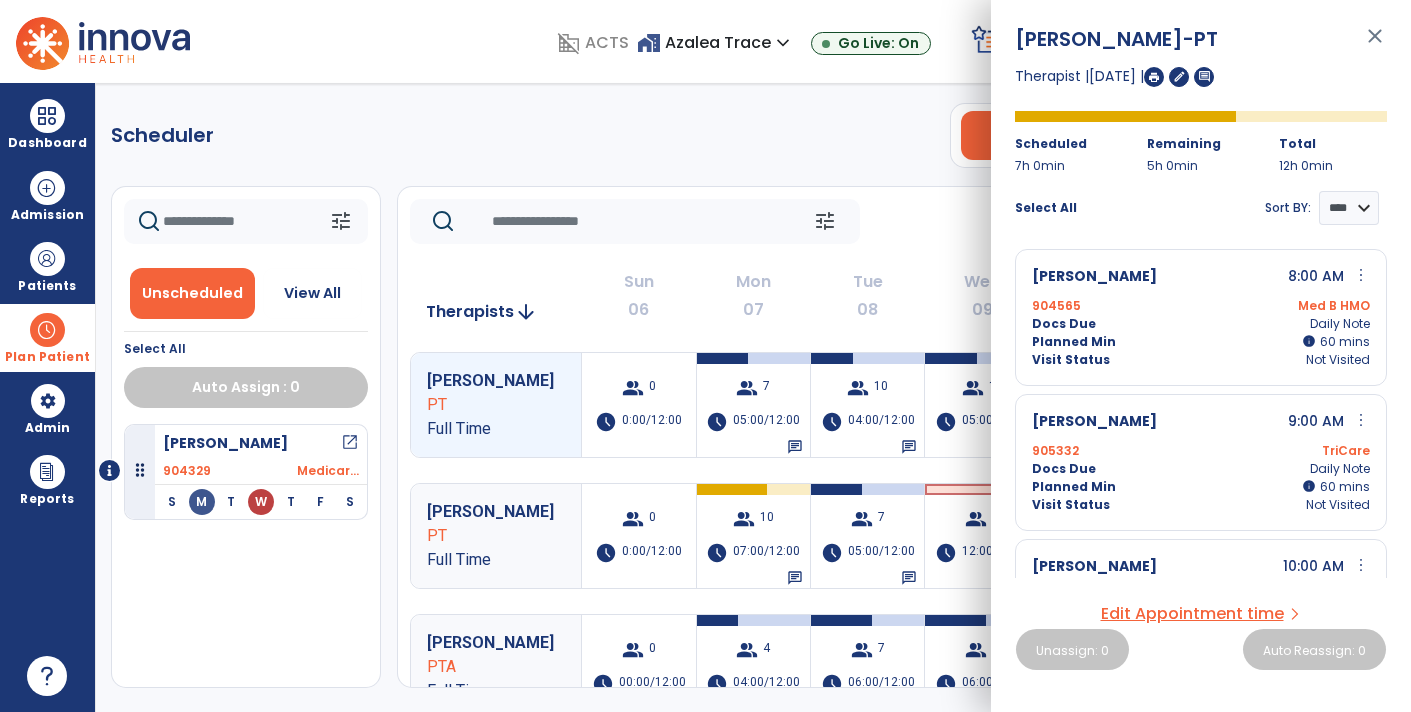 click on "close" at bounding box center [1375, 45] 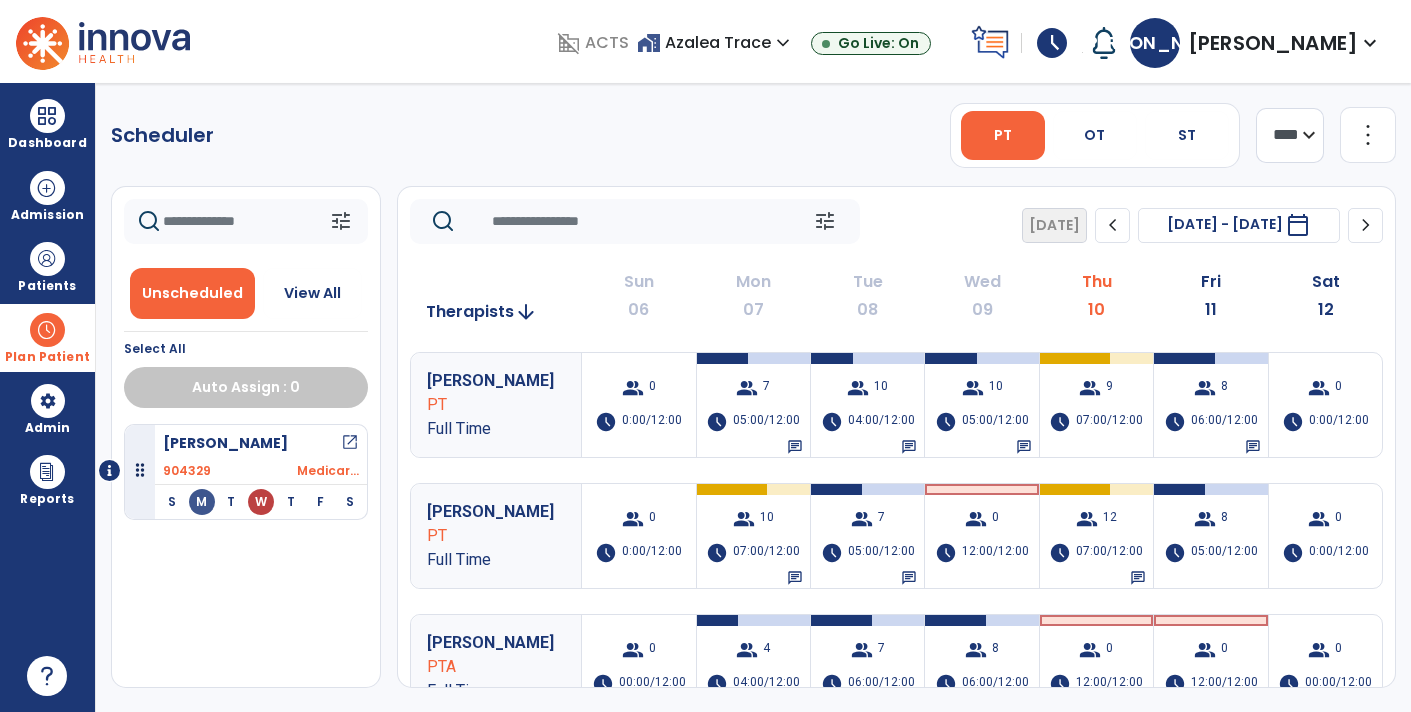 click on "chevron_right" 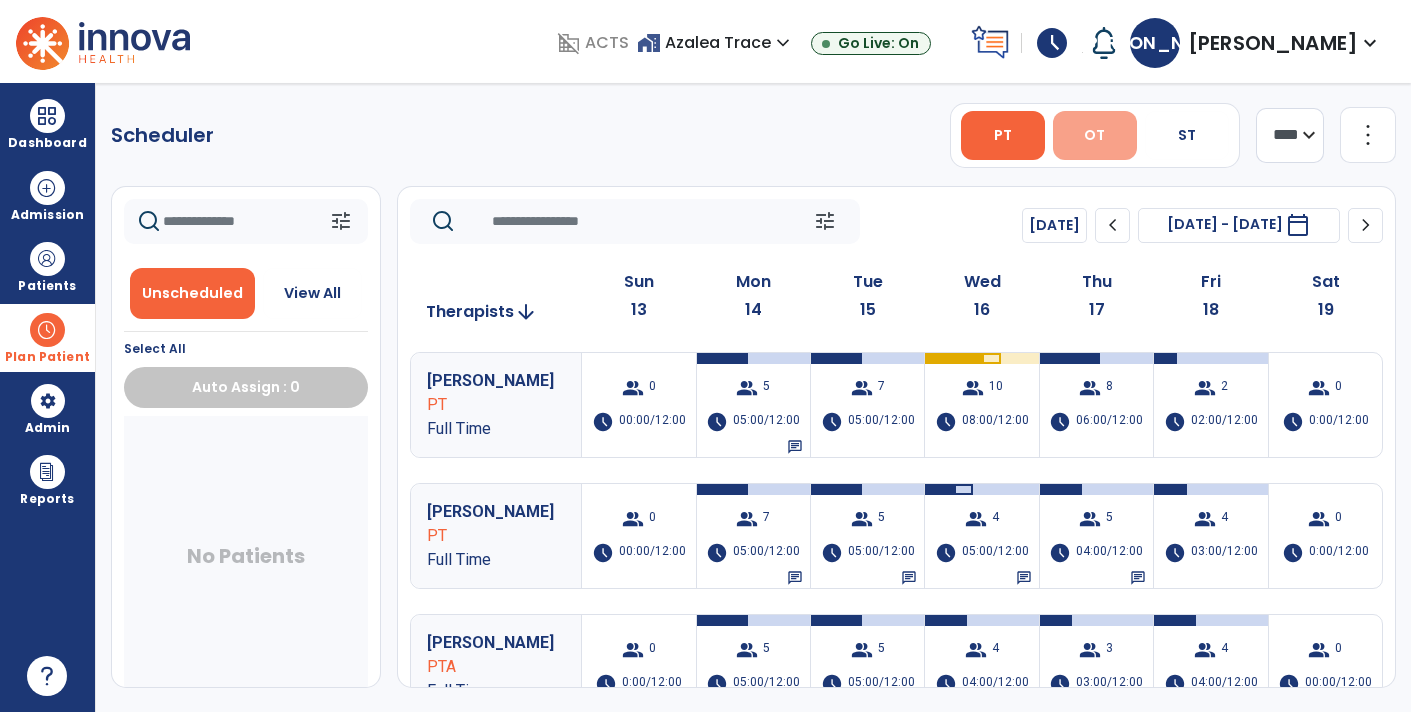 click on "OT" at bounding box center (1094, 135) 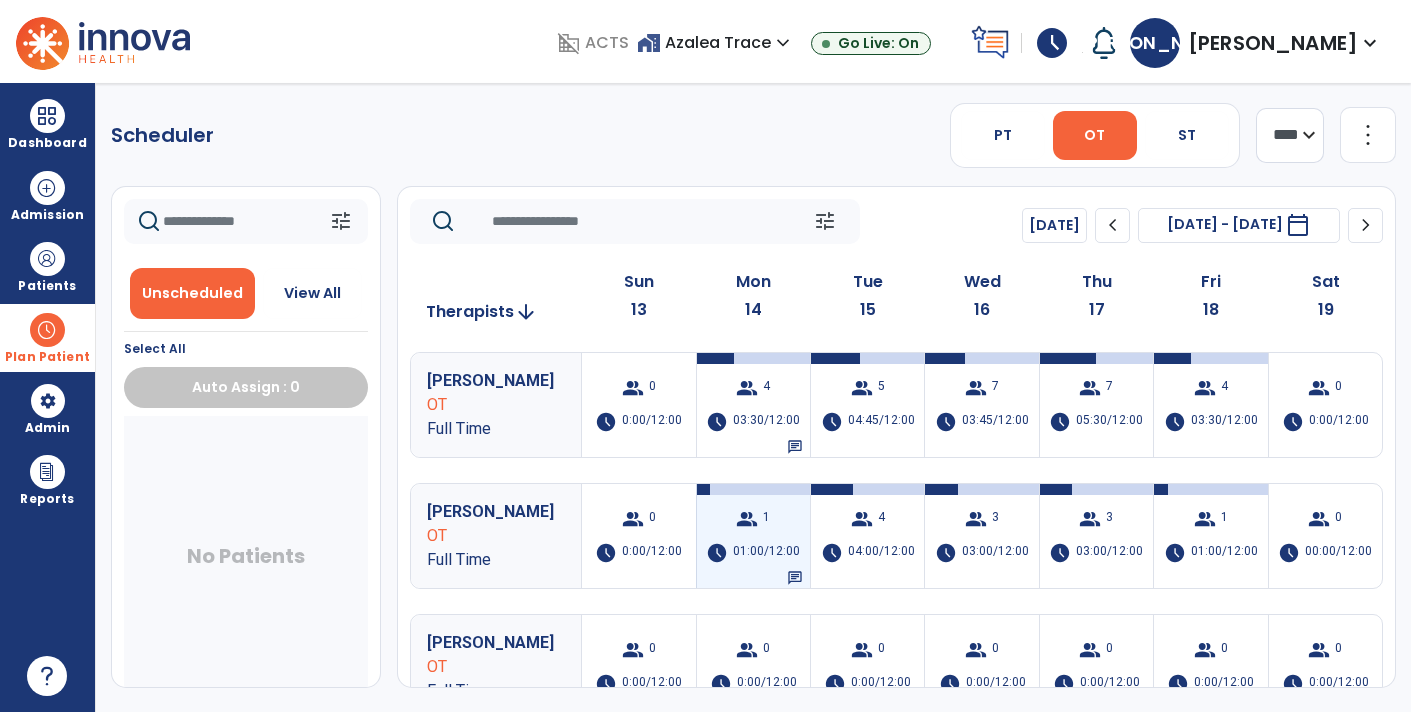click on "group  1  schedule  01:00/12:00   chat" at bounding box center (753, 536) 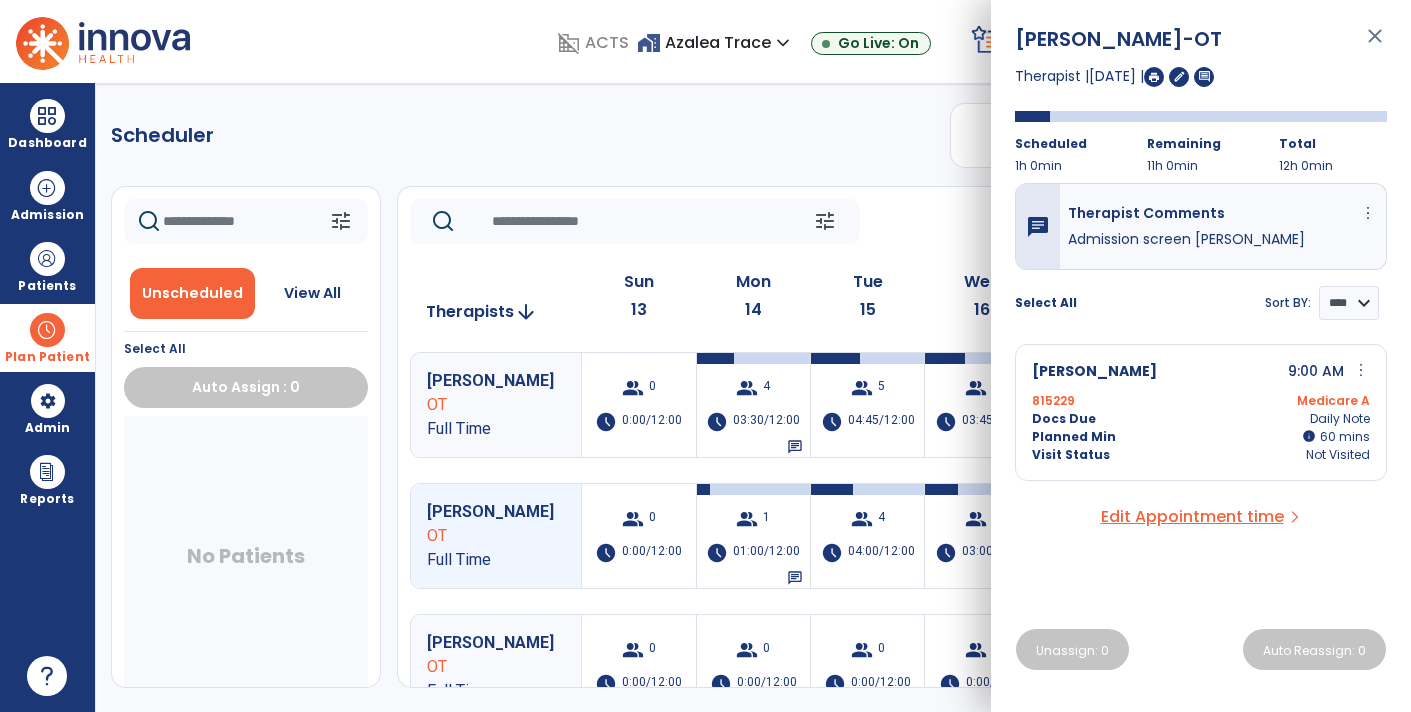 click on "close" at bounding box center [1375, 45] 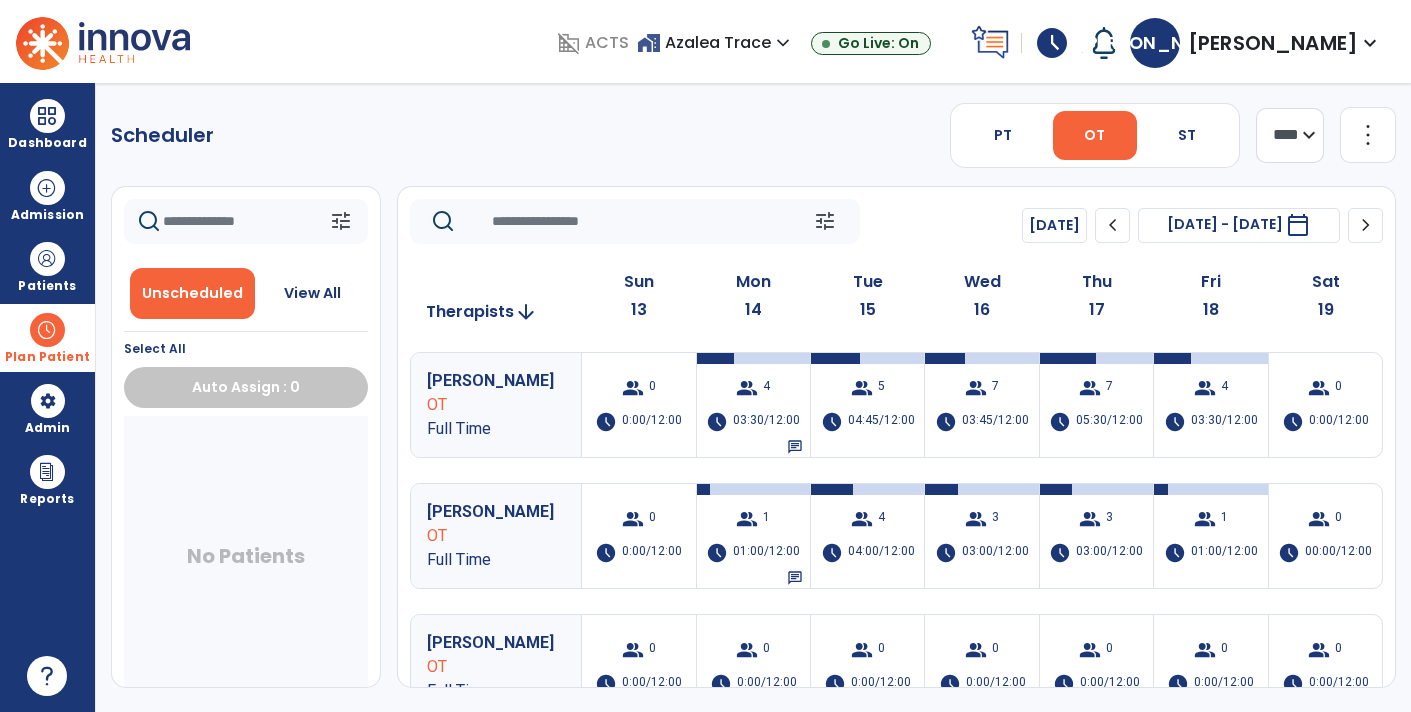 click on "Plan Patient" at bounding box center (47, 357) 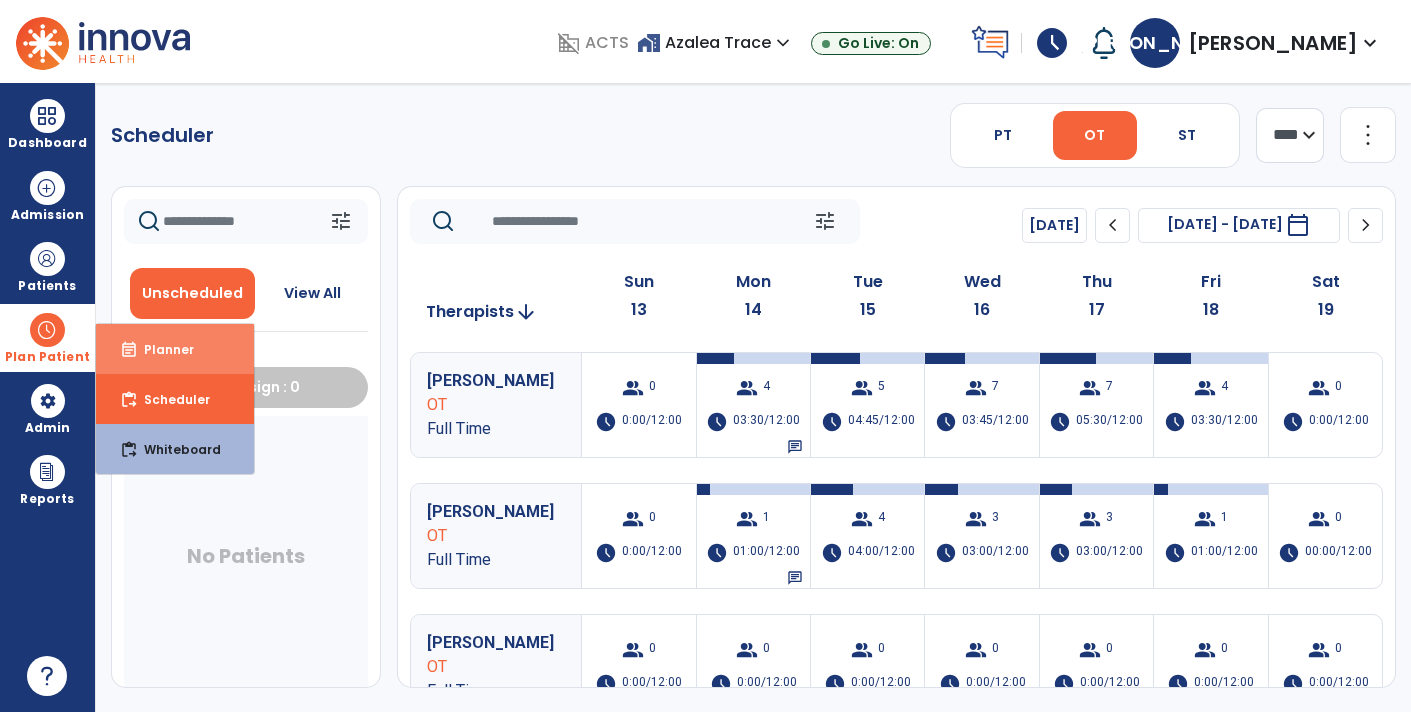 click on "event_note  Planner" at bounding box center [175, 349] 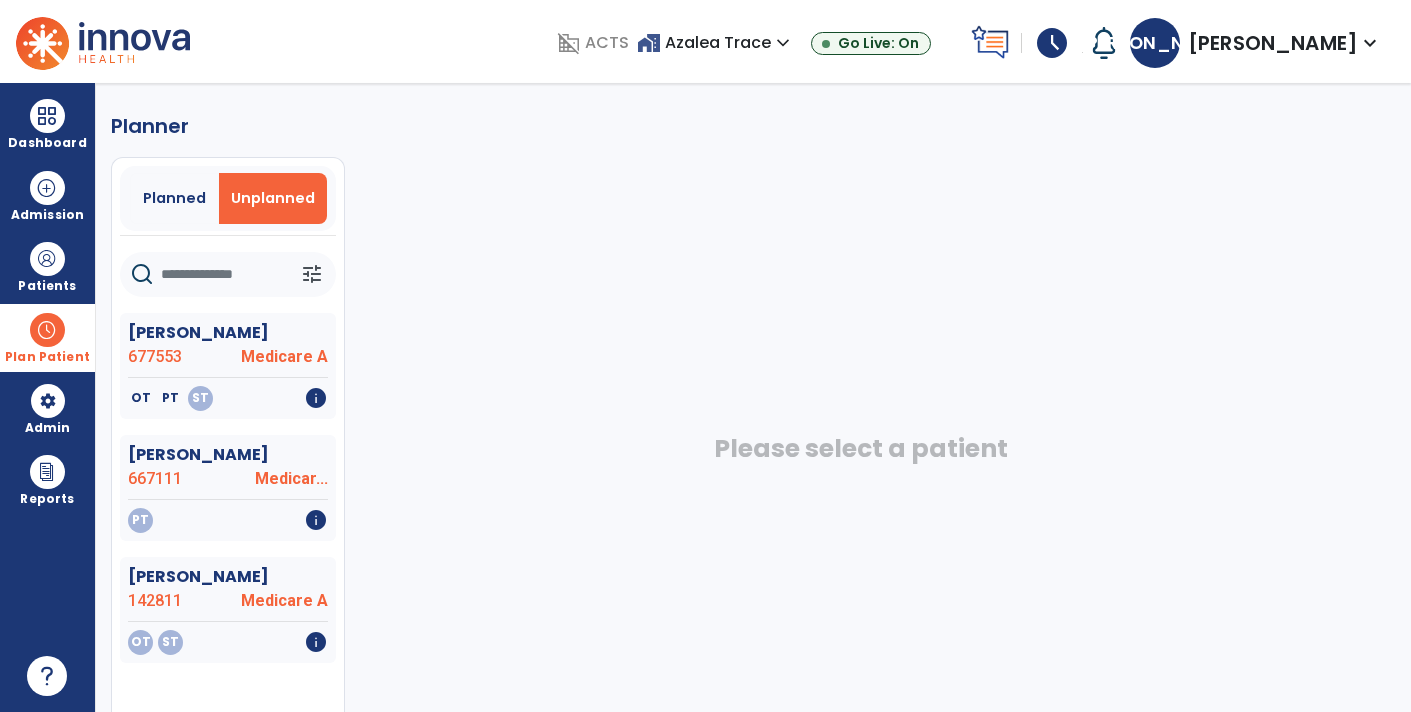click 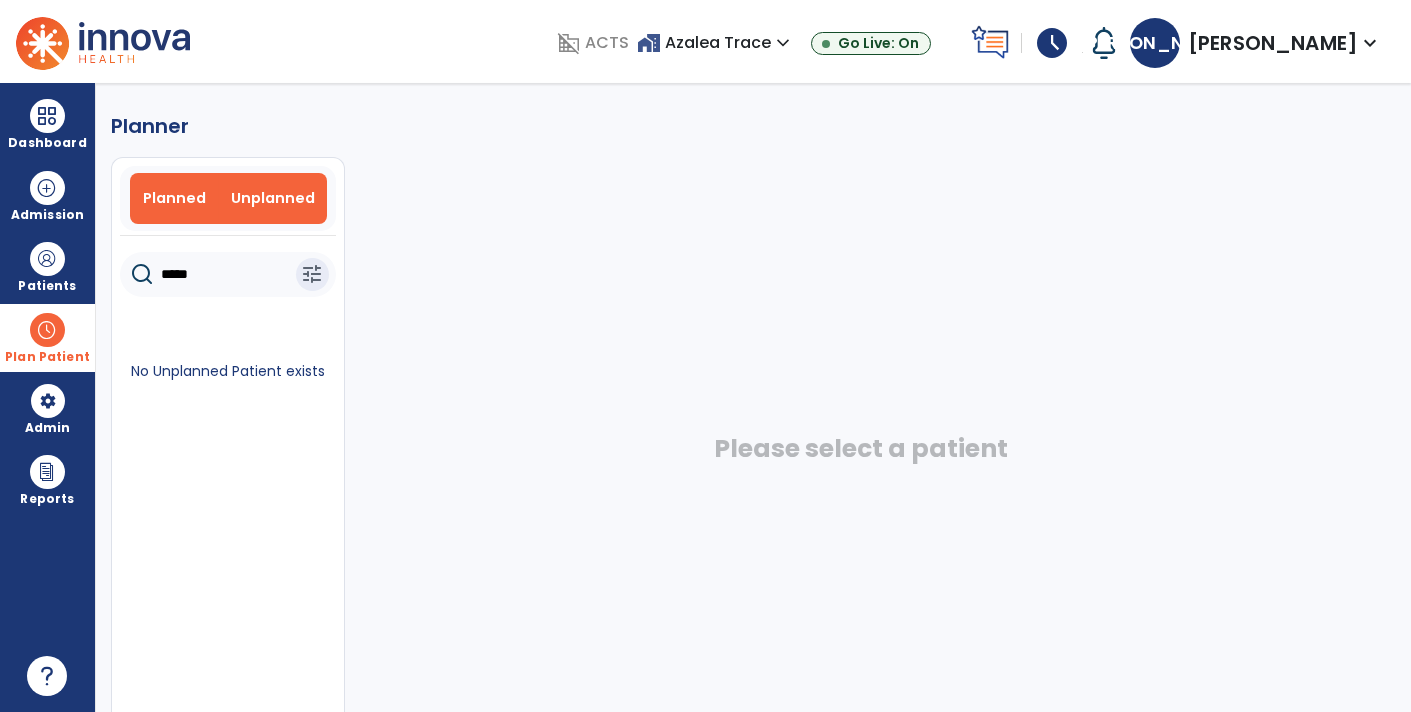 type on "*****" 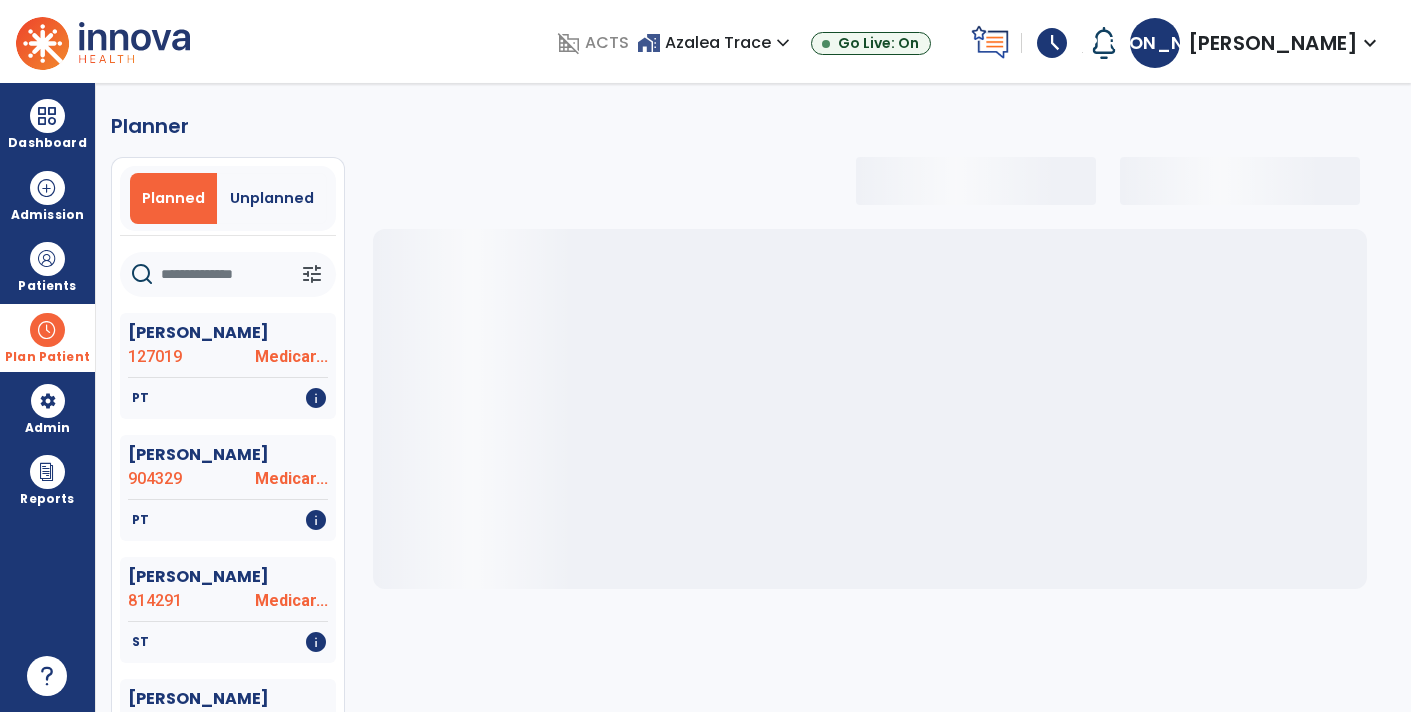 select on "***" 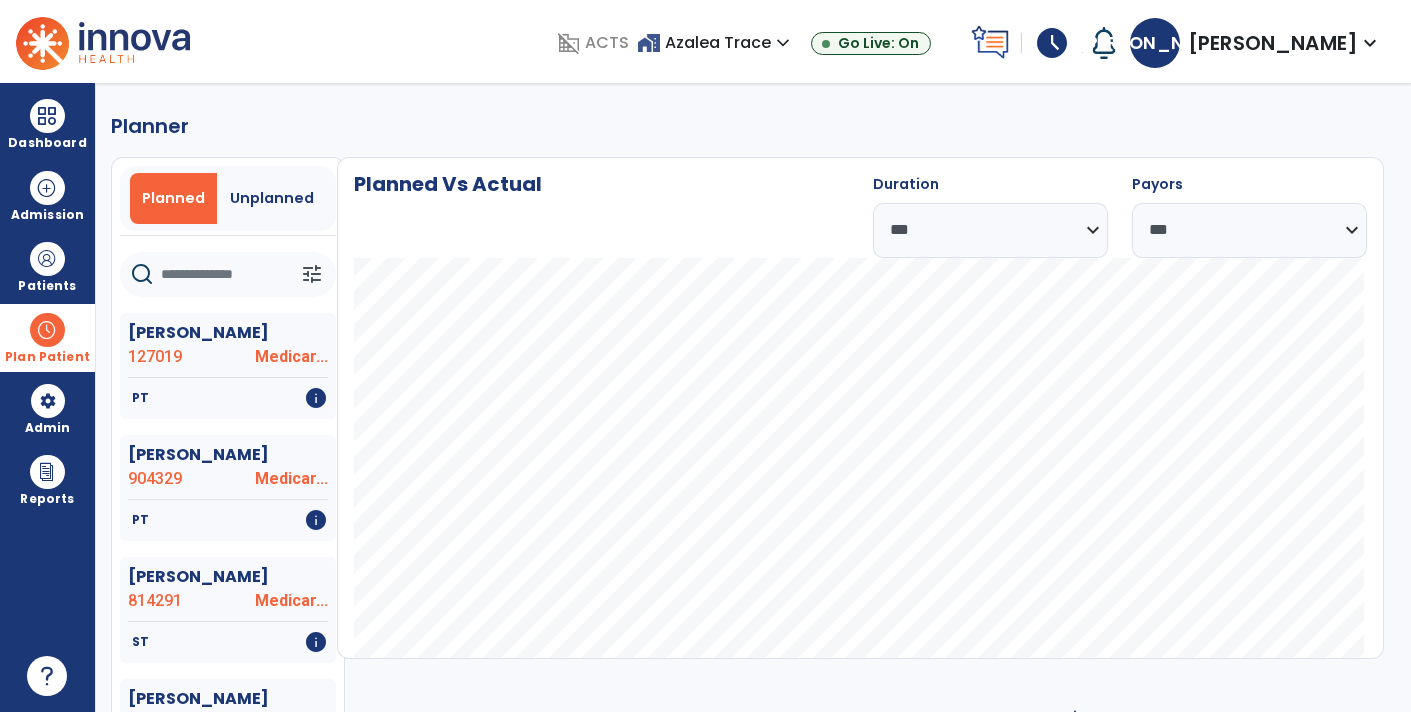click 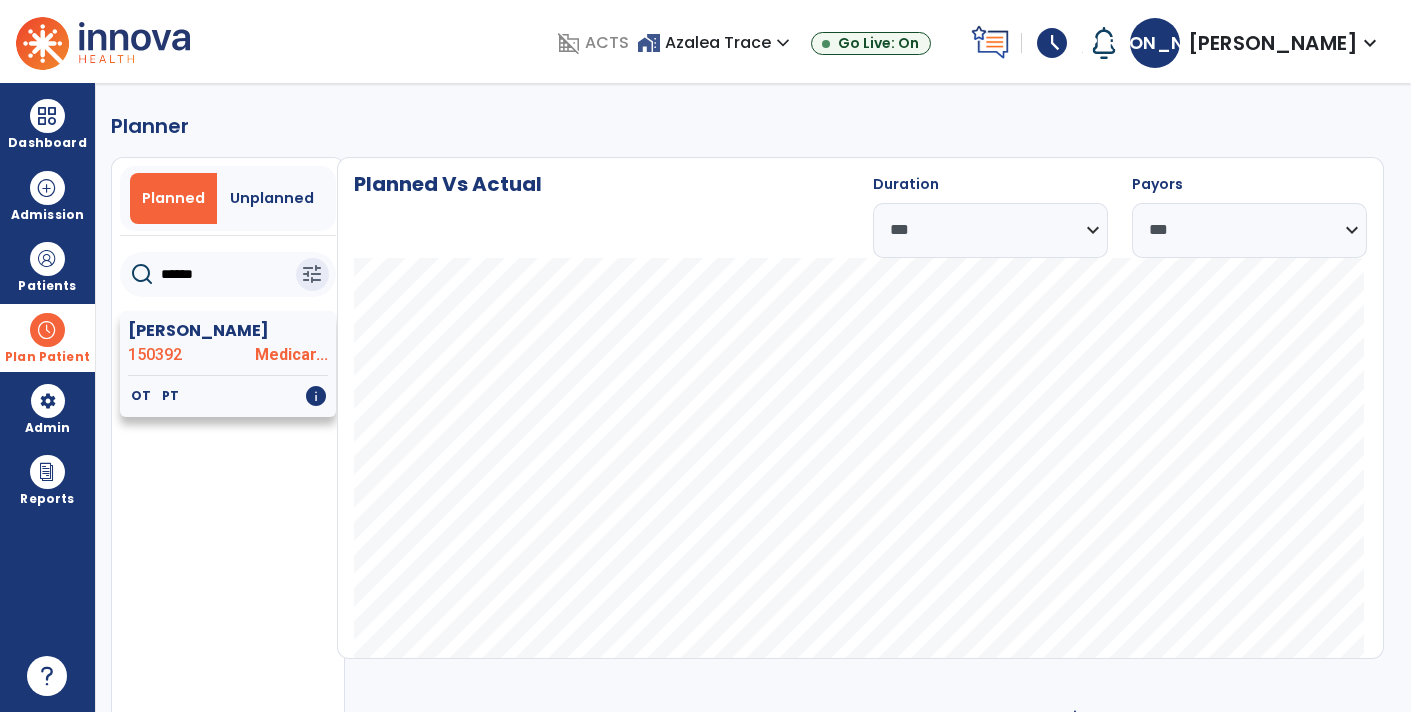 type on "******" 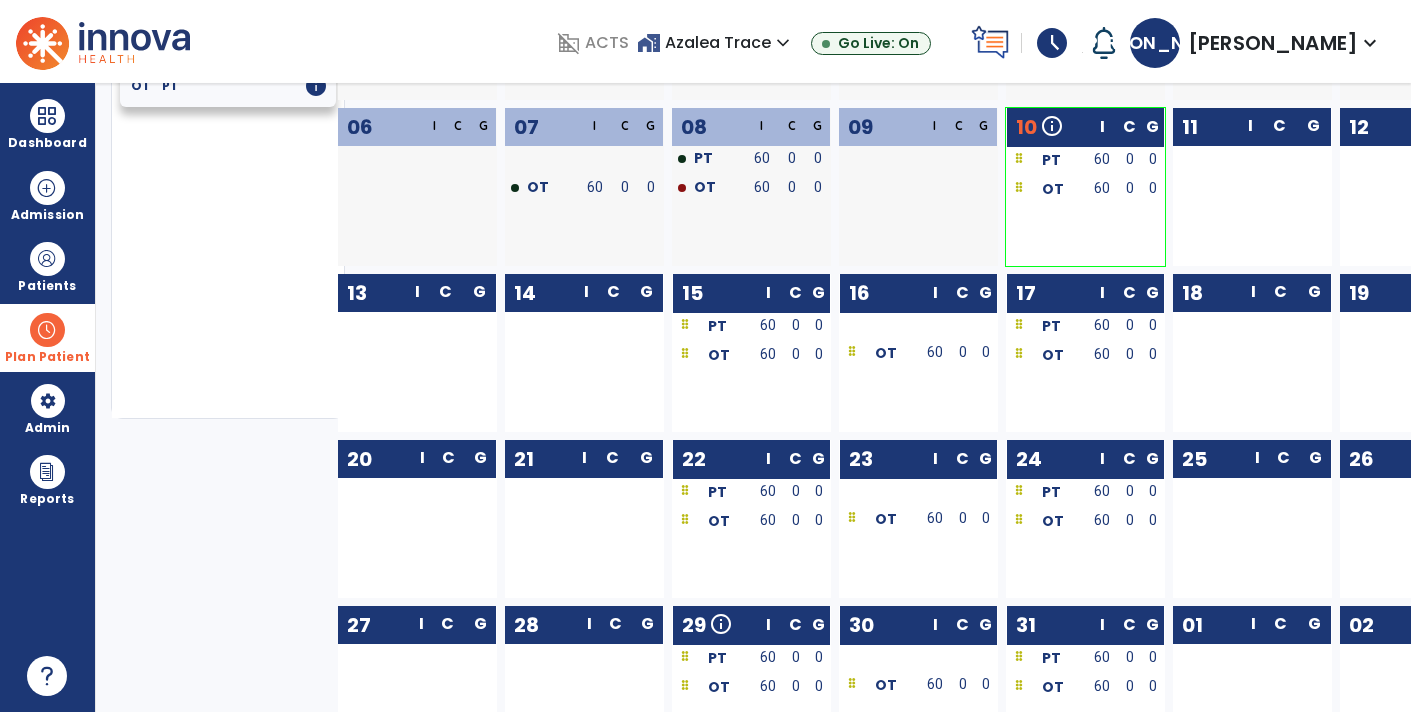 scroll, scrollTop: 362, scrollLeft: 0, axis: vertical 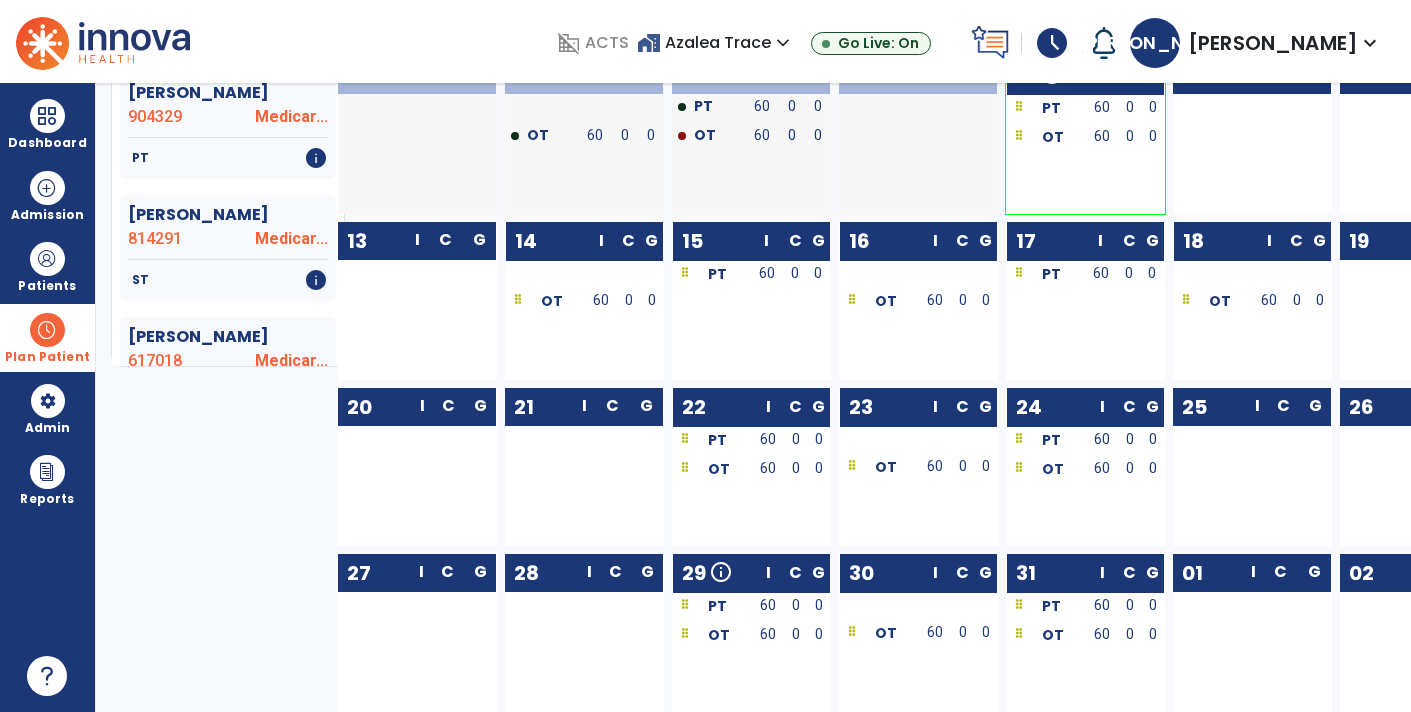 click at bounding box center (1269, 274) 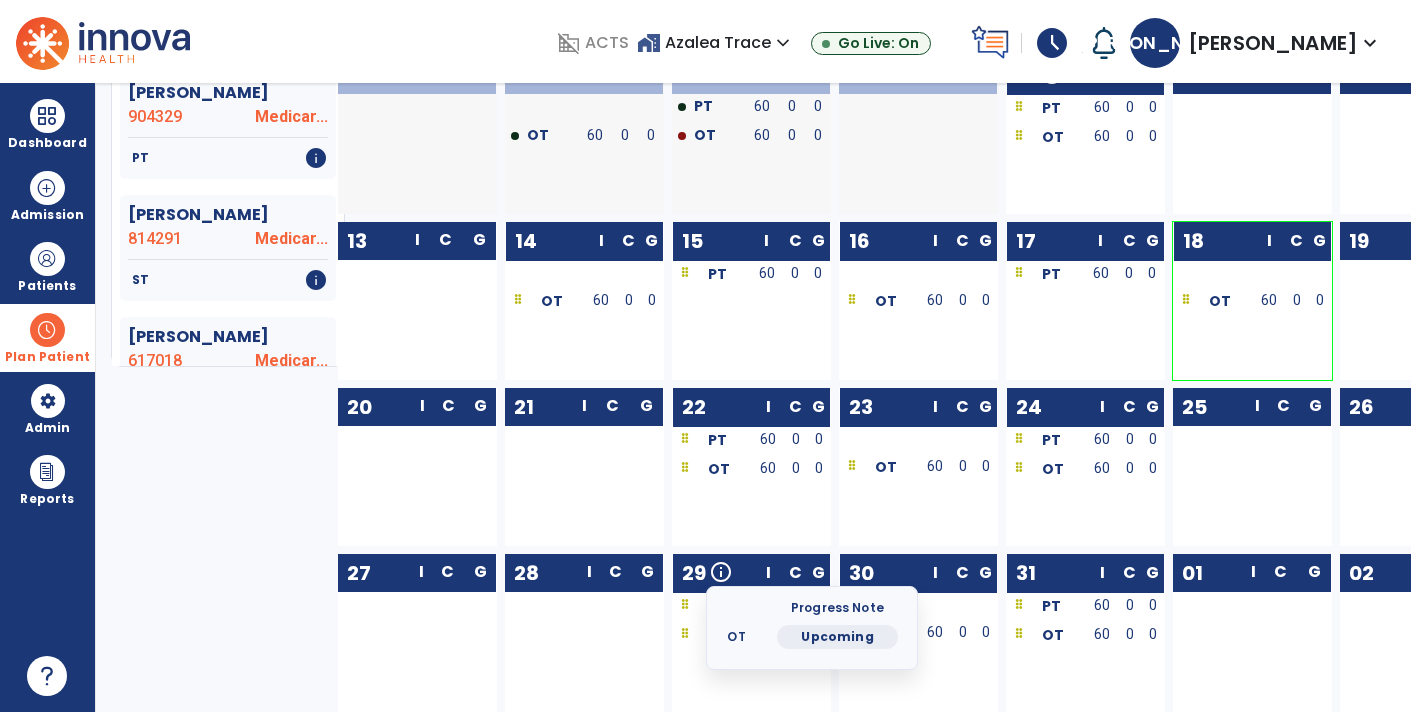 click on "Progress Note  OT  Upcoming" 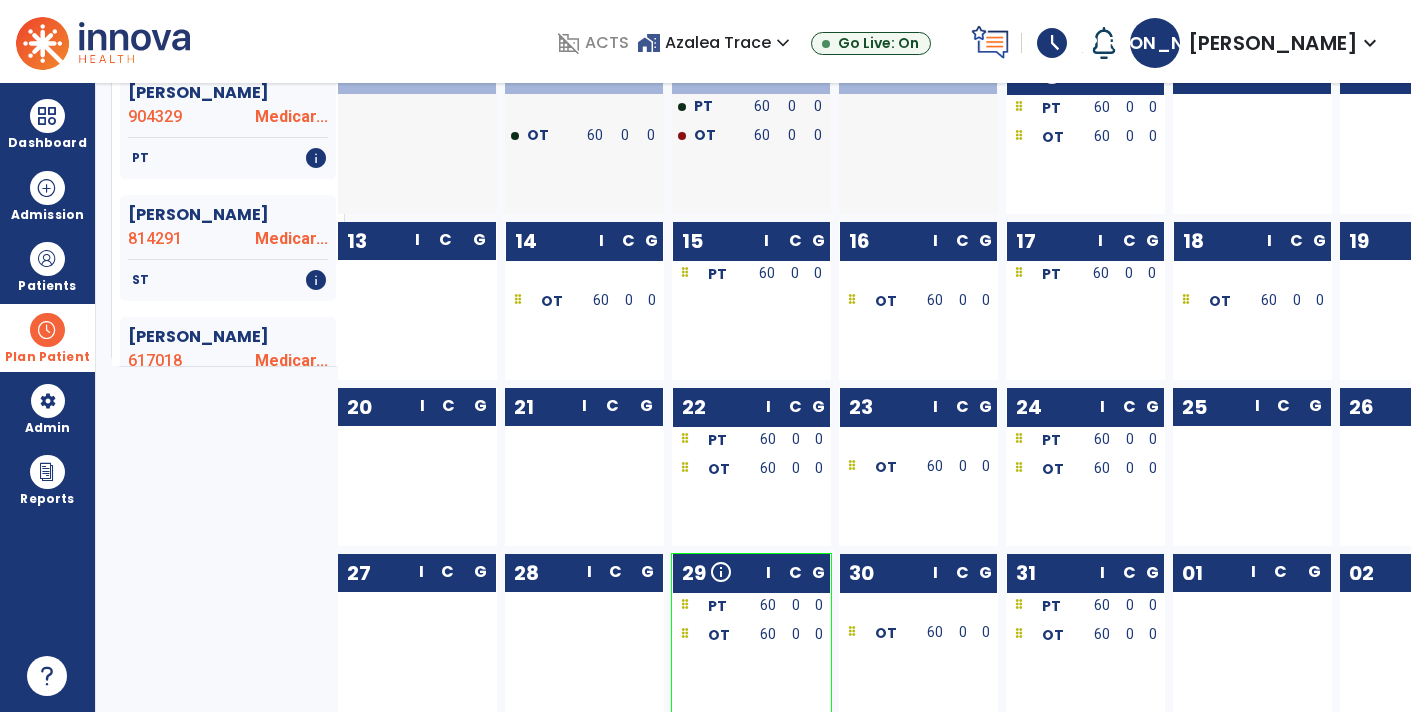 click on "Planner   Planned   Unplanned  ******  tune   [PERSON_NAME]  127019 Medicar...   PT   info   [PERSON_NAME]  904329 Medicar...   PT   info   [PERSON_NAME]  814291 Medicar...   [GEOGRAPHIC_DATA][PERSON_NAME] Medicar...   [GEOGRAPHIC_DATA][PERSON_NAME] Medicar...   PT   info   [PERSON_NAME]  782505 Medicar...   PT   info   [PERSON_NAME]  903365 Medicar...   PT   info   [PERSON_NAME]  905534 TriCare   PT   info   [PERSON_NAME]  869943 Medicar...   OT   PT   info   [PERSON_NAME]  864081 Aetna- B   PT   info   Hall, Young  625463 Medicar...   PT   info   [PERSON_NAME][GEOGRAPHIC_DATA] Medicar...   PT   info   [PERSON_NAME][GEOGRAPHIC_DATA] Medicar...   PT   info   [PERSON_NAME]  905551 TriCare   OT   PT   [GEOGRAPHIC_DATA][PERSON_NAME] Medicar...   [GEOGRAPHIC_DATA][PERSON_NAME] Medicar...   PT   info   [PERSON_NAME]  715944 Med B HMO   PT   OT   [GEOGRAPHIC_DATA][PERSON_NAME] Medicar...   PT   info   [PERSON_NAME]   904273 Medicar...   PT   info   [PERSON_NAME]  900271 Medicar...   OT  I" at bounding box center (753, 397) 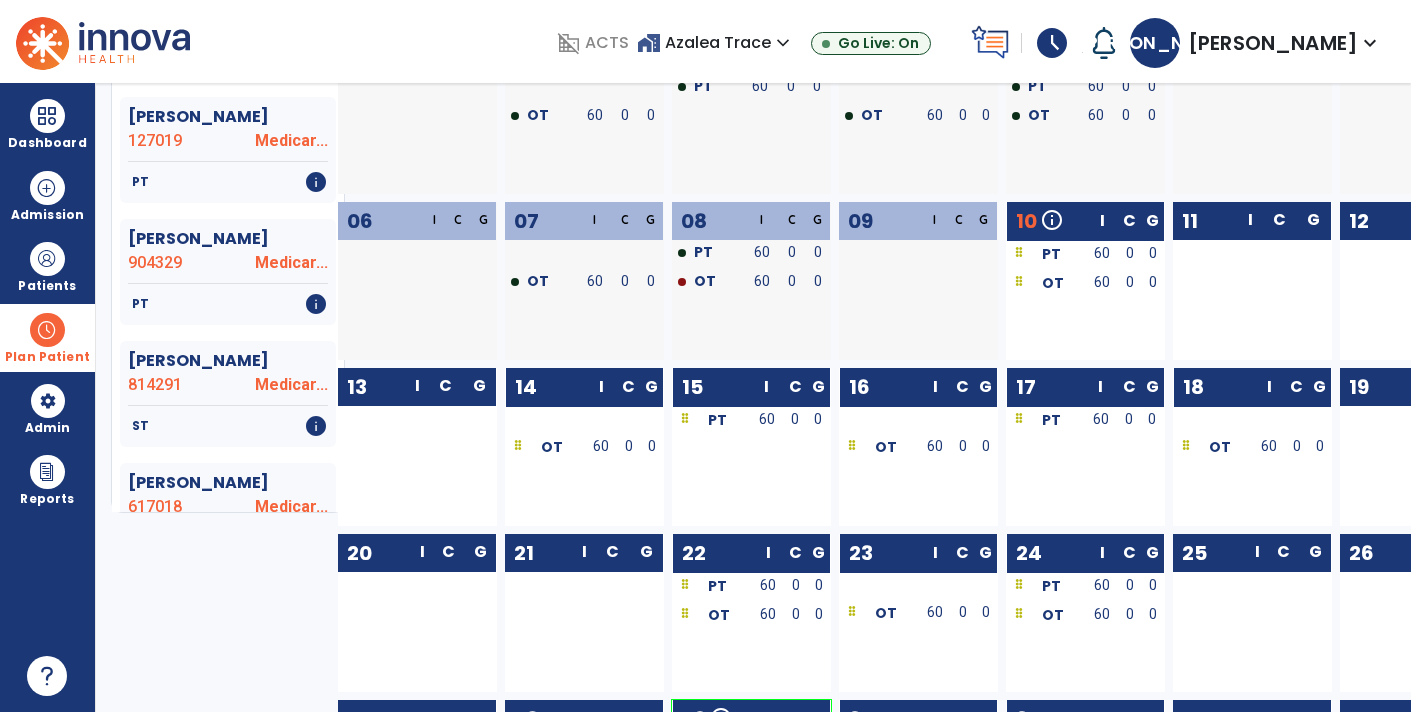 scroll, scrollTop: 0, scrollLeft: 0, axis: both 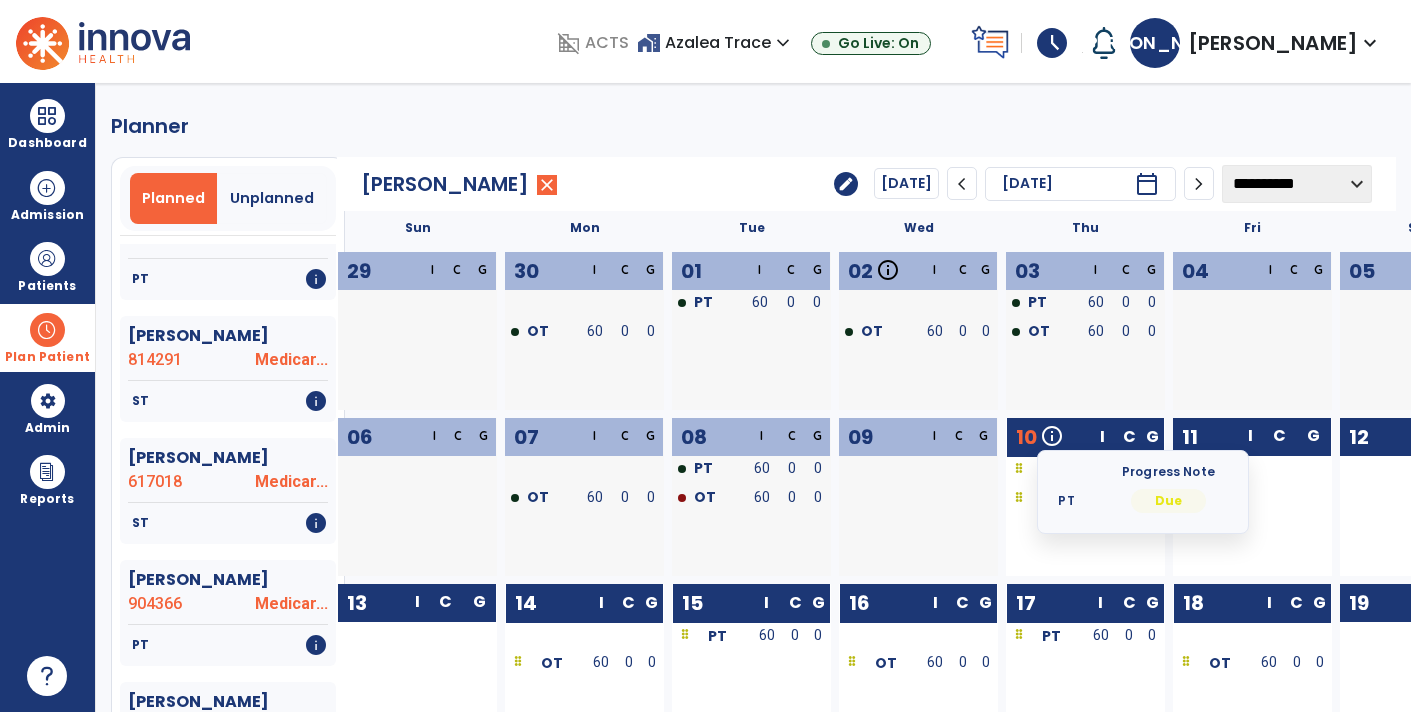 click on "PT" 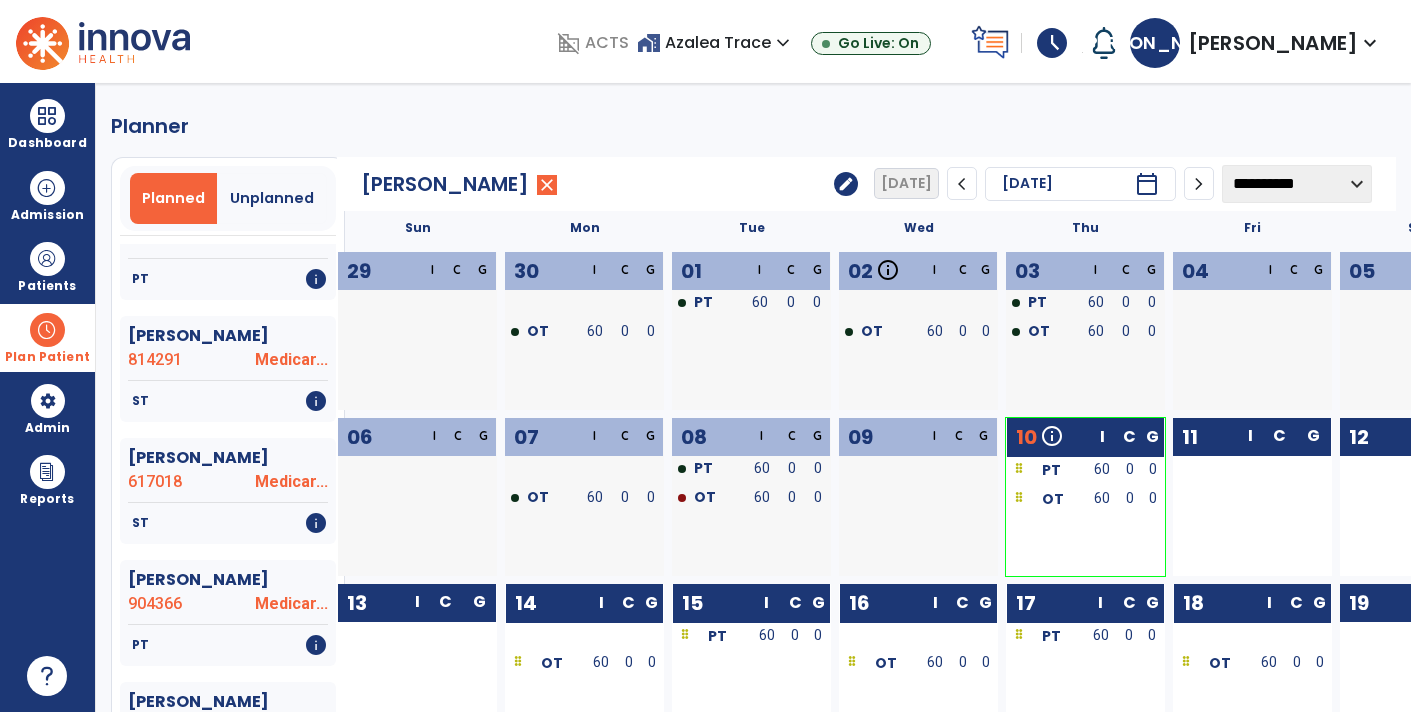 click on "Planner   Planned   Unplanned  ******  tune   [PERSON_NAME]  127019 Medicar...   PT   info   [PERSON_NAME]  904329 Medicar...   PT   info   [PERSON_NAME]  814291 Medicar...   [GEOGRAPHIC_DATA][PERSON_NAME] Medicar...   [GEOGRAPHIC_DATA][PERSON_NAME] Medicar...   PT   info   [PERSON_NAME]  782505 Medicar...   PT   info   [PERSON_NAME]  903365 Medicar...   PT   info   [PERSON_NAME]  905534 TriCare   PT   info   [PERSON_NAME]  869943 Medicar...   OT   PT   info   [PERSON_NAME]  864081 Aetna- B   PT   info   Hall, Young  625463 Medicar...   PT   info   [PERSON_NAME][GEOGRAPHIC_DATA] Medicar...   PT   info   [PERSON_NAME][GEOGRAPHIC_DATA] Medicar...   PT   info   [PERSON_NAME]  905551 TriCare   OT   PT   [GEOGRAPHIC_DATA][PERSON_NAME] Medicar...   [GEOGRAPHIC_DATA][PERSON_NAME] Medicar...   PT   info   [PERSON_NAME]  715944 Med B HMO   PT   OT   [GEOGRAPHIC_DATA][PERSON_NAME] Medicar...   PT   info   [PERSON_NAME]   904273 Medicar...   PT   info   [PERSON_NAME]  900271 Medicar...   OT  I" 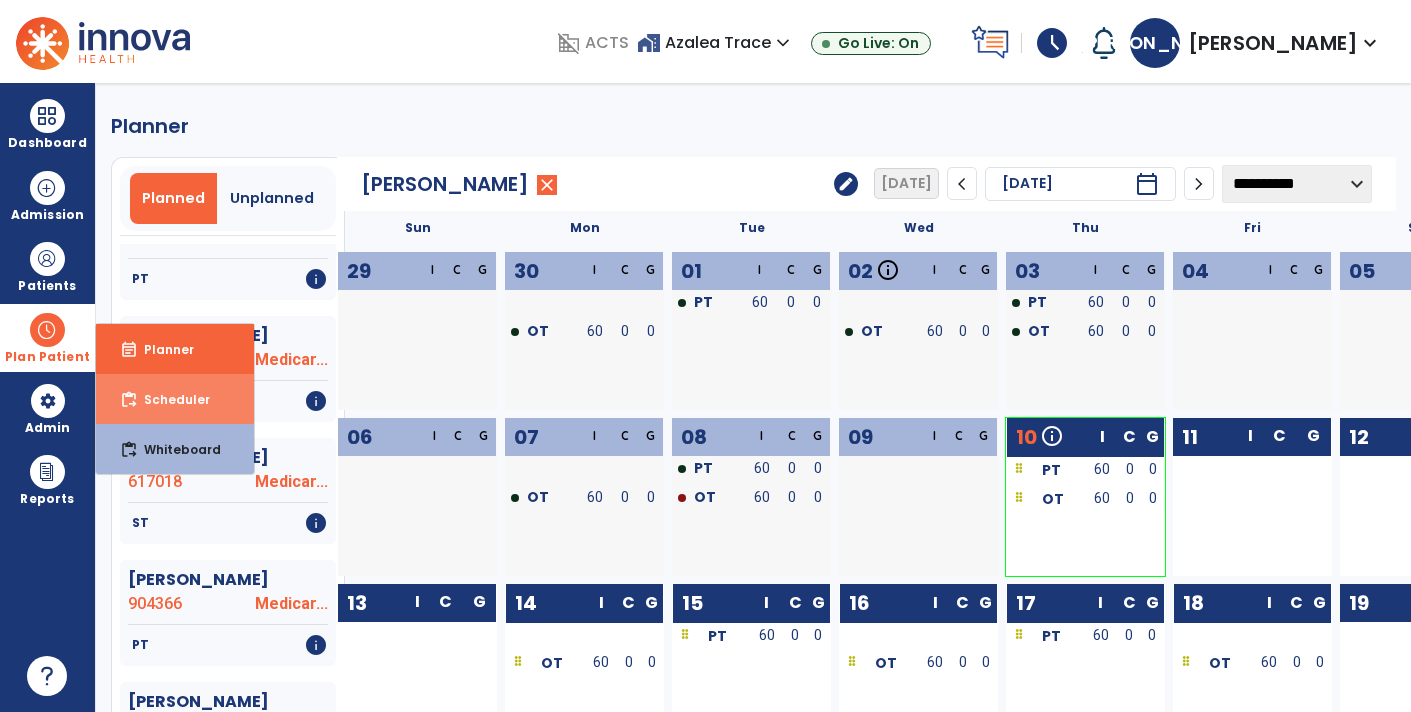 click on "Scheduler" at bounding box center [169, 399] 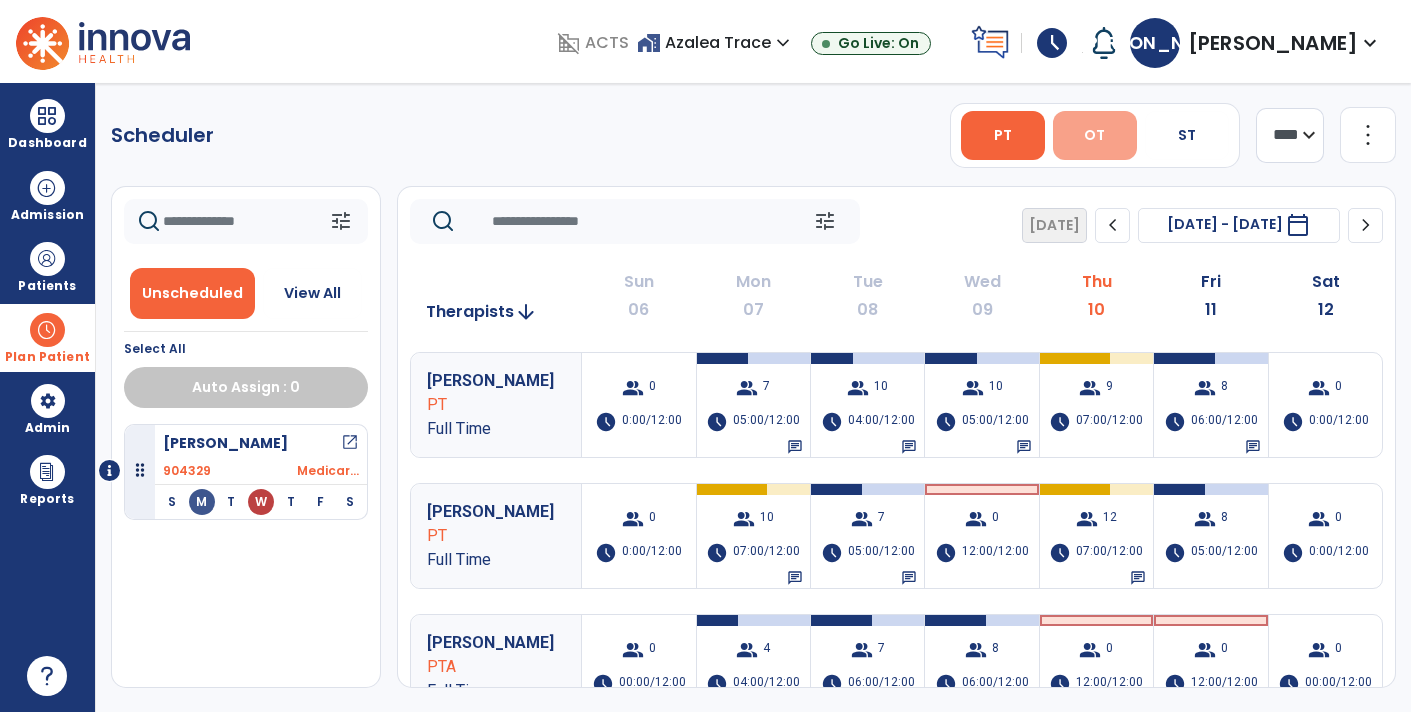 click on "OT" at bounding box center [1095, 135] 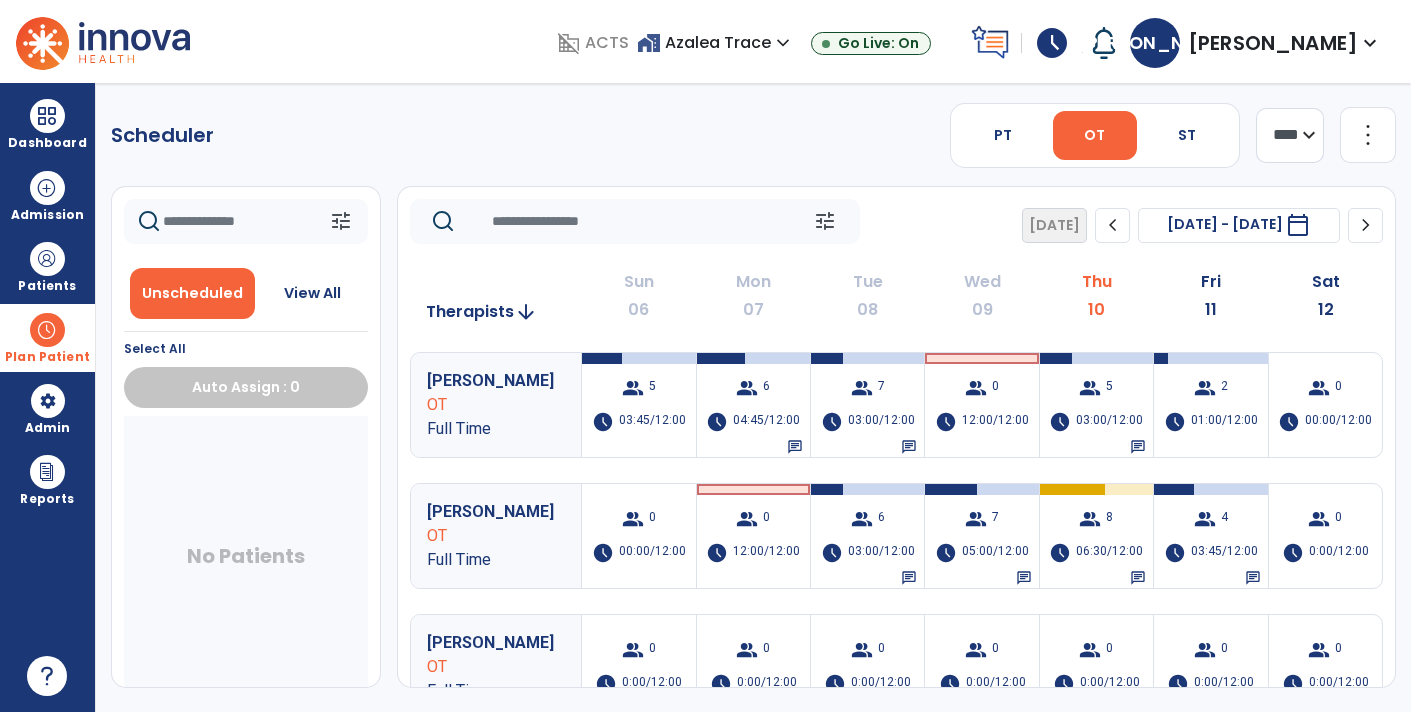 click on "chevron_right" 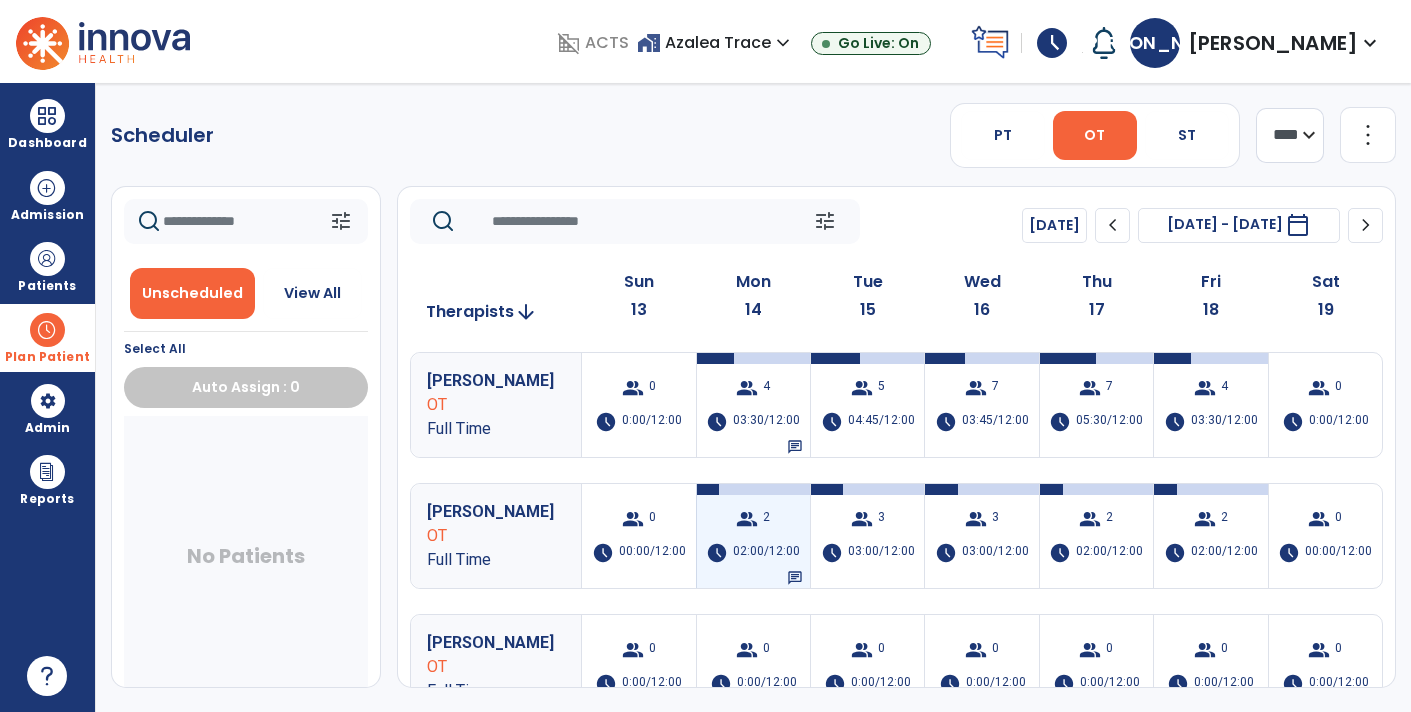 click on "group  2  schedule  02:00/12:00   chat" at bounding box center (753, 536) 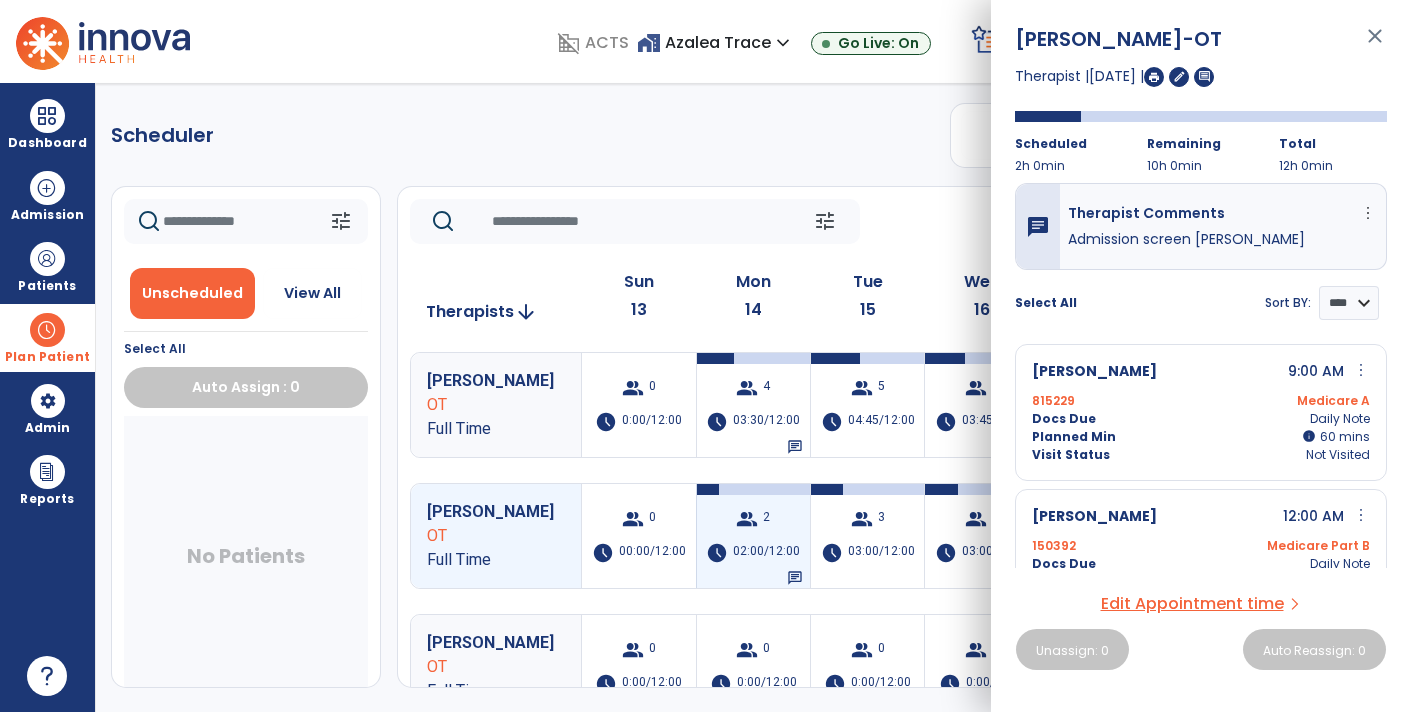 scroll, scrollTop: 55, scrollLeft: 0, axis: vertical 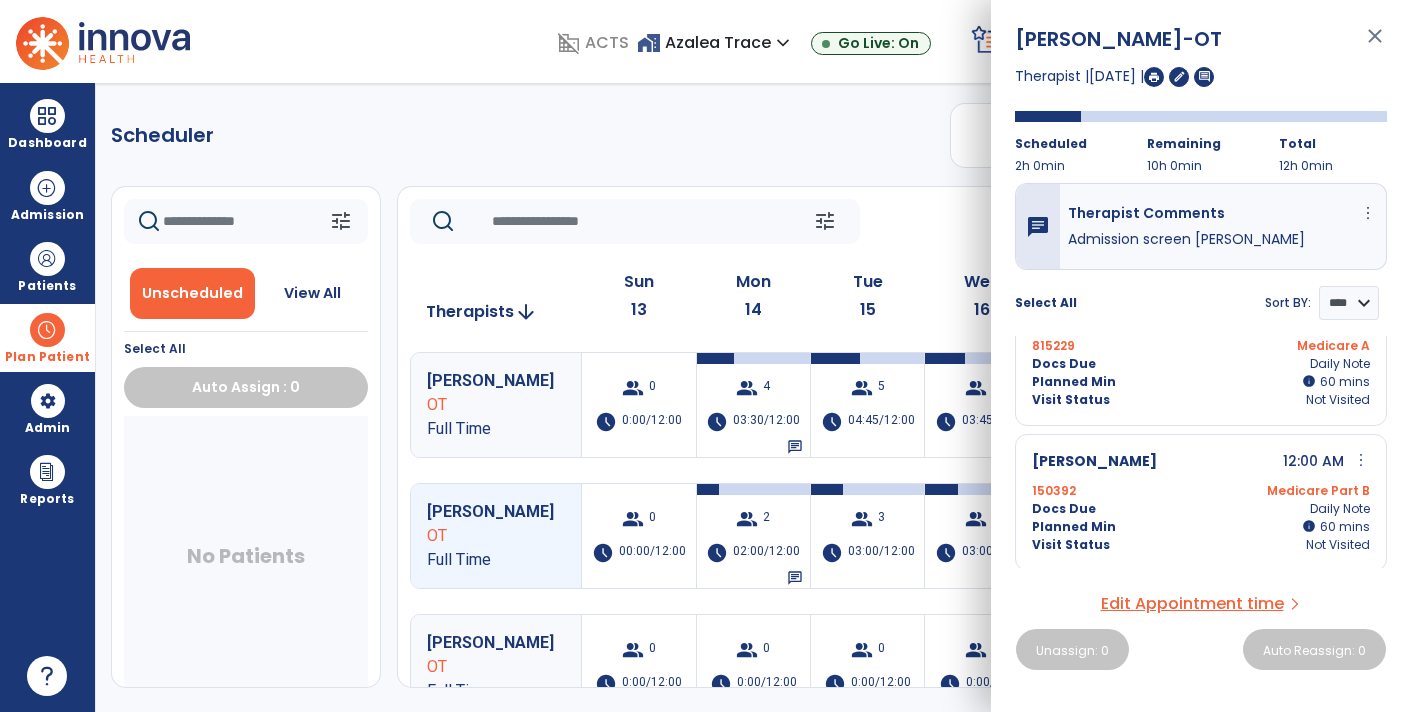 click on "more_vert" at bounding box center (1361, 460) 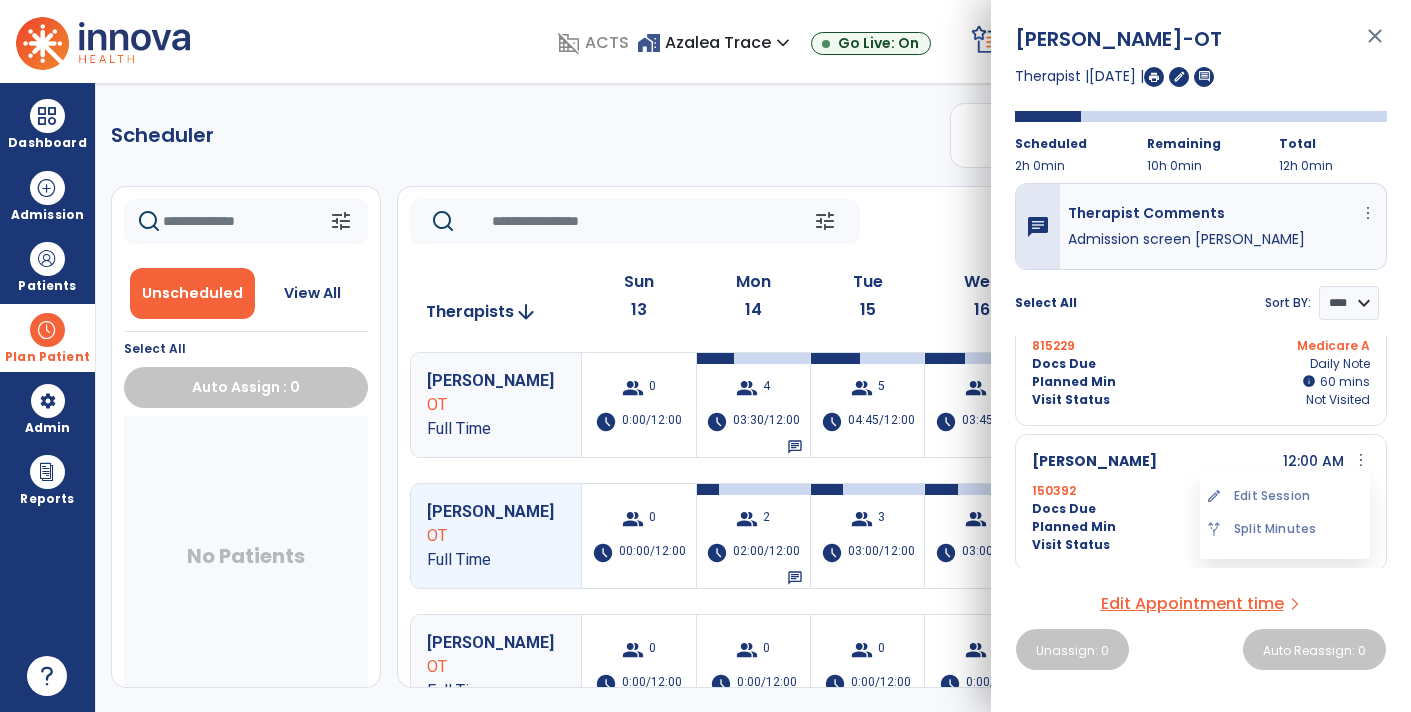 click on "Edit Appointment time" at bounding box center [1192, 604] 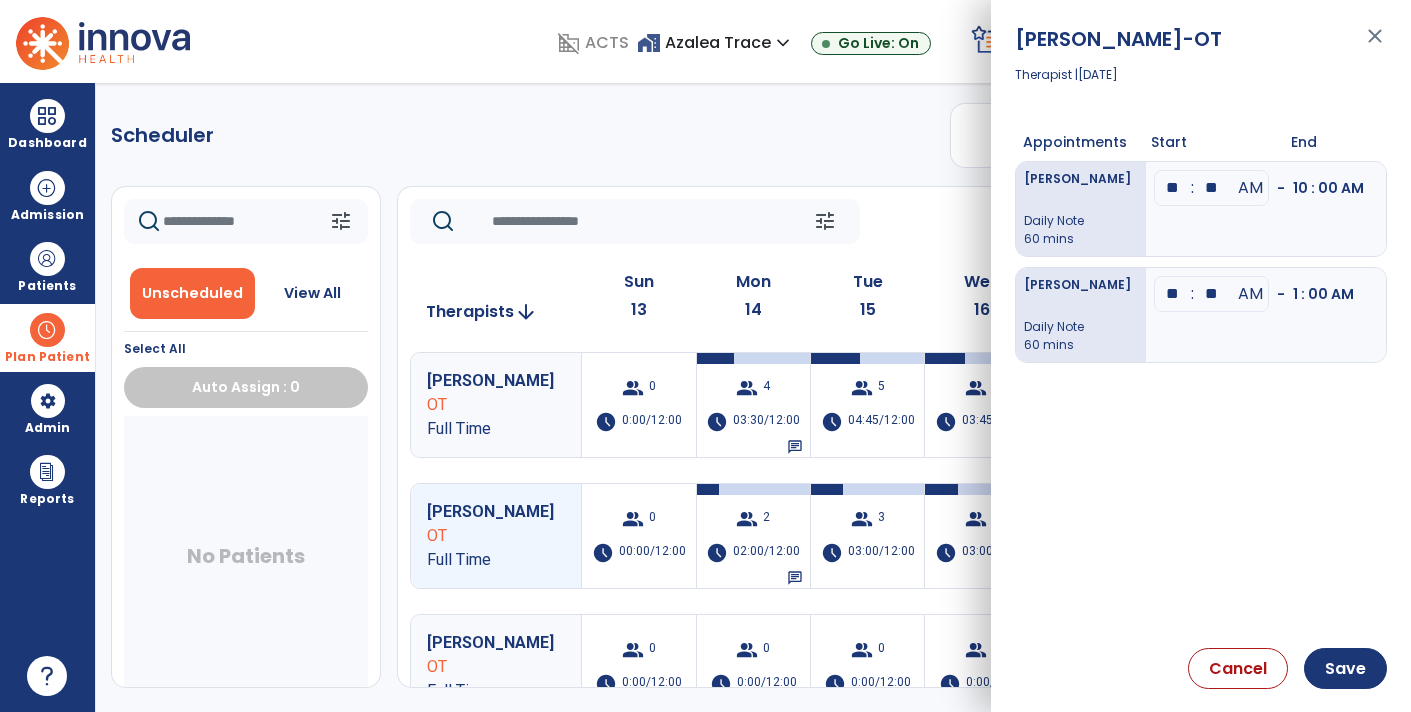 click on "**" at bounding box center [1173, 188] 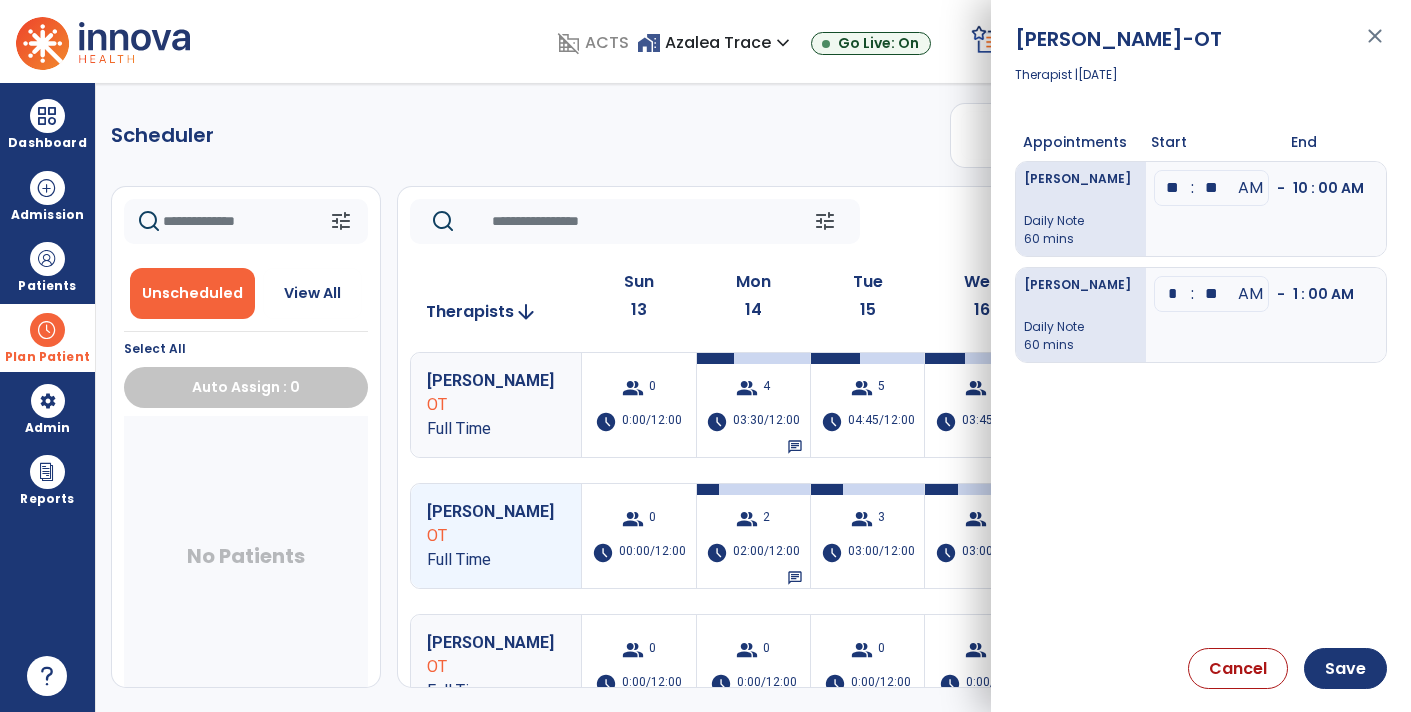 type on "**" 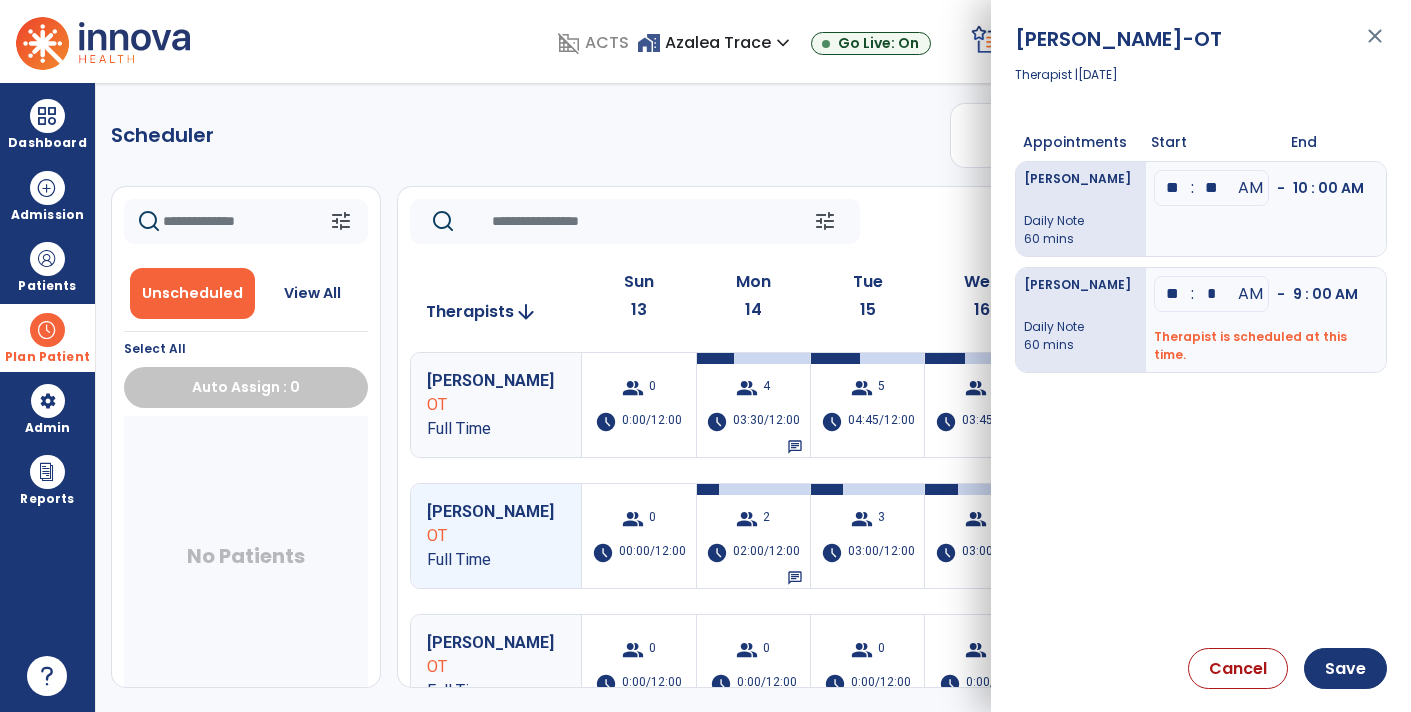 type on "**" 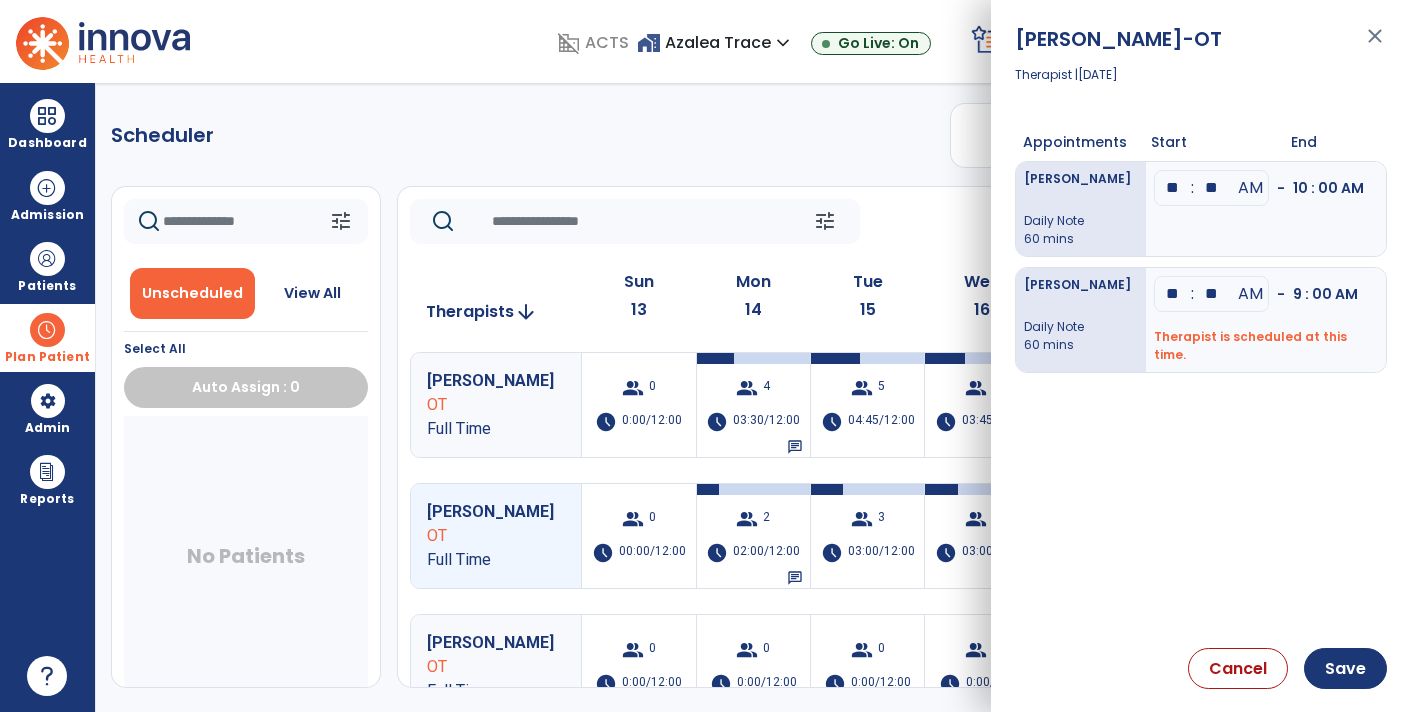 click on "[PERSON_NAME]  Daily Note 60 mins ** : ** AM - 10 : 00 AM   [PERSON_NAME]   Daily Note 60 mins ** : ** AM - 9 : 00 AM  Therapist is scheduled at this time." at bounding box center [1201, 396] 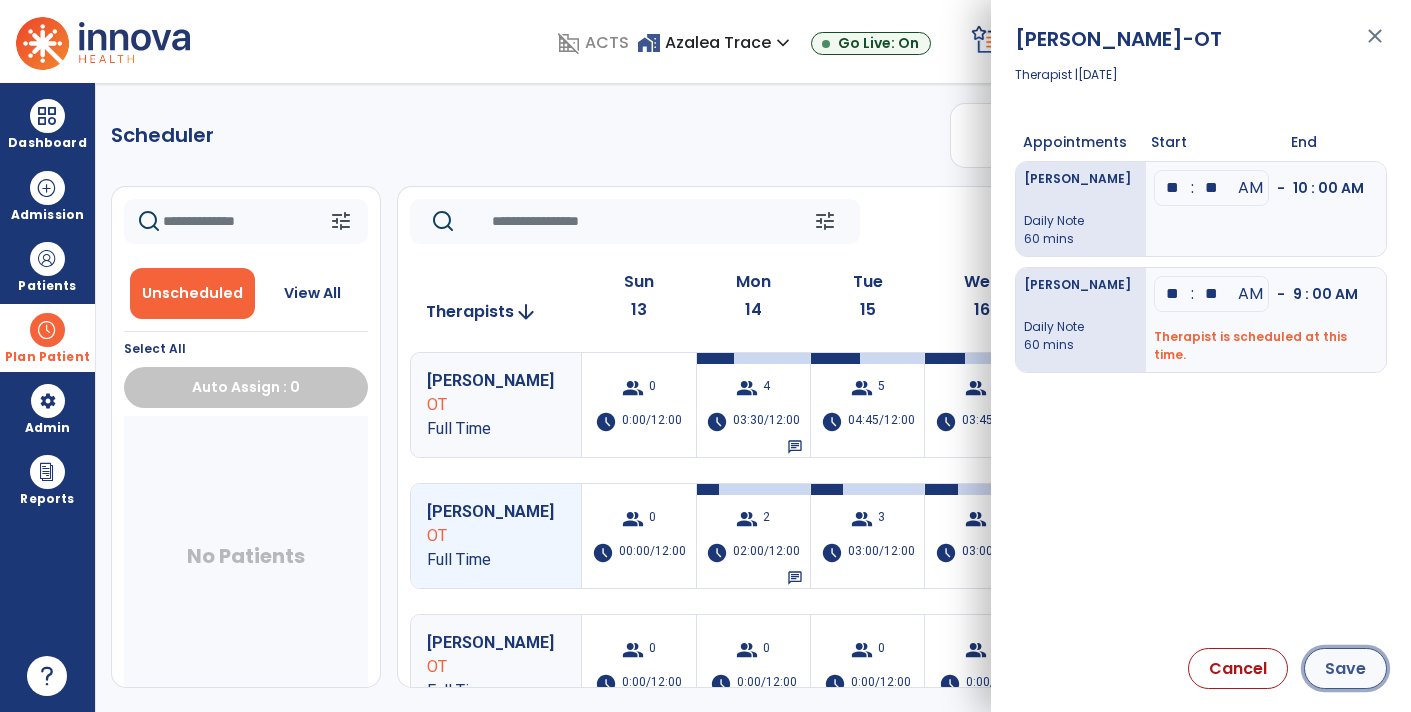 click on "Save" at bounding box center (1345, 668) 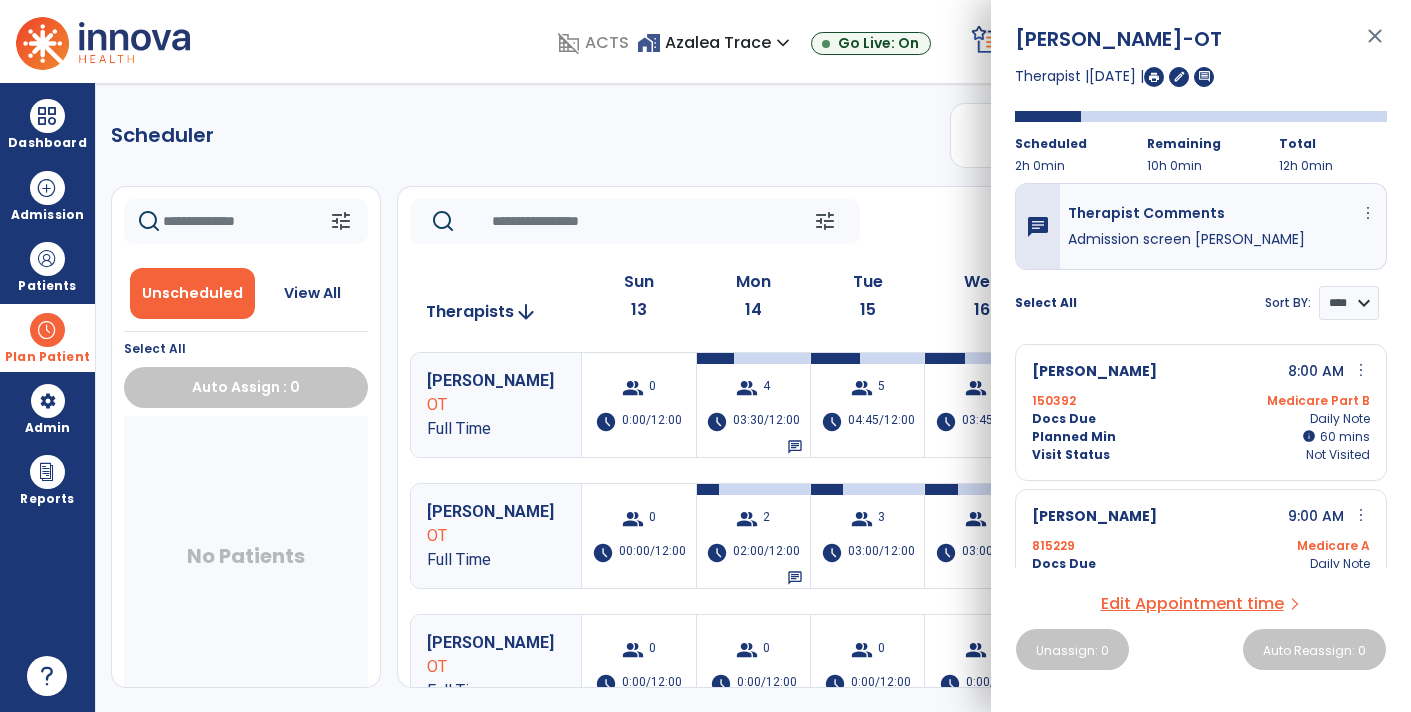 click on "close" at bounding box center [1375, 45] 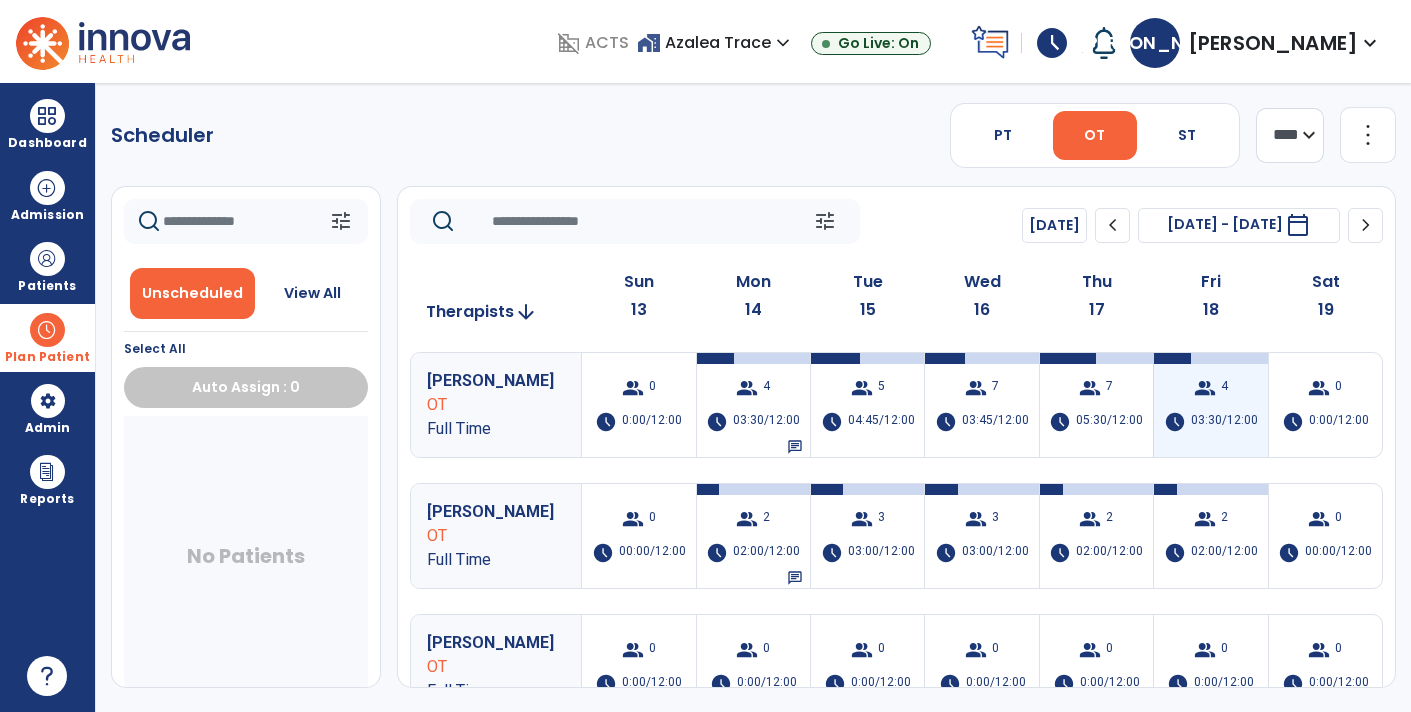 click on "group  4  schedule  03:30/12:00" at bounding box center [1210, 405] 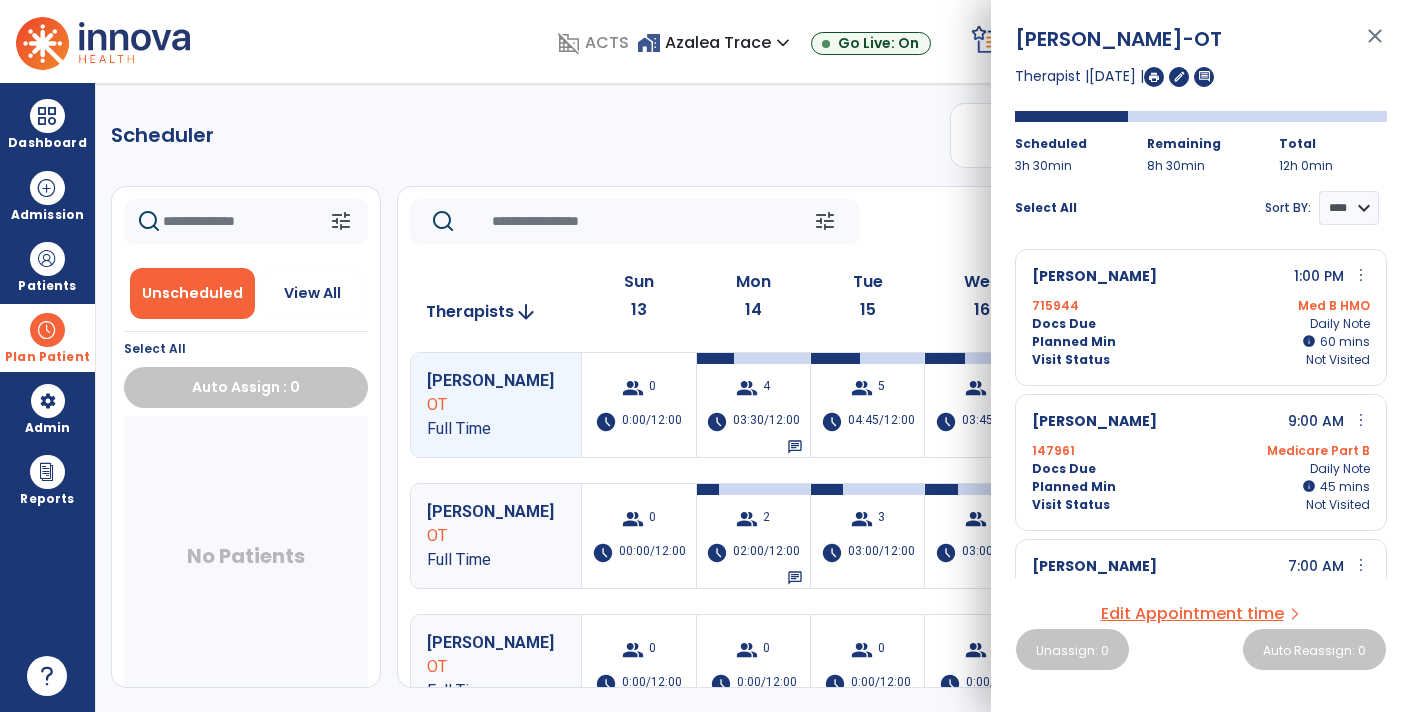 click on "close" at bounding box center [1375, 45] 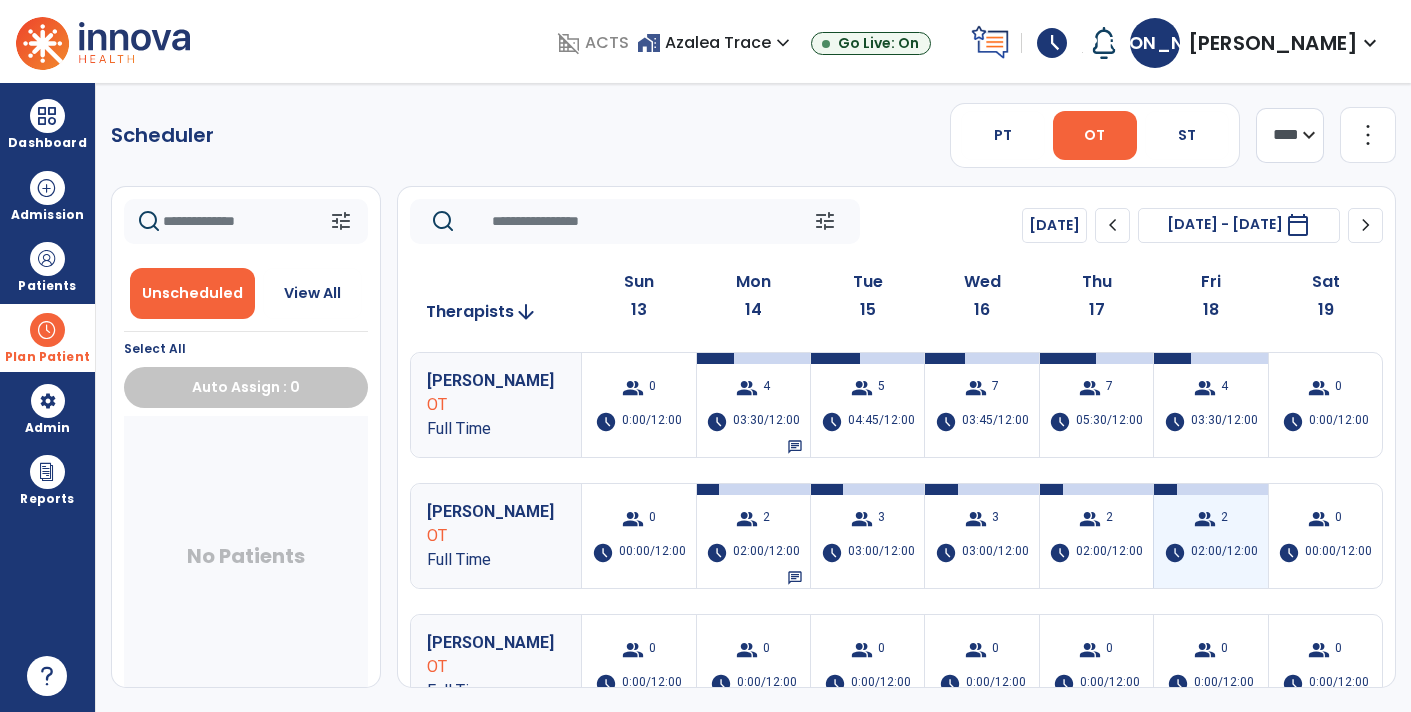 click on "group" at bounding box center (1205, 519) 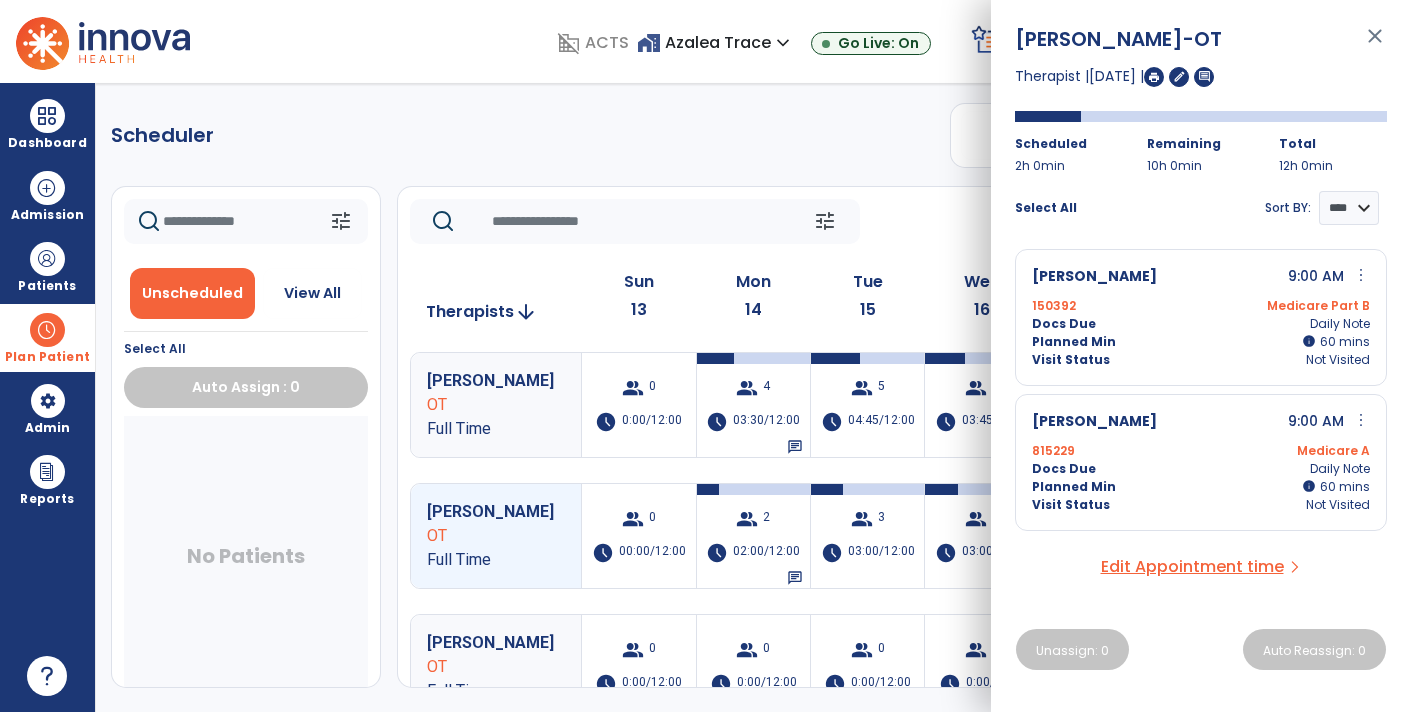 click on "Edit Appointment time" at bounding box center (1192, 567) 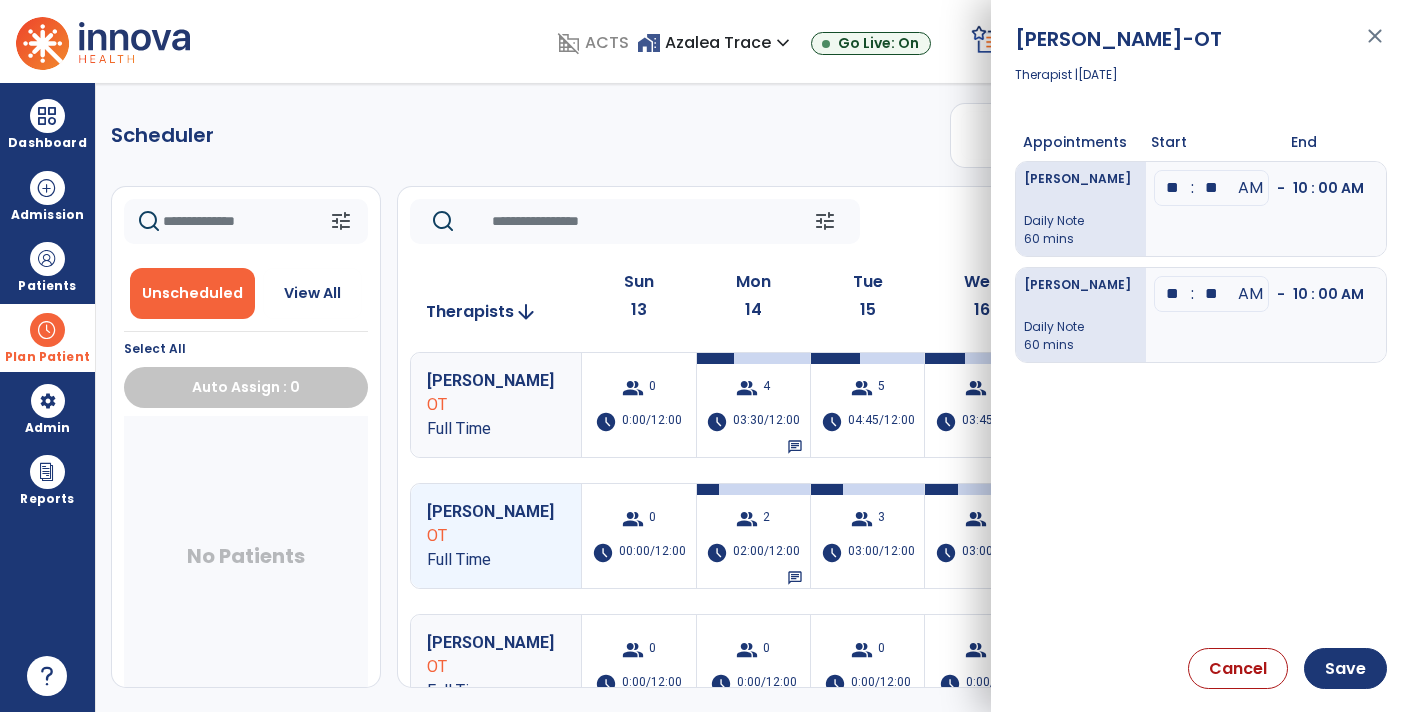click on "**" at bounding box center [1173, 188] 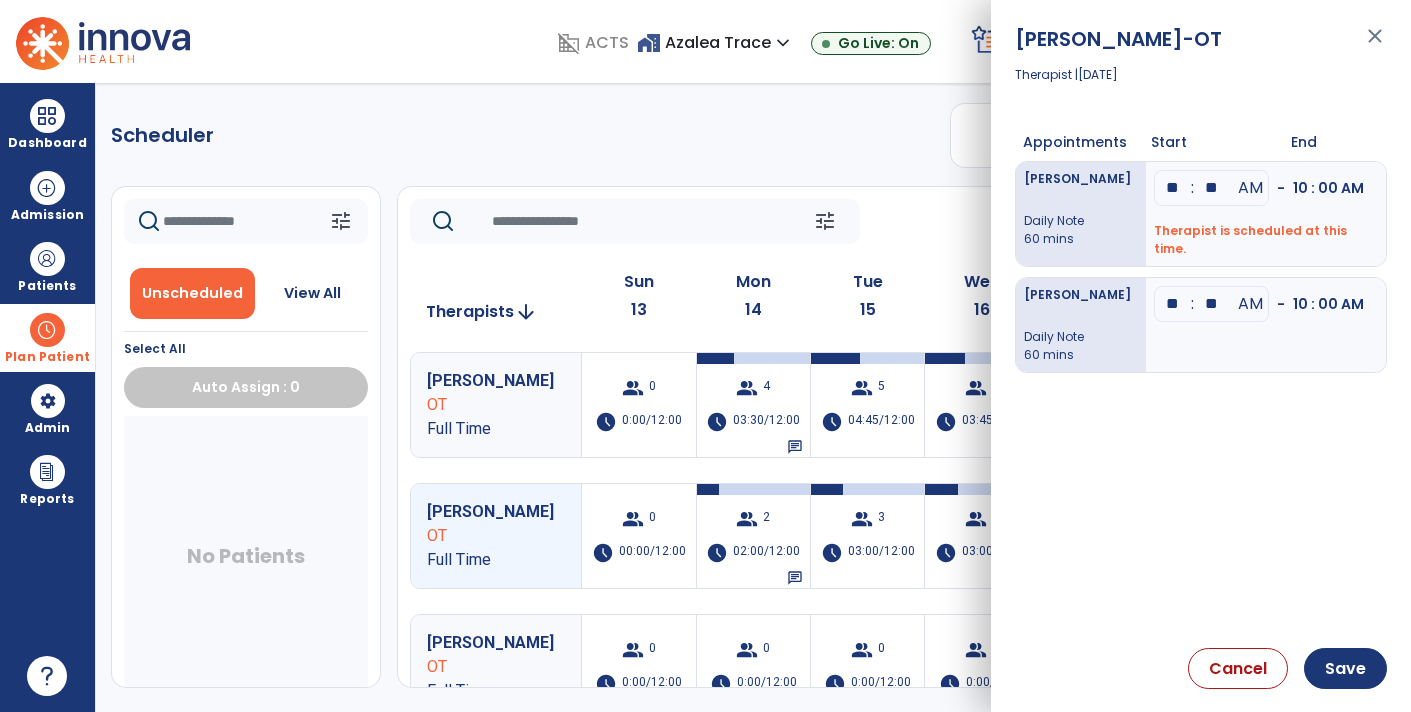 type on "**" 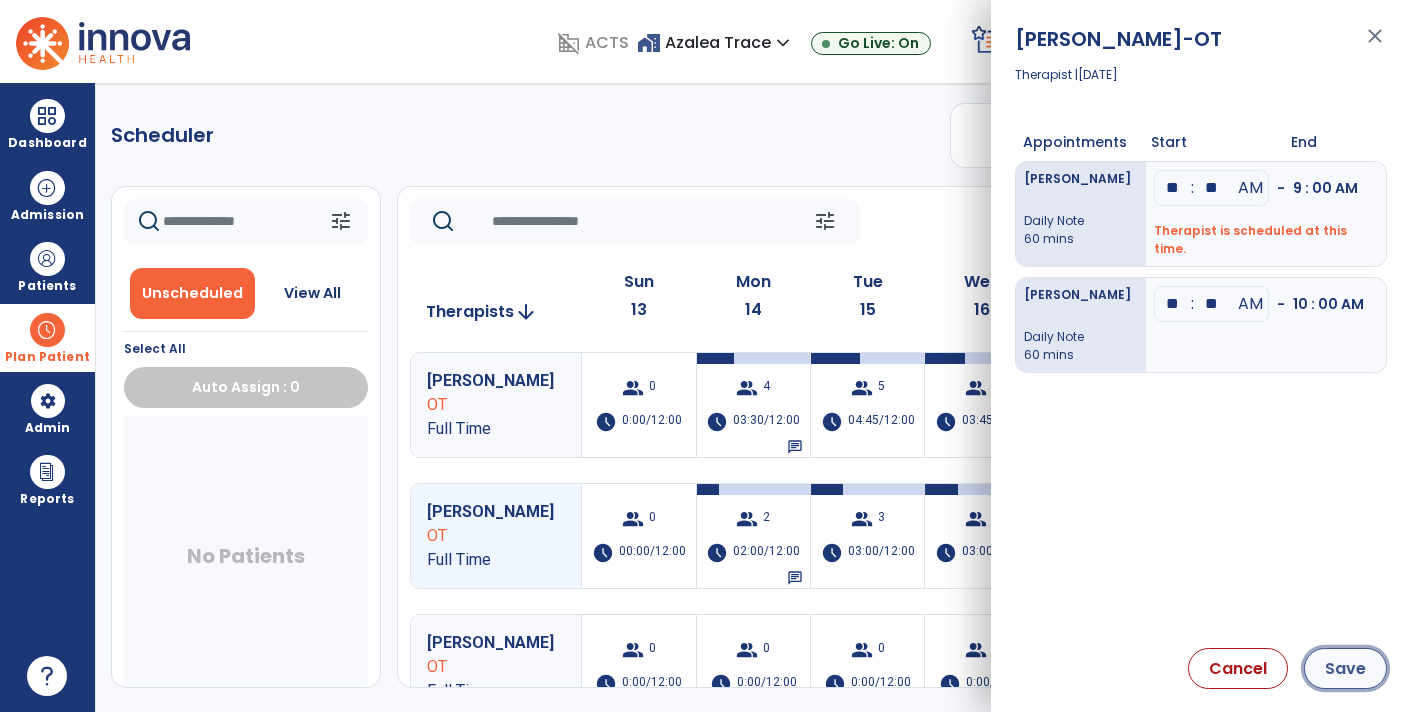 click on "Save" at bounding box center (1345, 668) 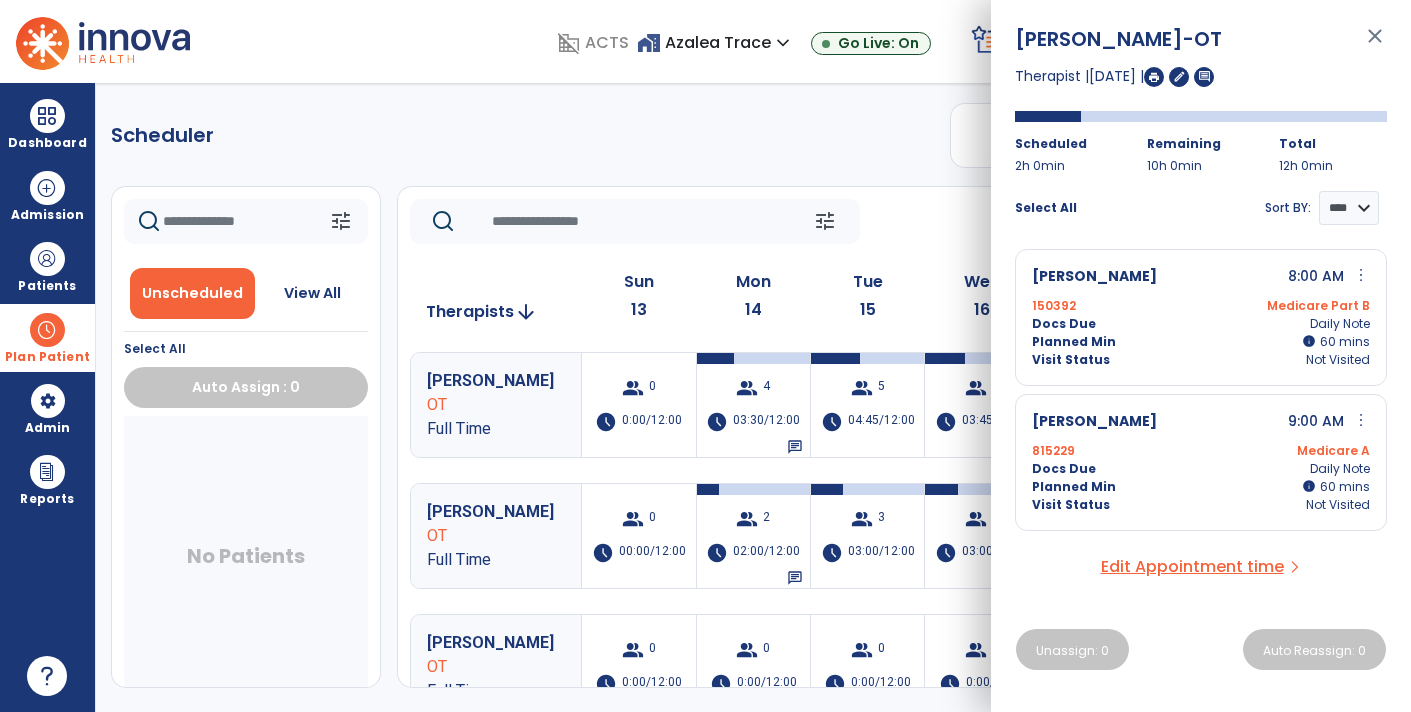 click on "close" at bounding box center [1375, 45] 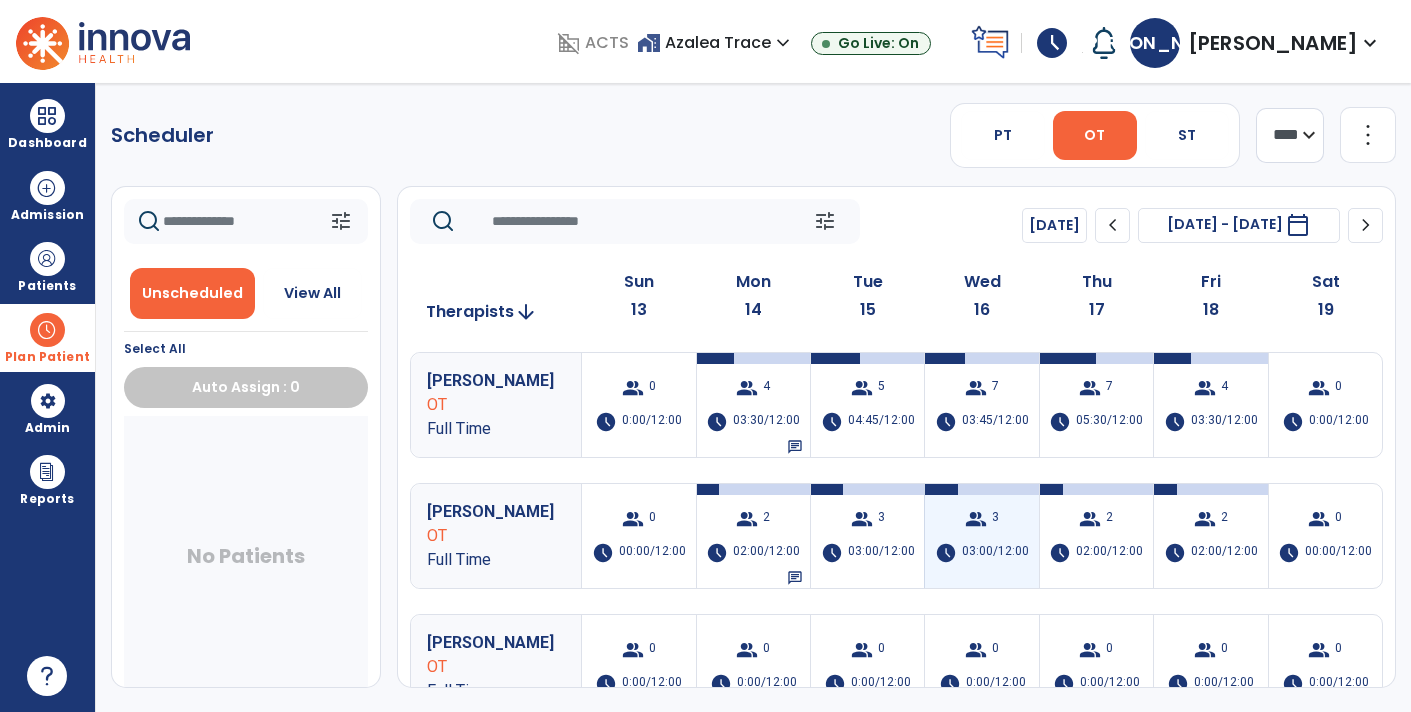 click on "group  3  schedule  03:00/12:00" at bounding box center [981, 536] 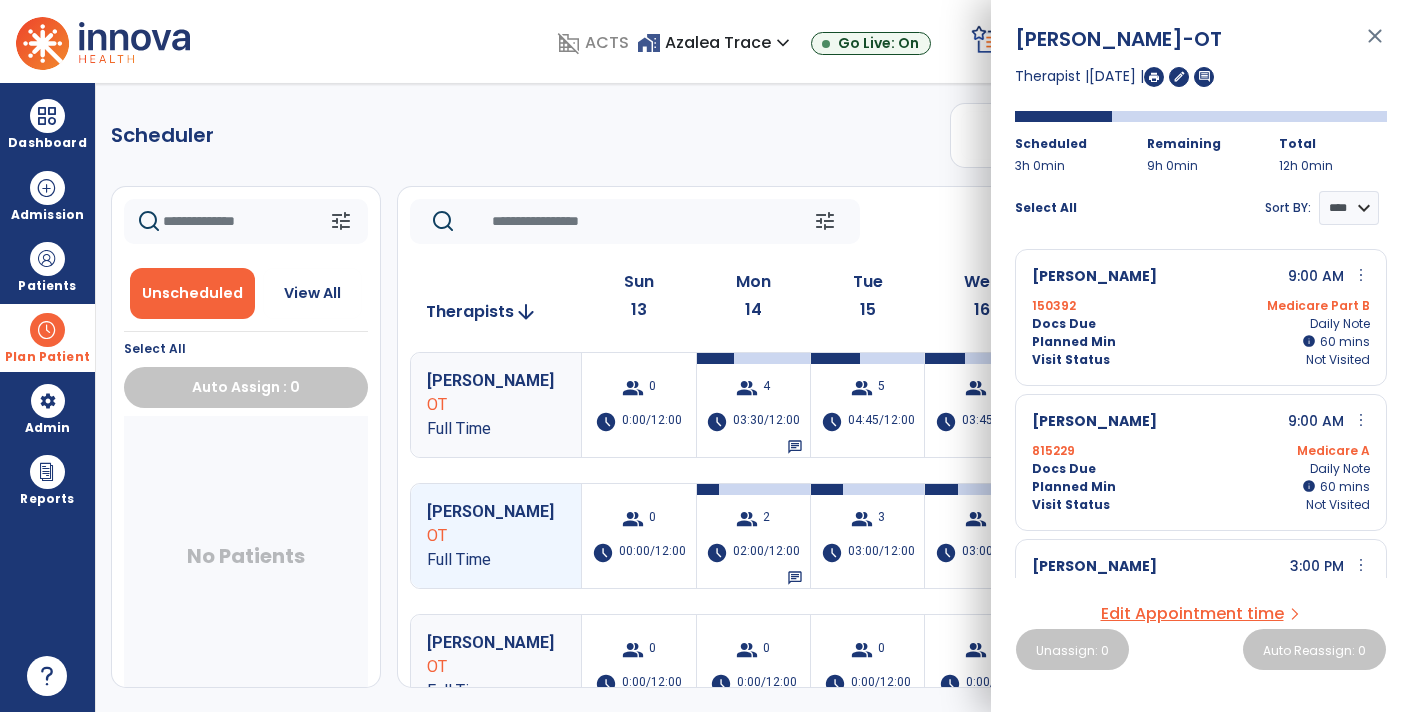 click on "Edit Appointment time" at bounding box center (1192, 614) 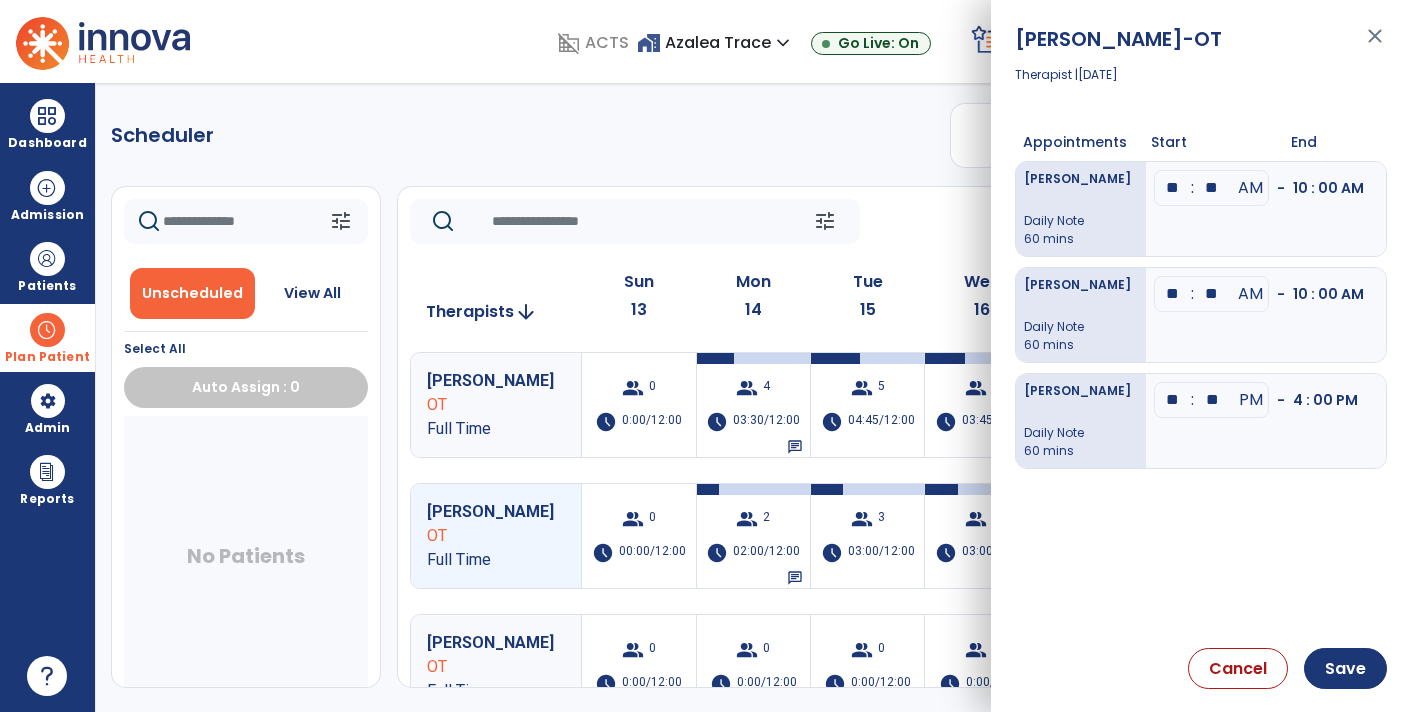 click on "**" at bounding box center (1212, 188) 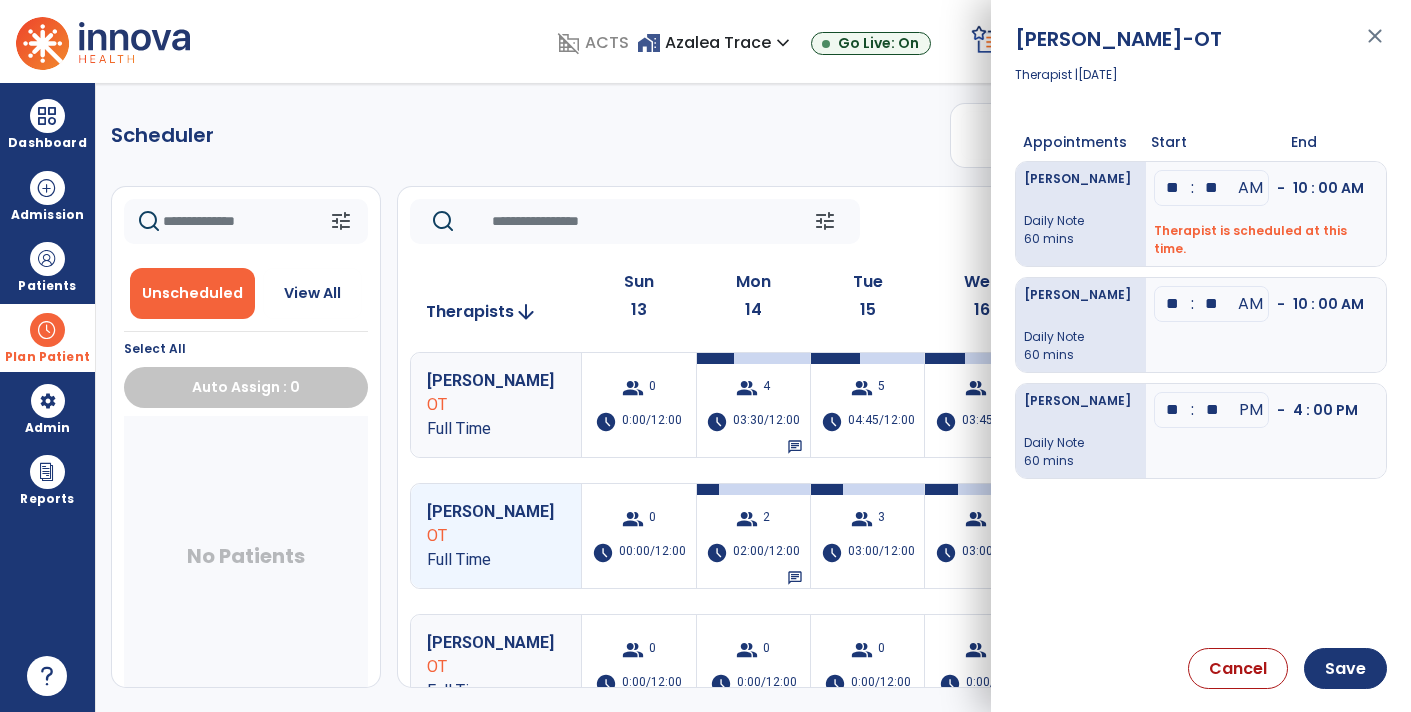 click on "**" at bounding box center (1173, 188) 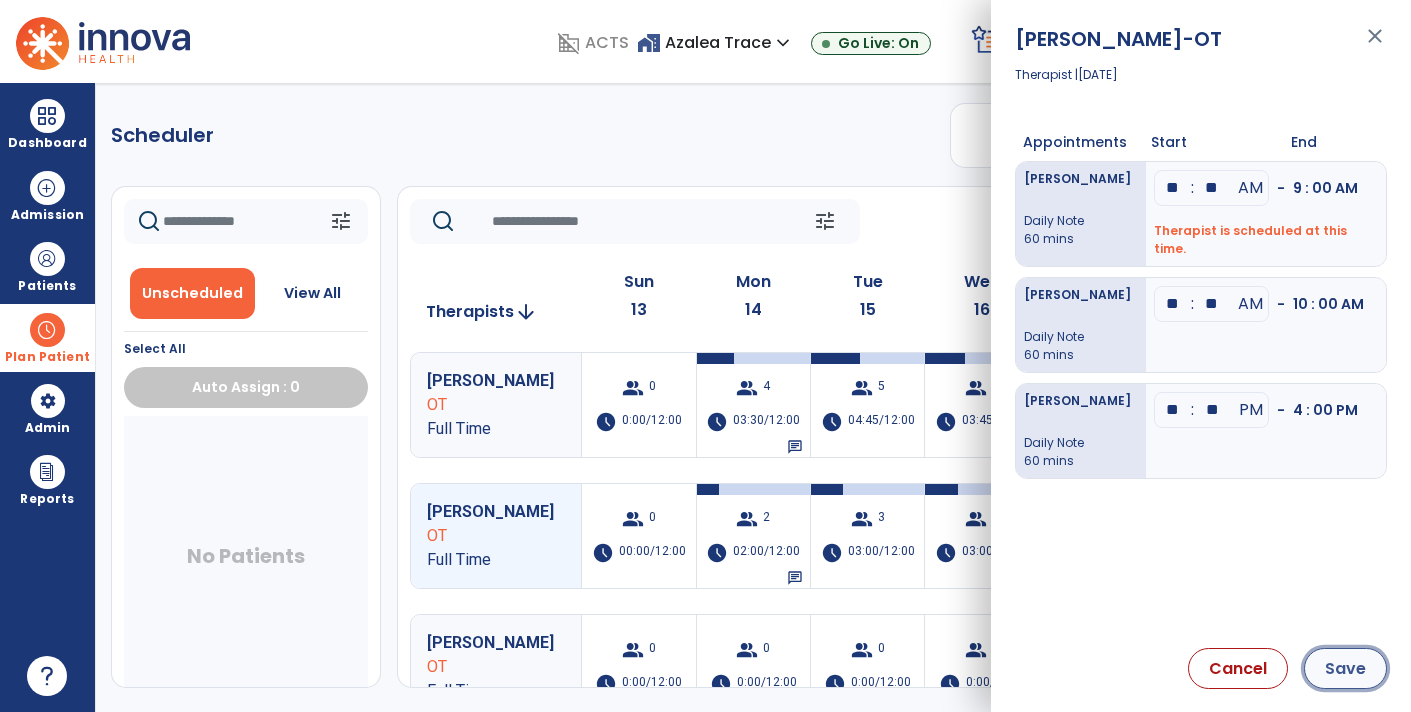 click on "Save" at bounding box center (1345, 668) 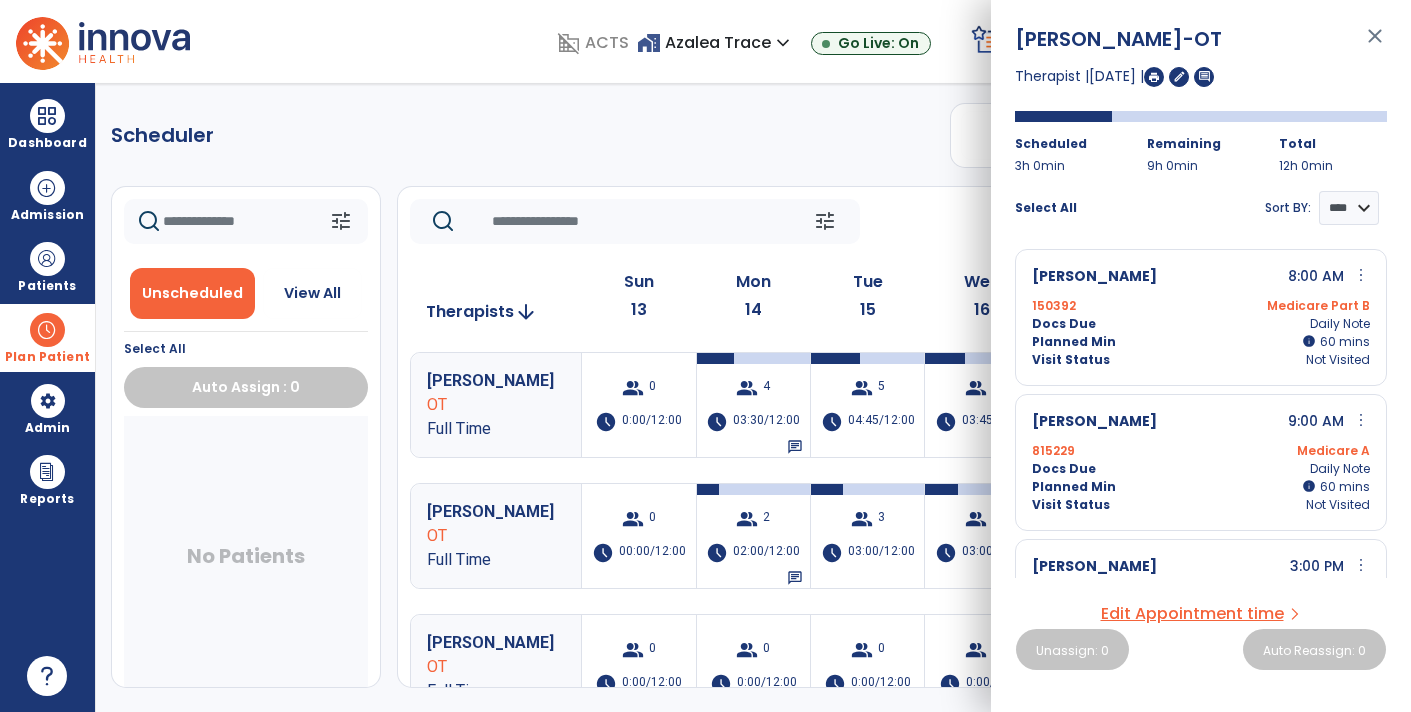 click on "close" at bounding box center [1375, 45] 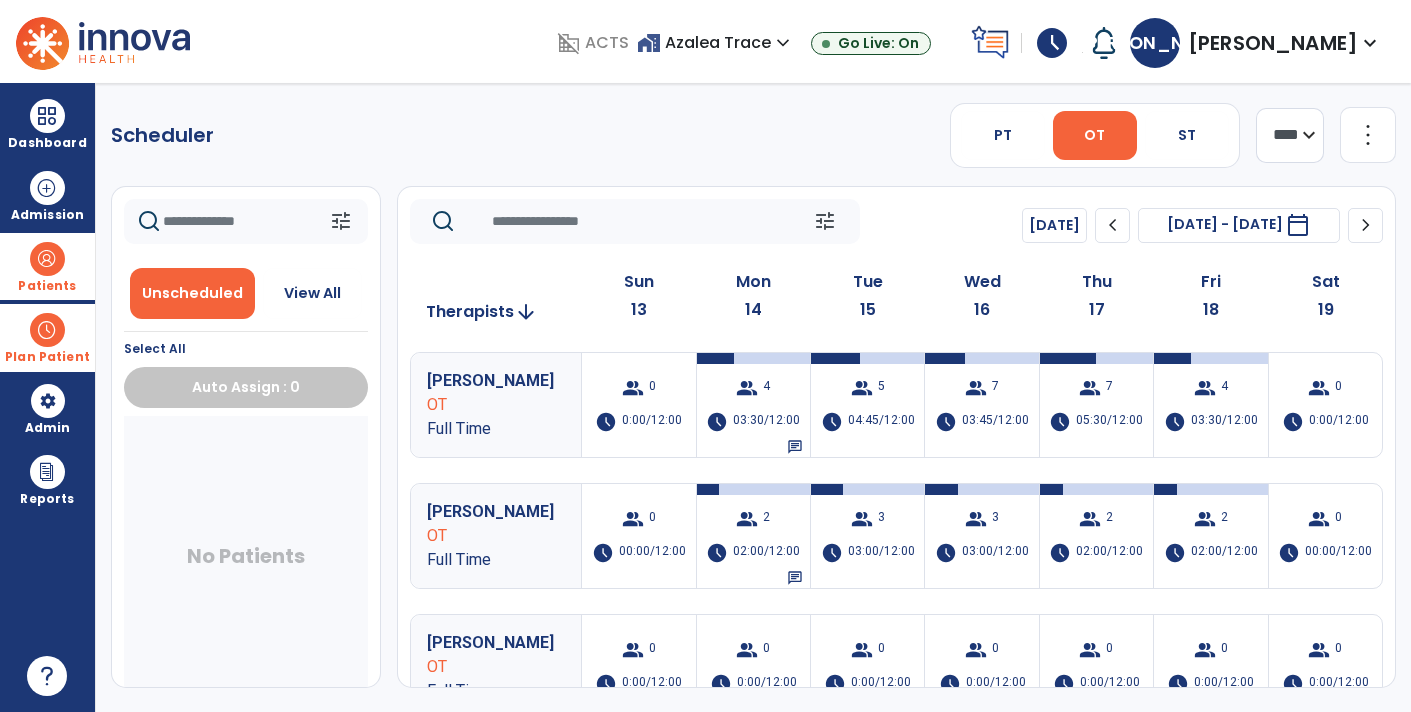 click on "Patients" at bounding box center [47, 286] 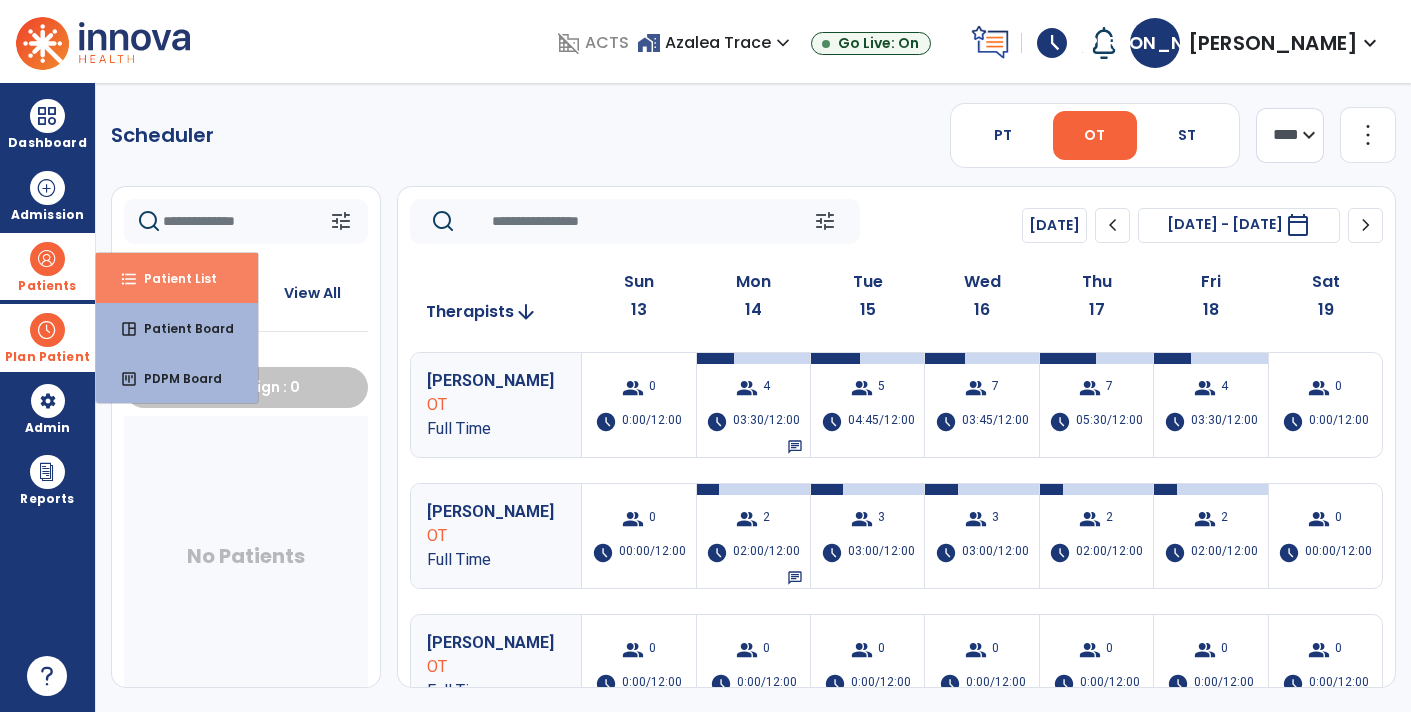 click on "Patient List" at bounding box center (172, 278) 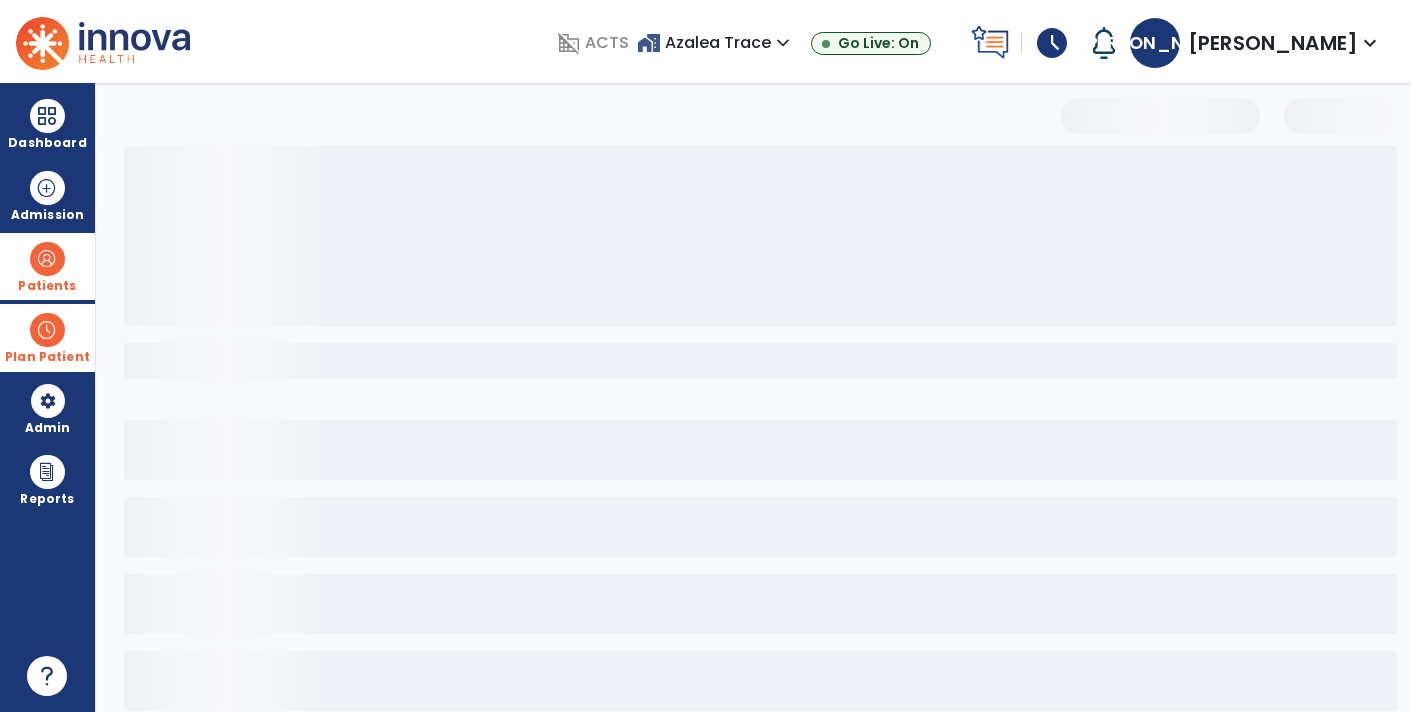 select on "***" 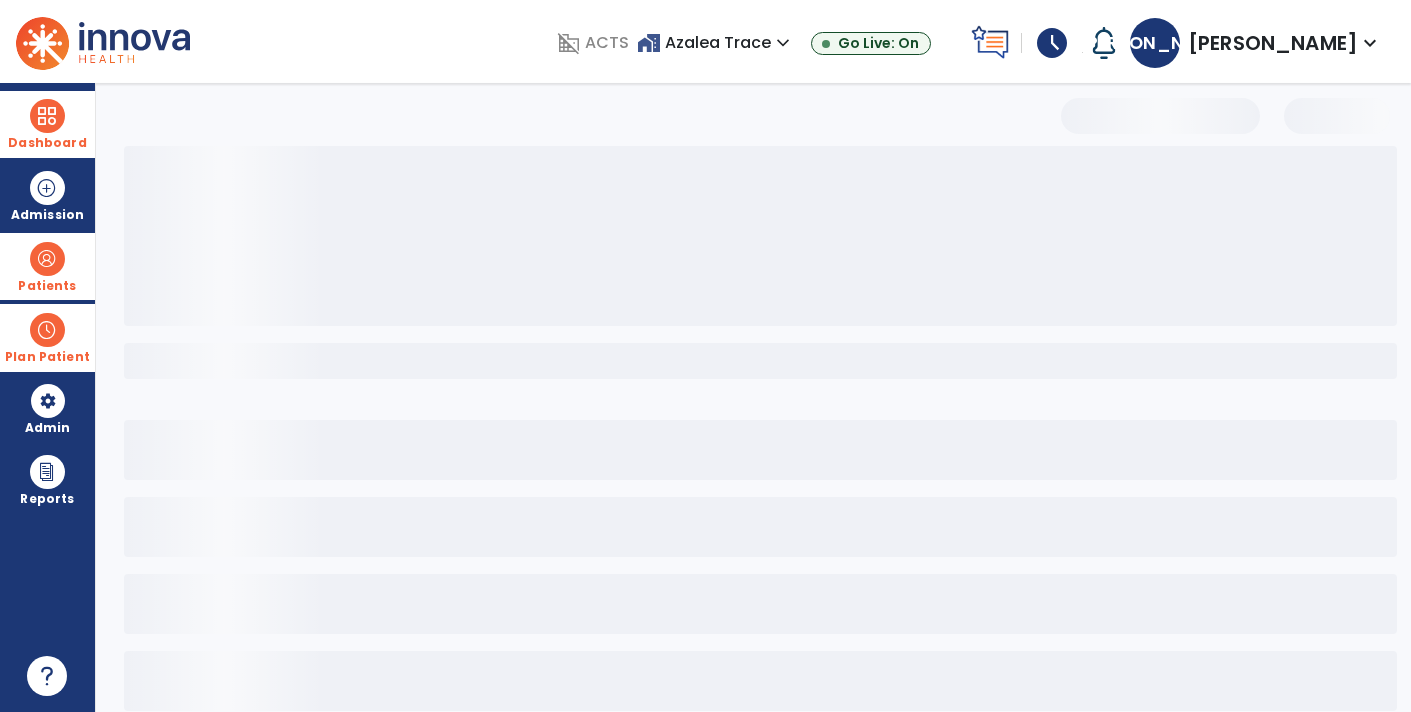 click on "Dashboard" at bounding box center [47, 124] 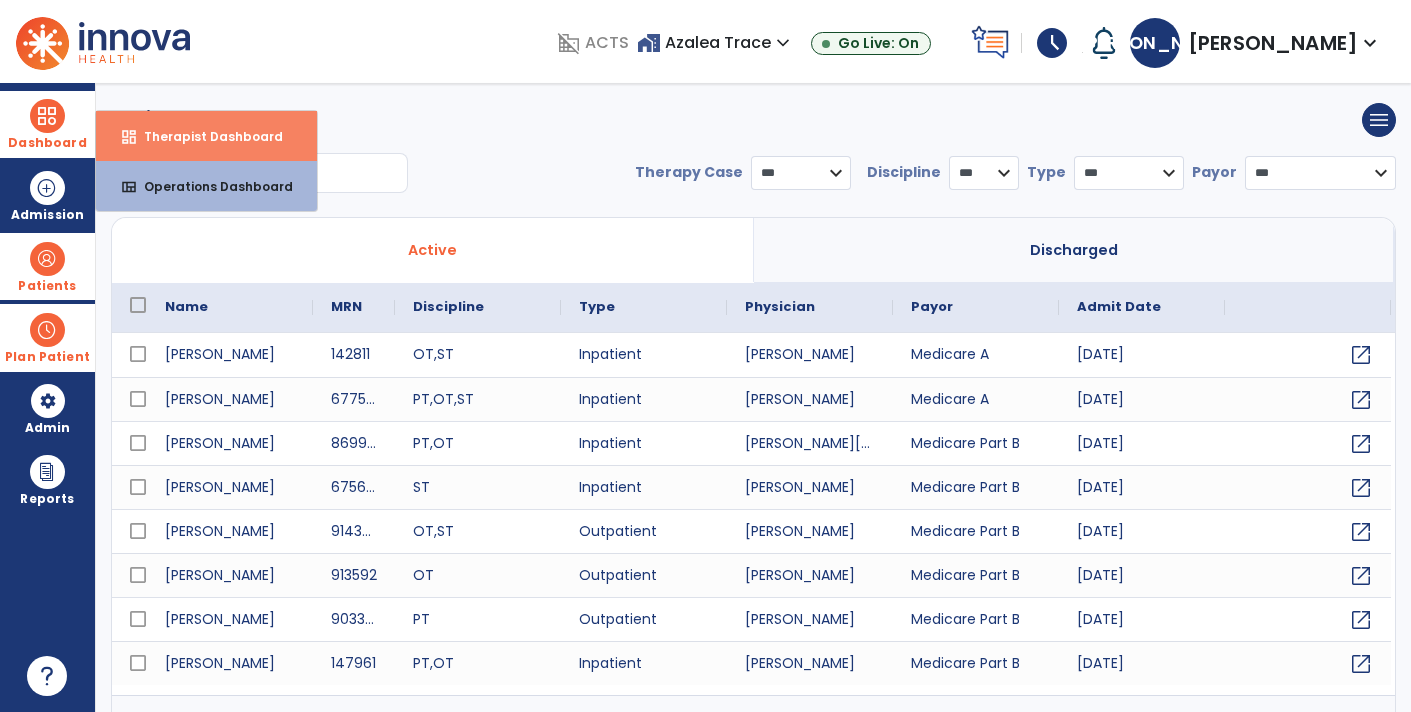 click on "dashboard  Therapist Dashboard" at bounding box center [206, 136] 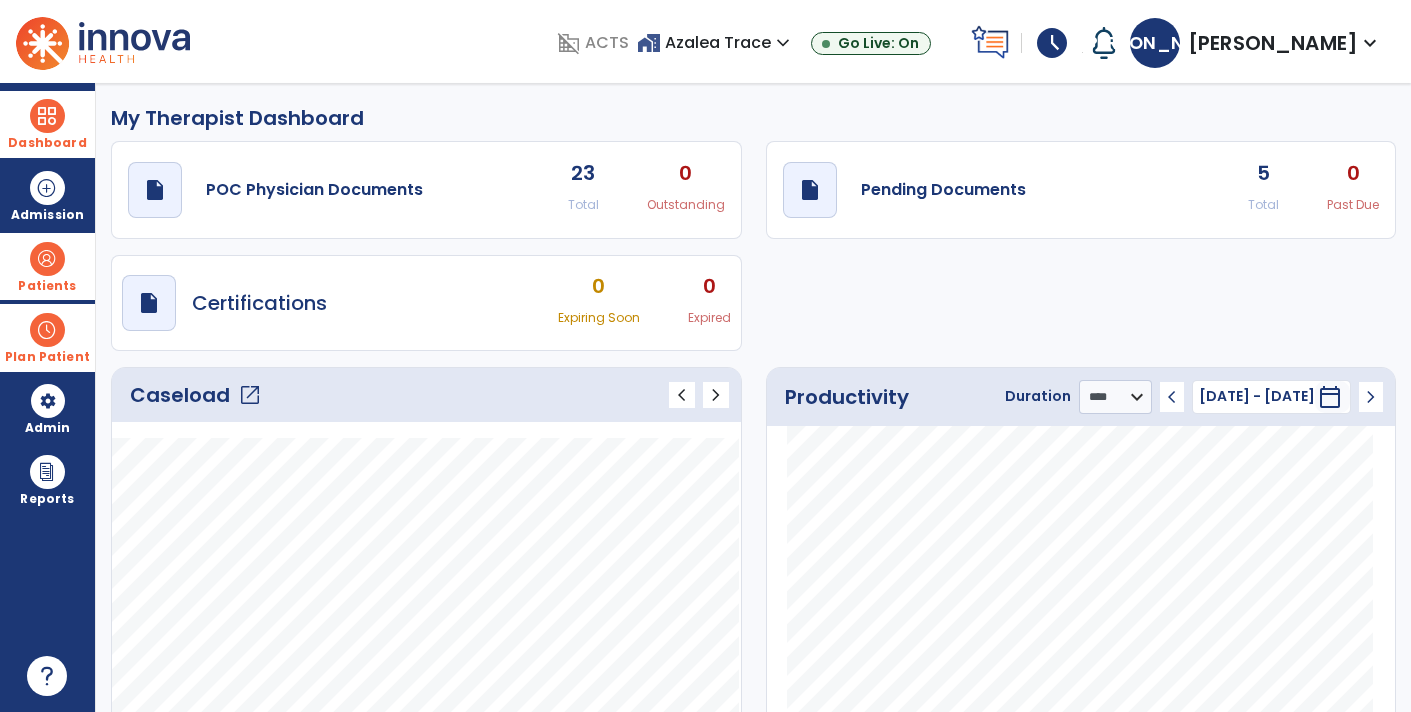 scroll, scrollTop: 9, scrollLeft: 0, axis: vertical 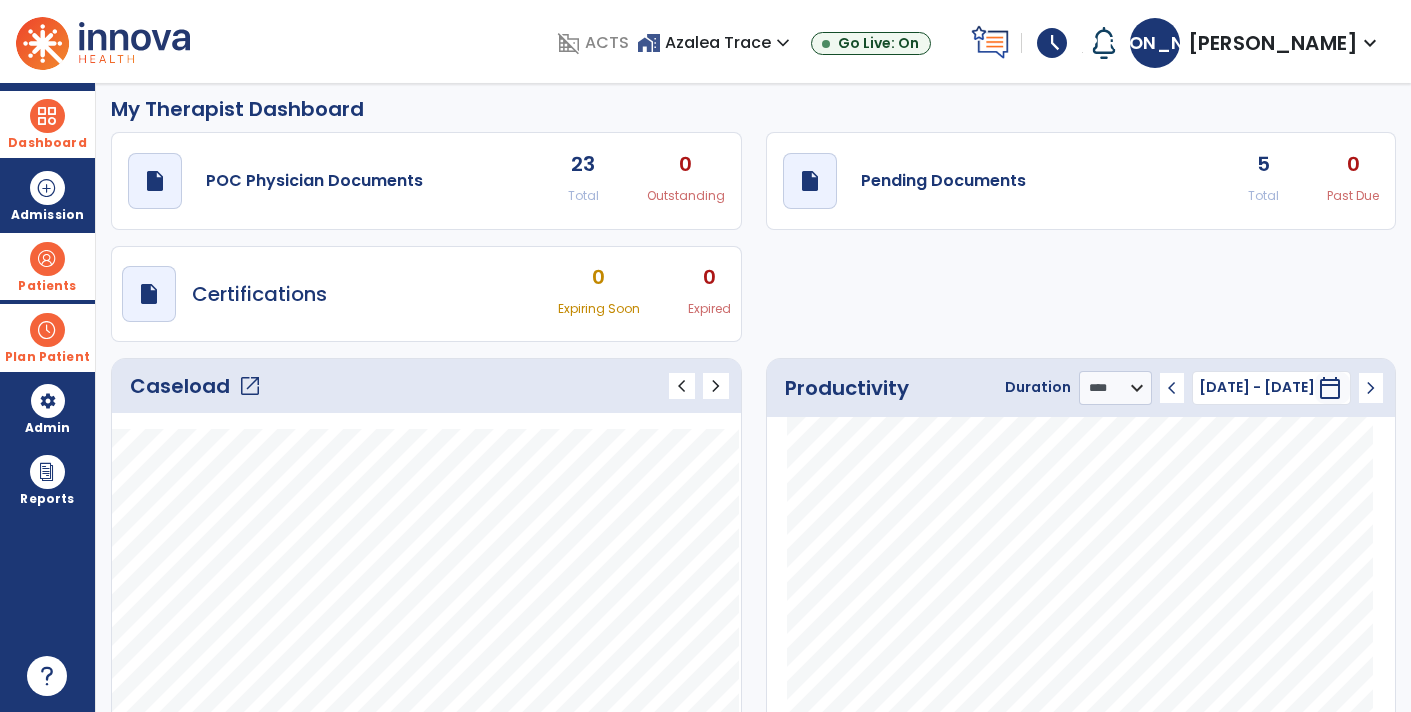 click on "5 Total 0 Past Due" 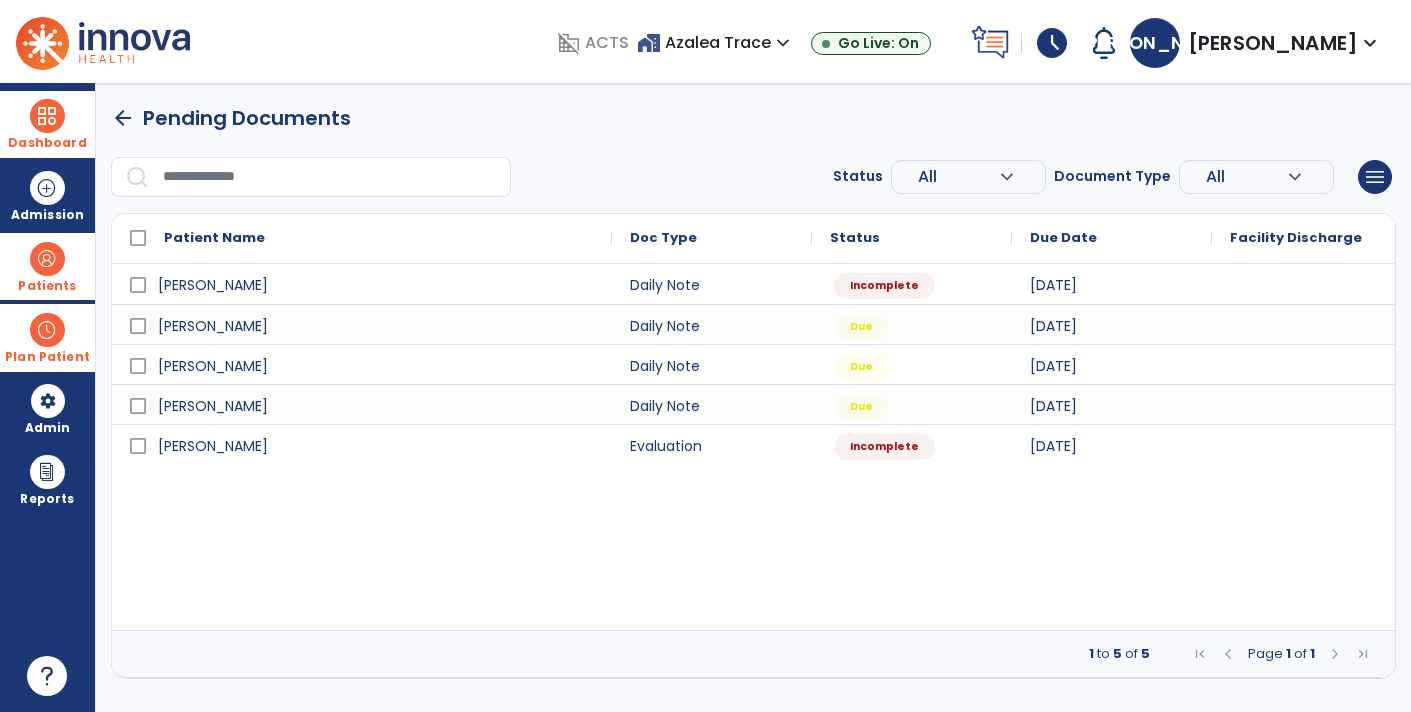 scroll, scrollTop: 0, scrollLeft: 0, axis: both 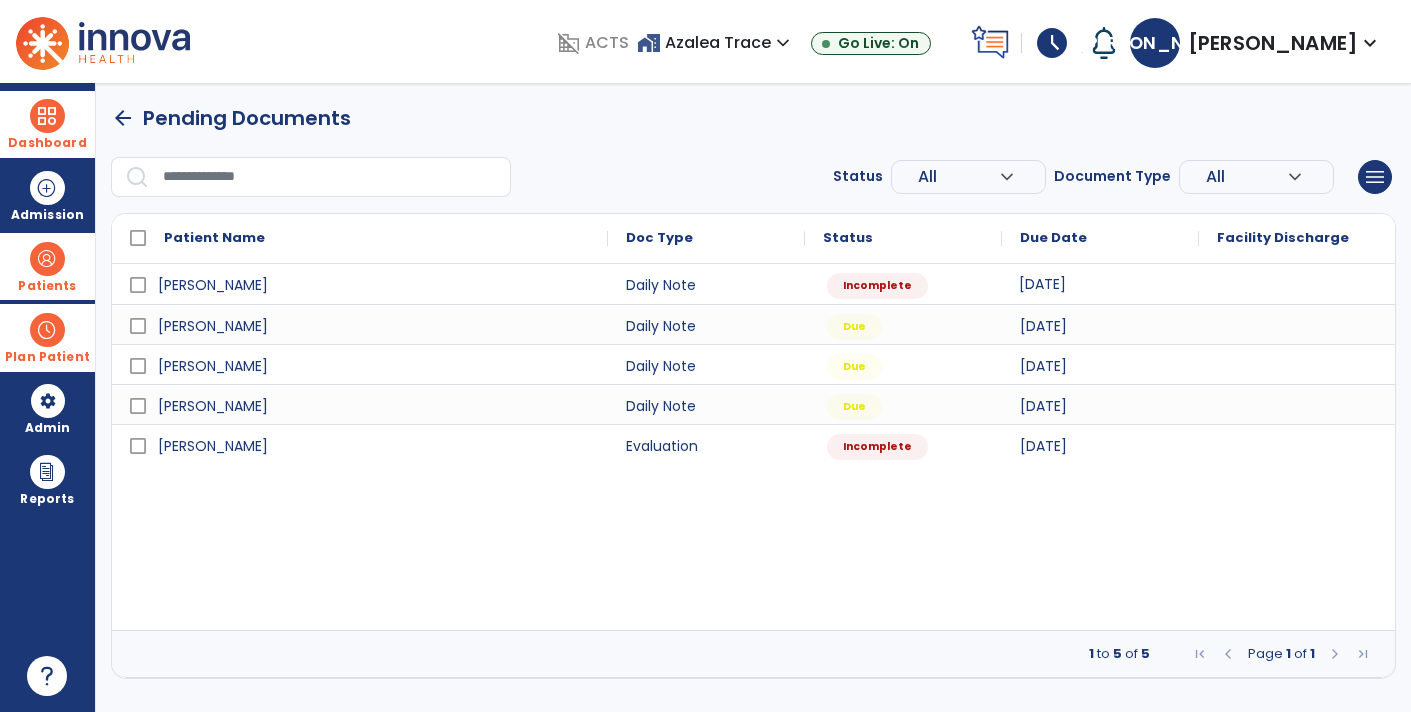 click on "[DATE]" at bounding box center (1100, 284) 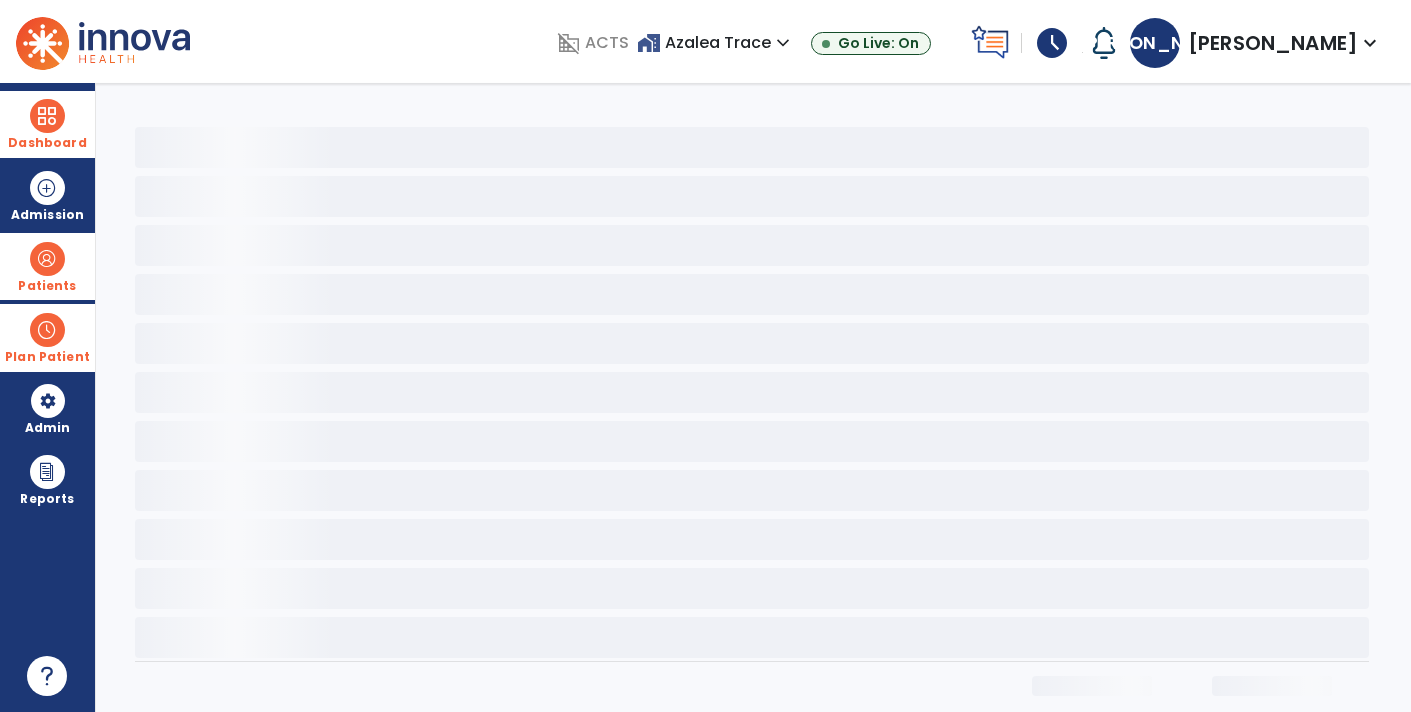 select on "*" 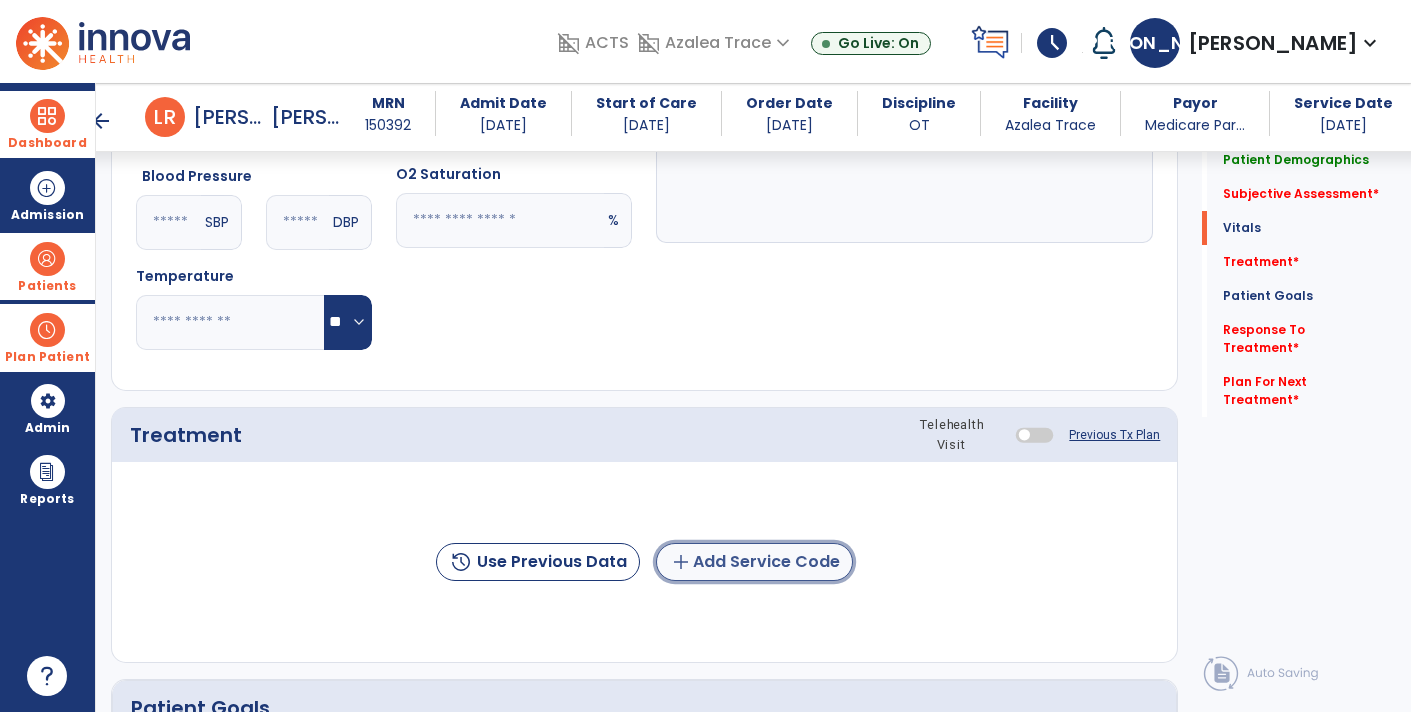 click on "add  Add Service Code" 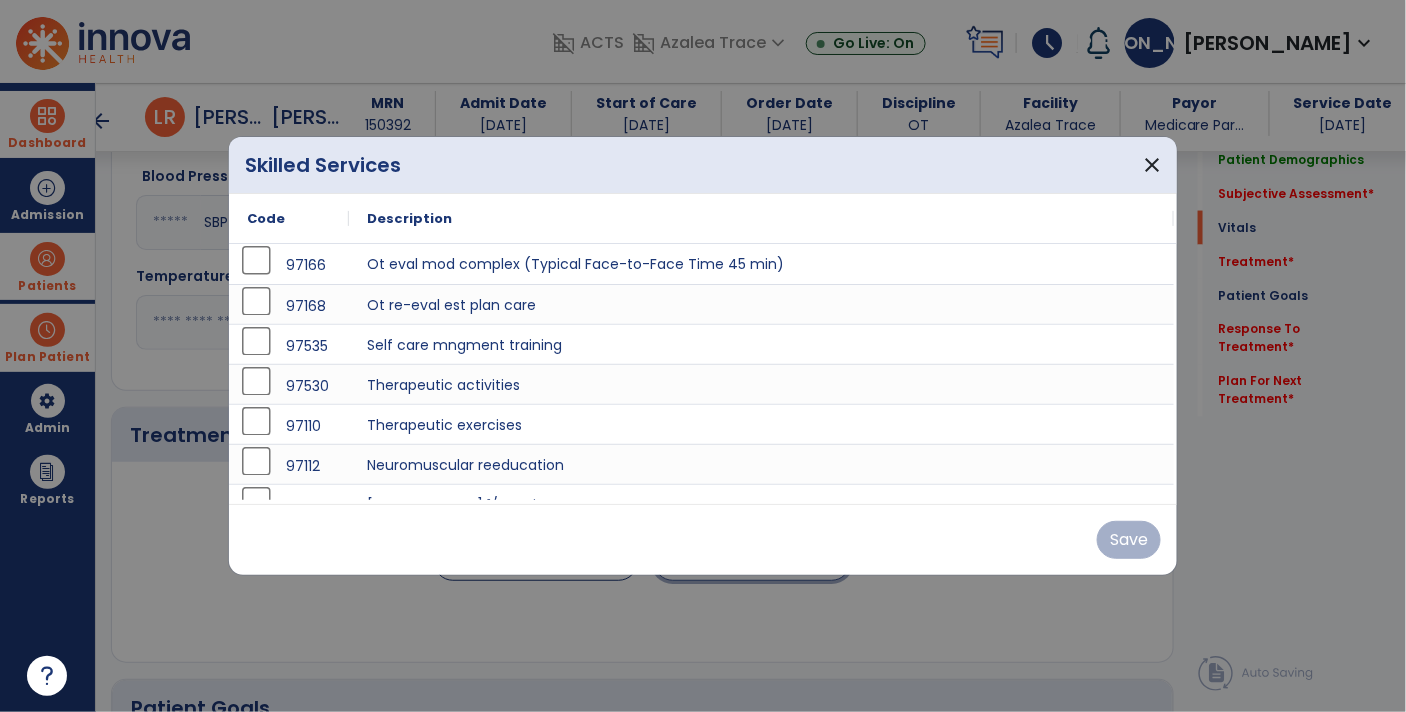 scroll, scrollTop: 952, scrollLeft: 0, axis: vertical 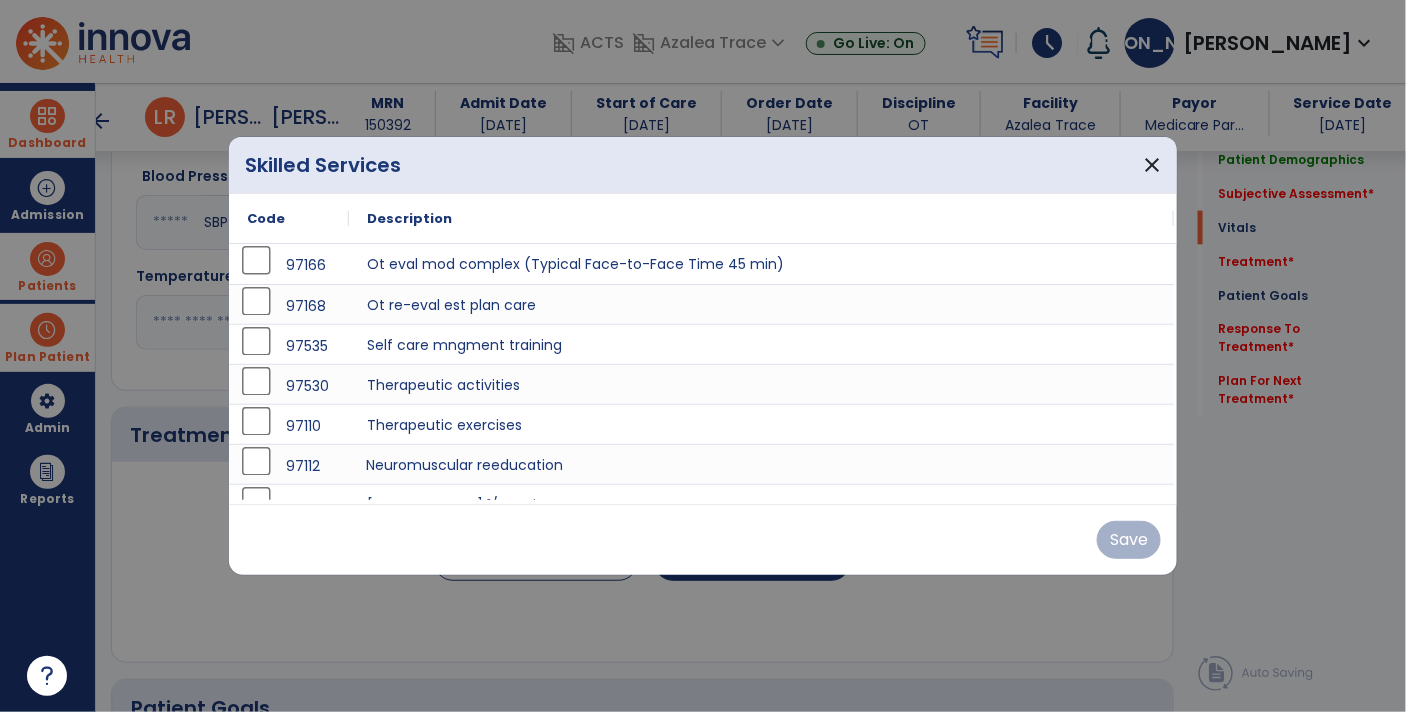 click on "Neuromuscular reeducation" at bounding box center [761, 464] 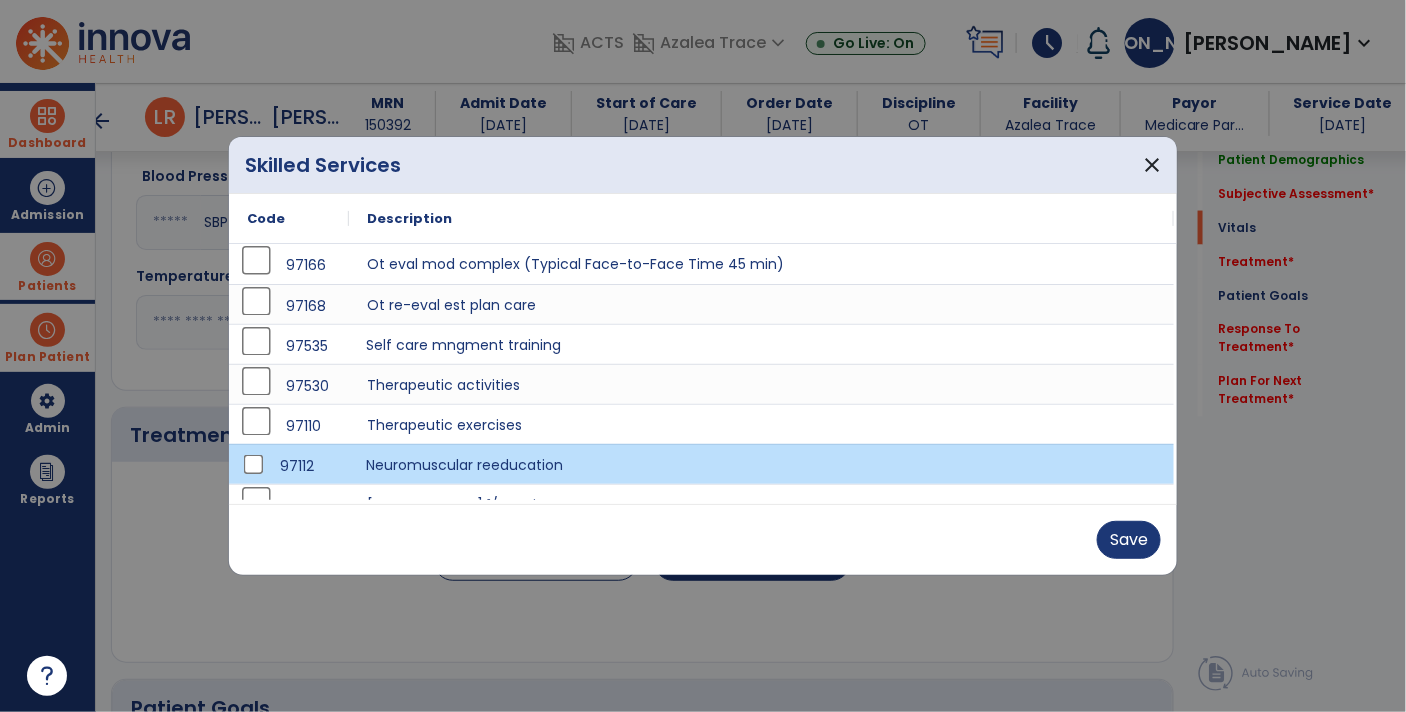 click on "Self care mngment training" at bounding box center (761, 344) 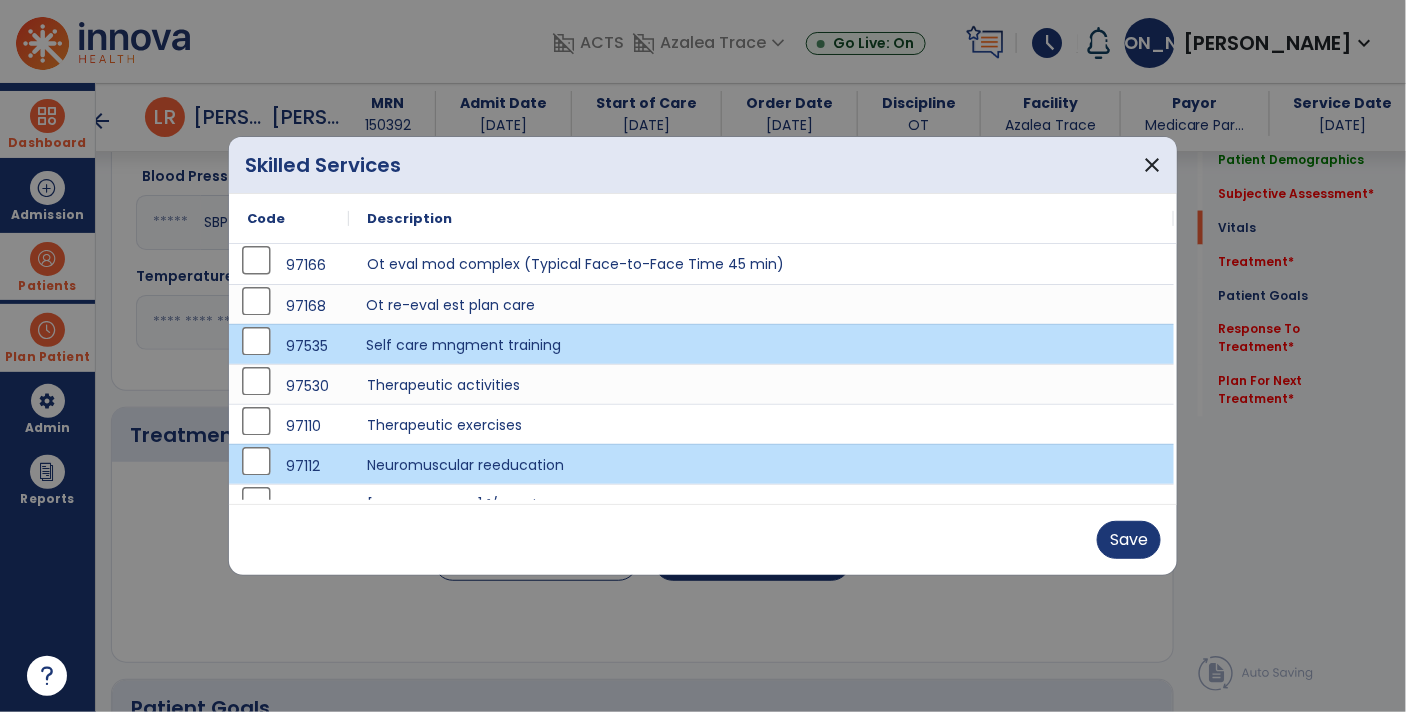 click on "Ot re-eval est plan care" at bounding box center (761, 304) 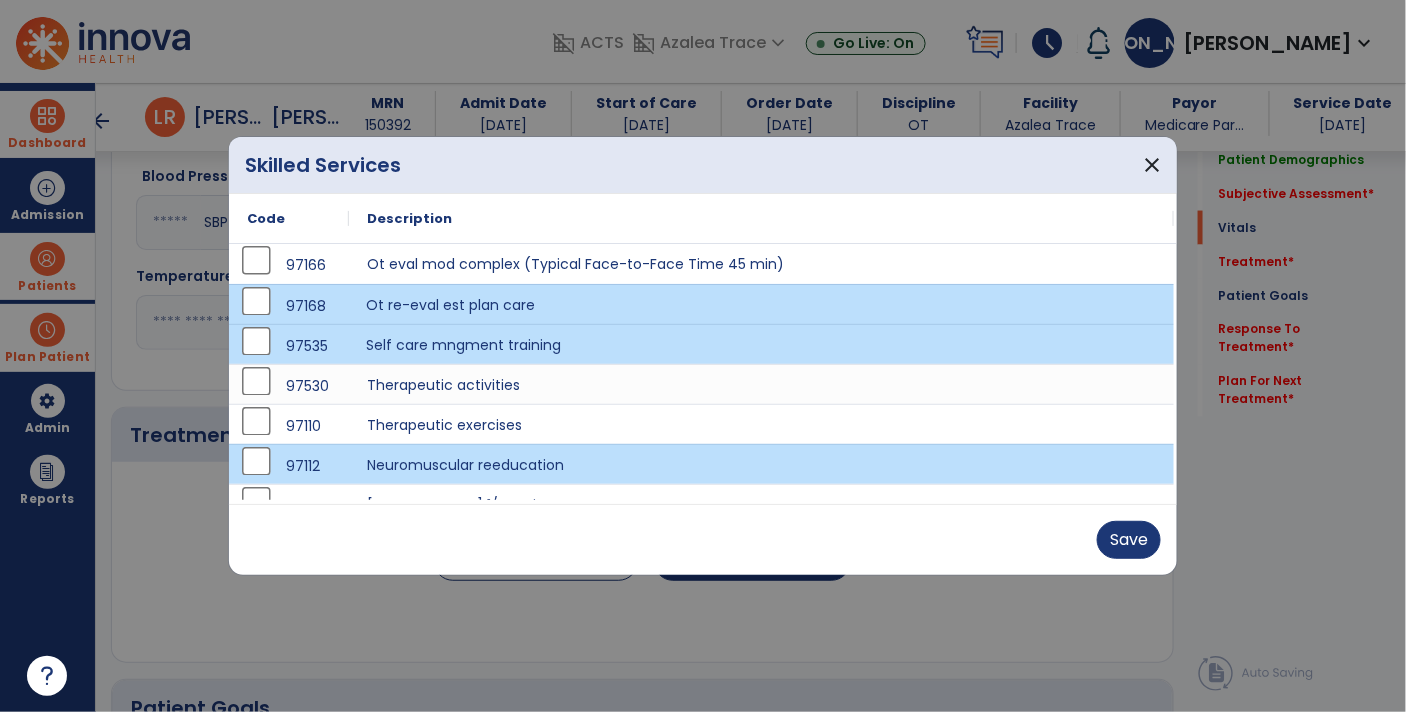 click on "Self care mngment training" at bounding box center (761, 344) 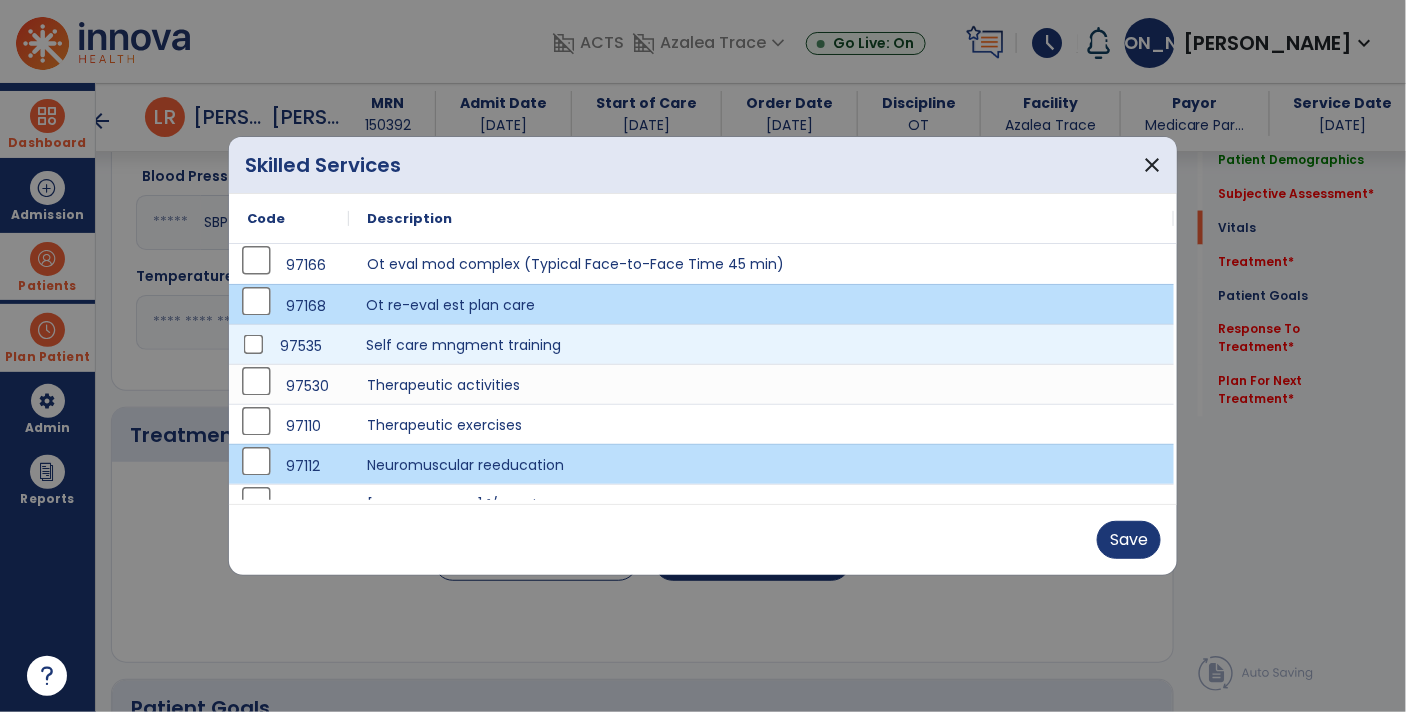 click on "Ot re-eval est plan care" at bounding box center [761, 304] 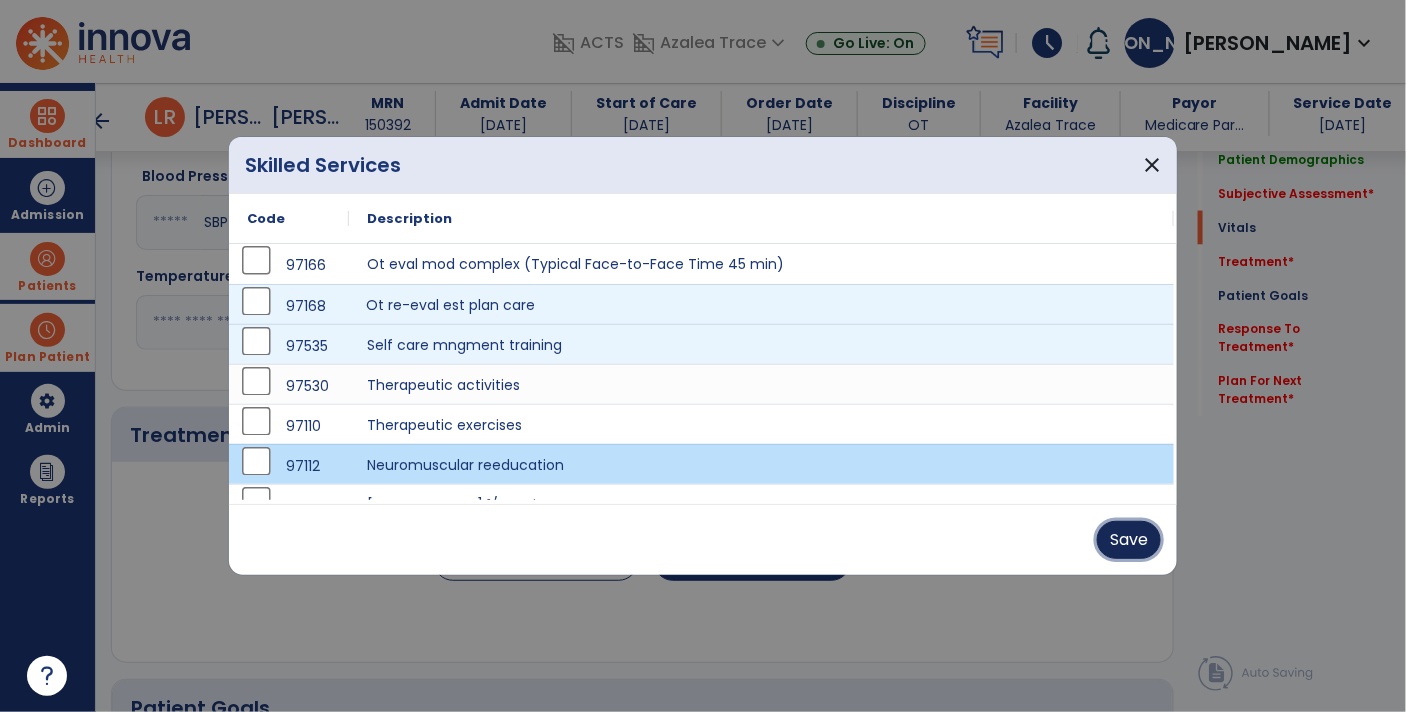 click on "Save" at bounding box center [1129, 540] 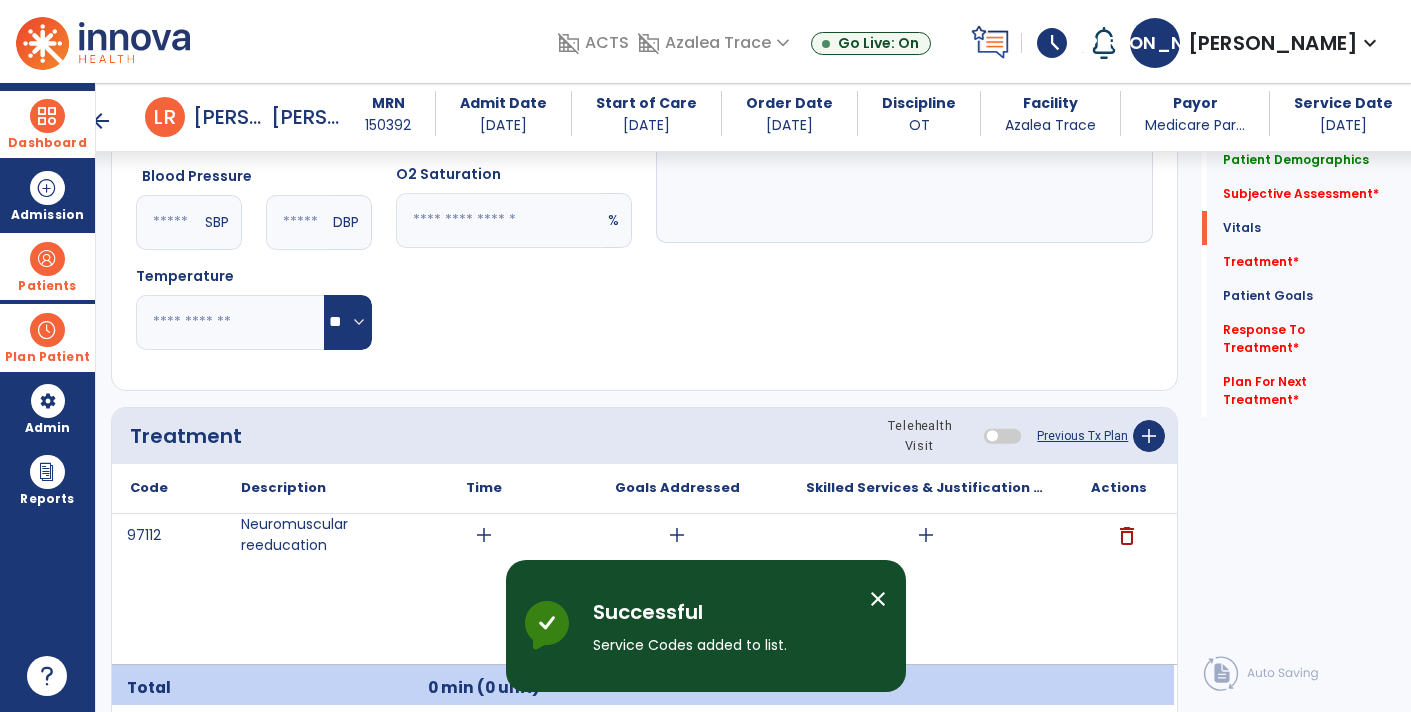 click on "add" at bounding box center (926, 535) 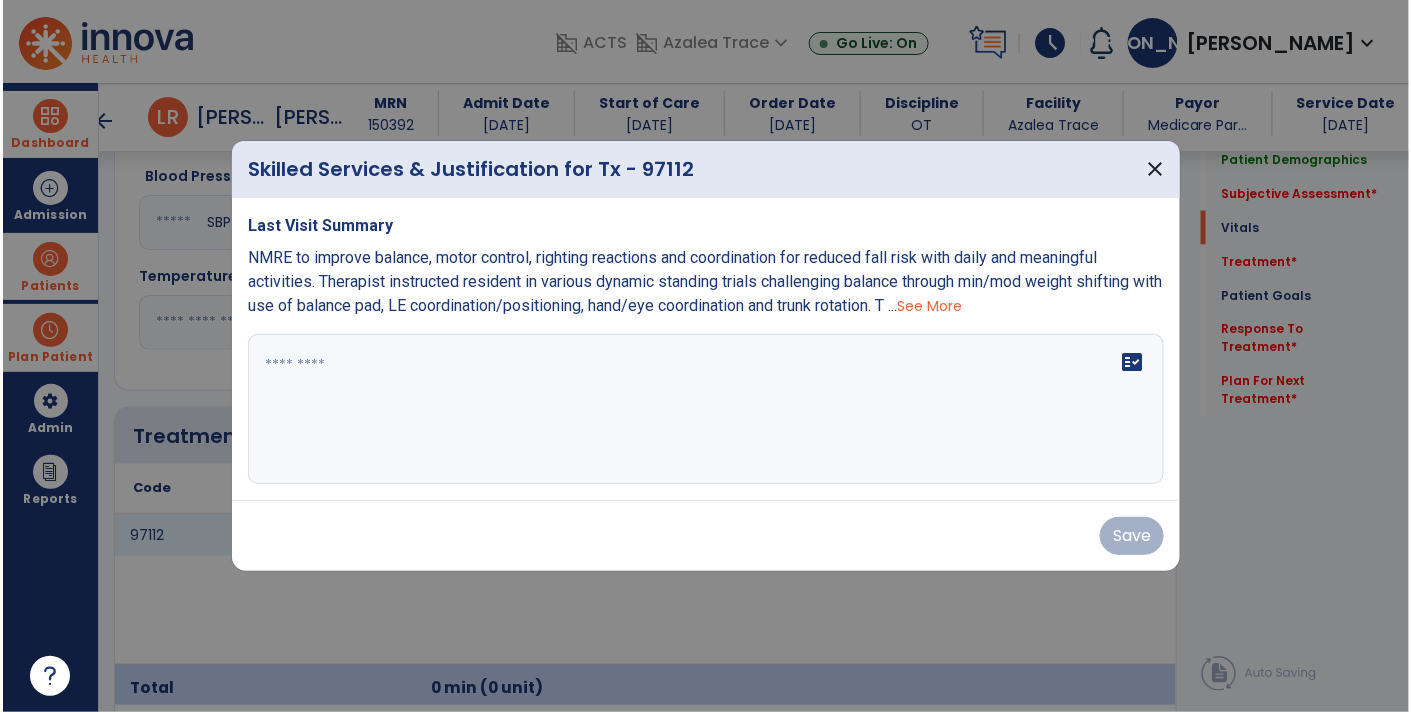 scroll, scrollTop: 952, scrollLeft: 0, axis: vertical 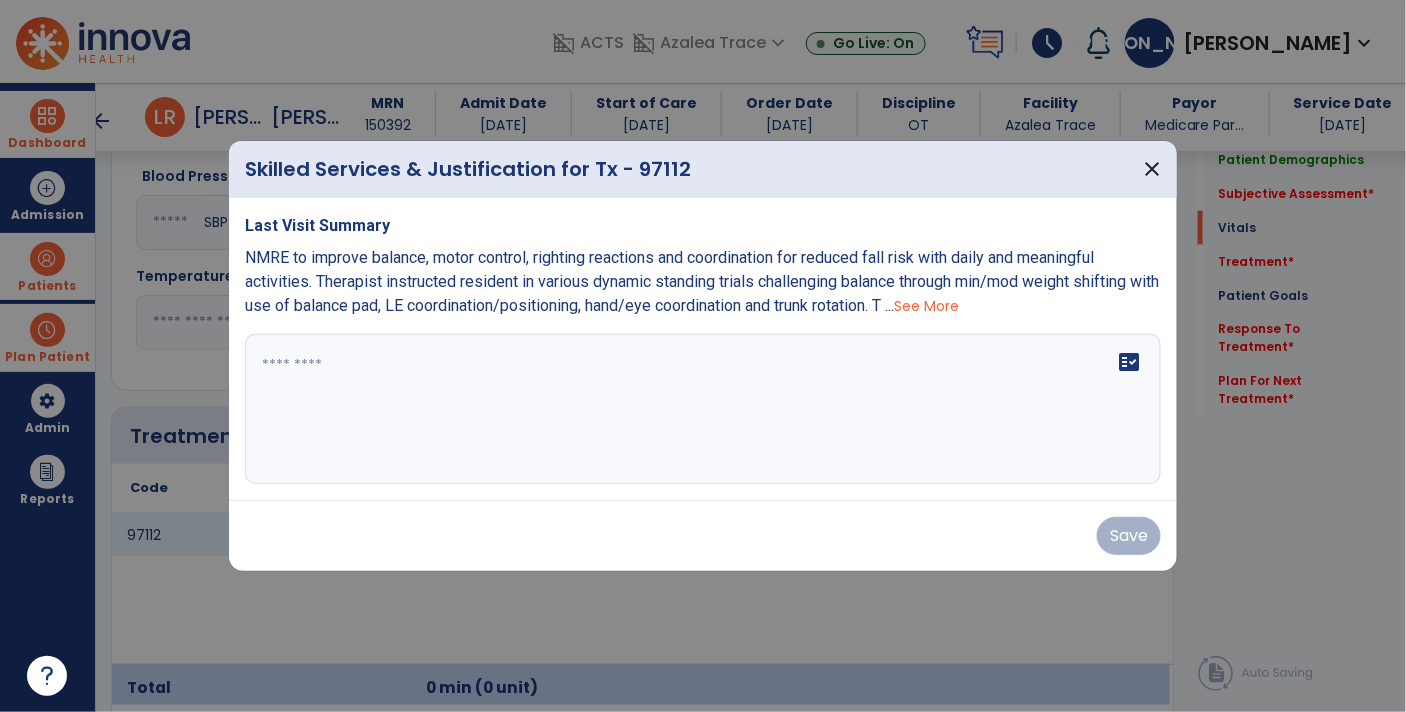 click on "fact_check" at bounding box center [703, 409] 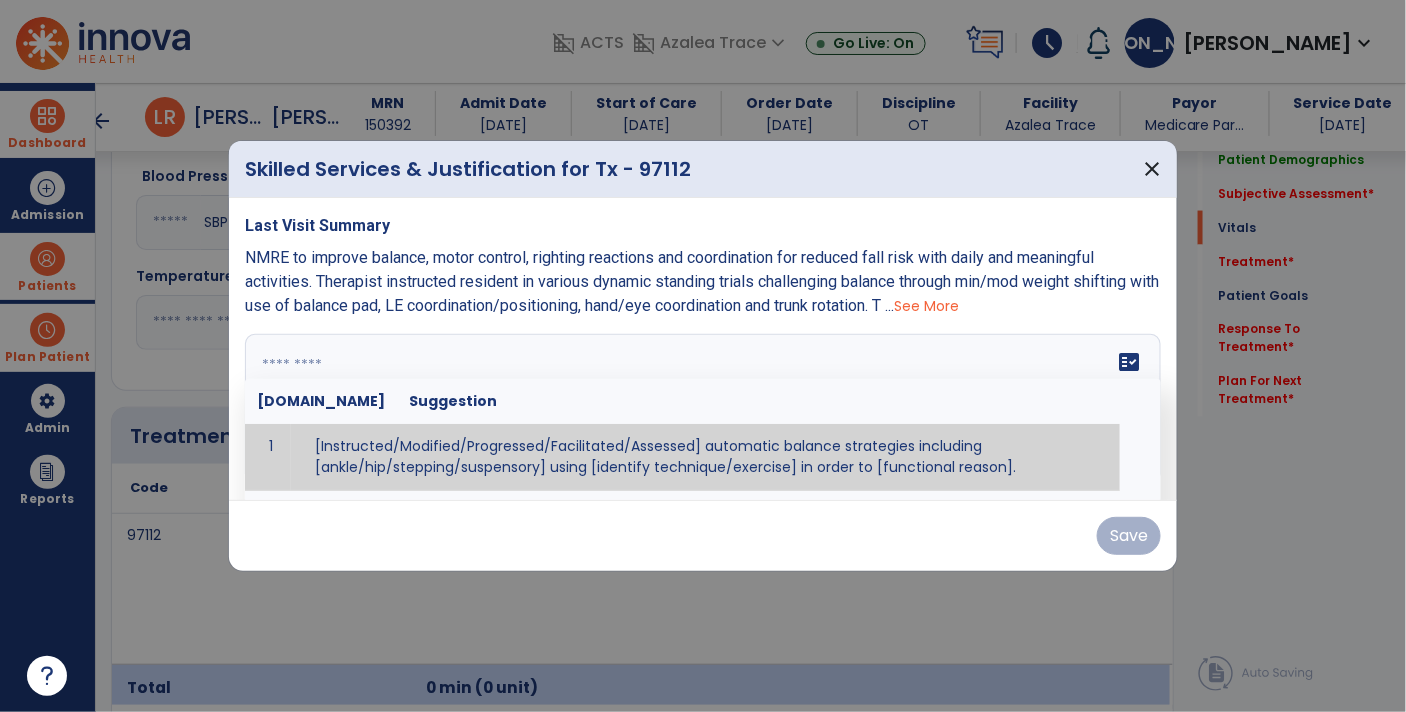 paste on "**********" 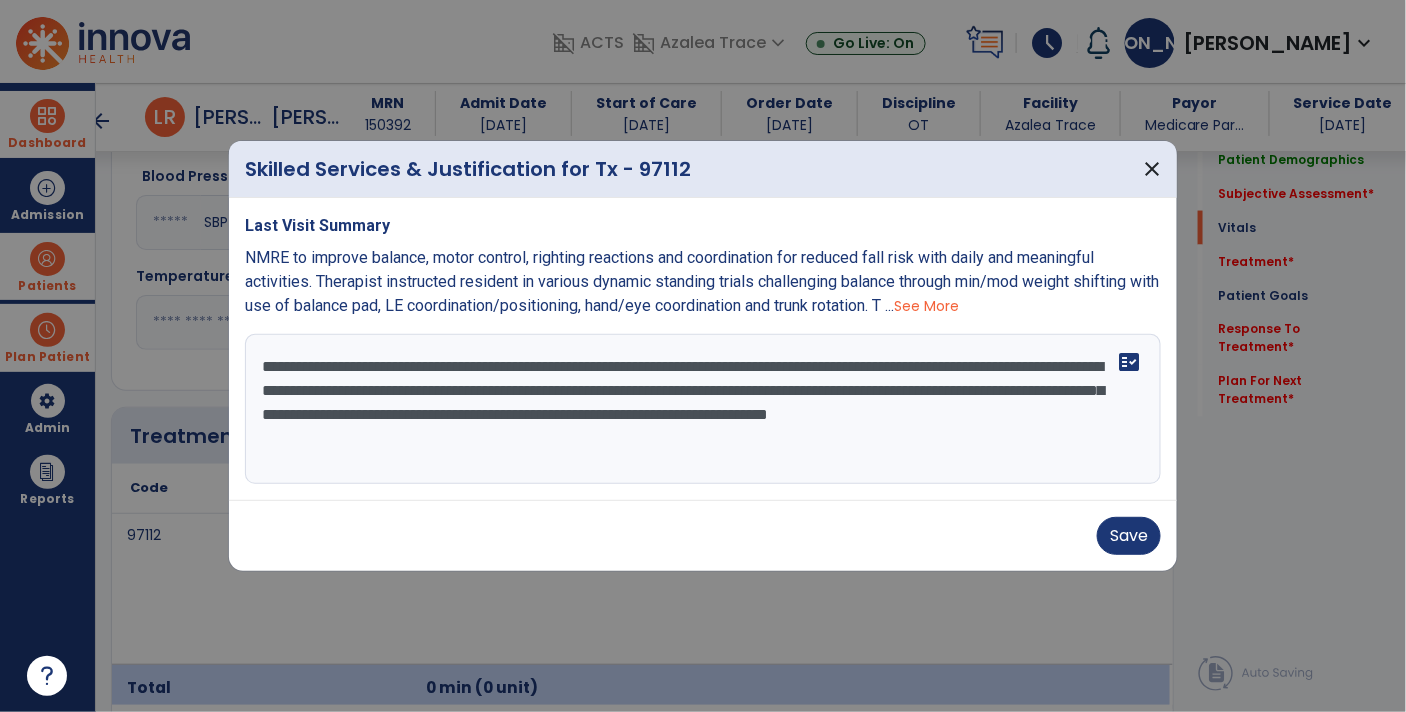 click on "**********" at bounding box center [703, 409] 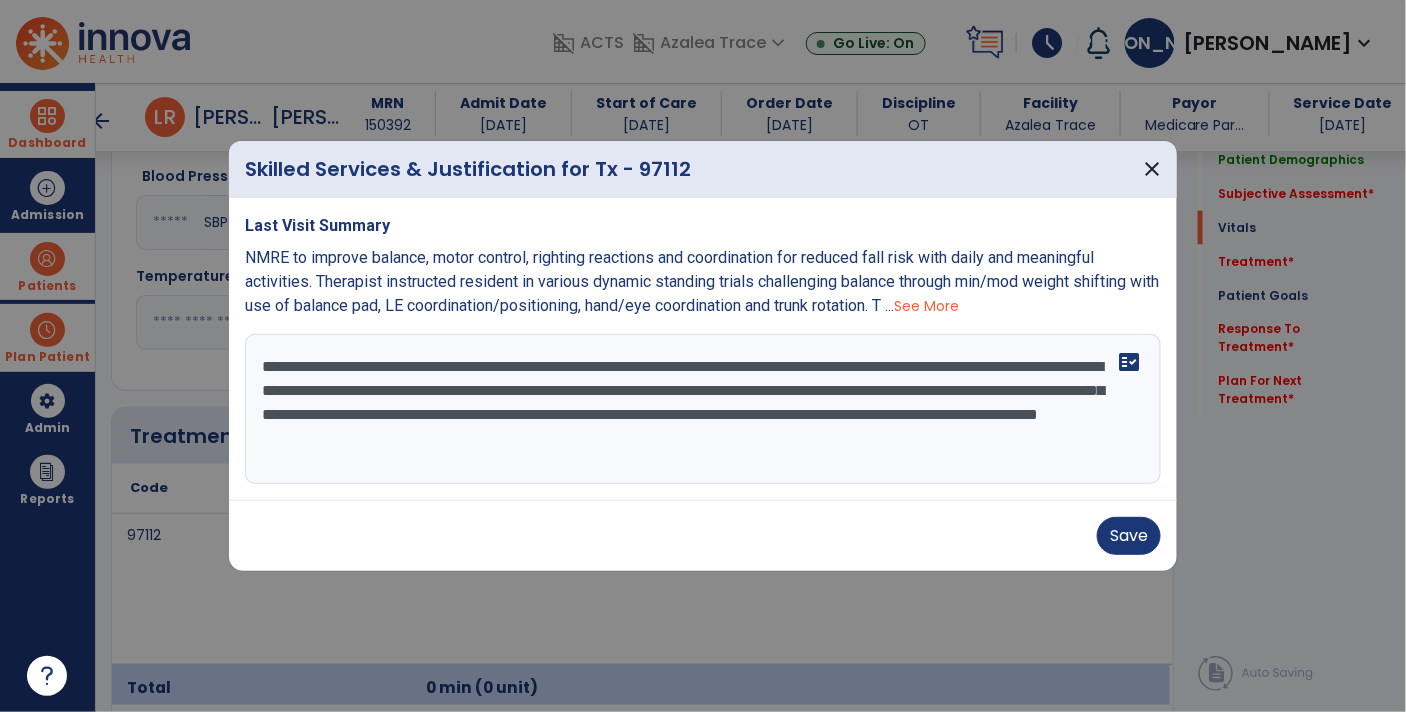 click on "**********" at bounding box center [703, 409] 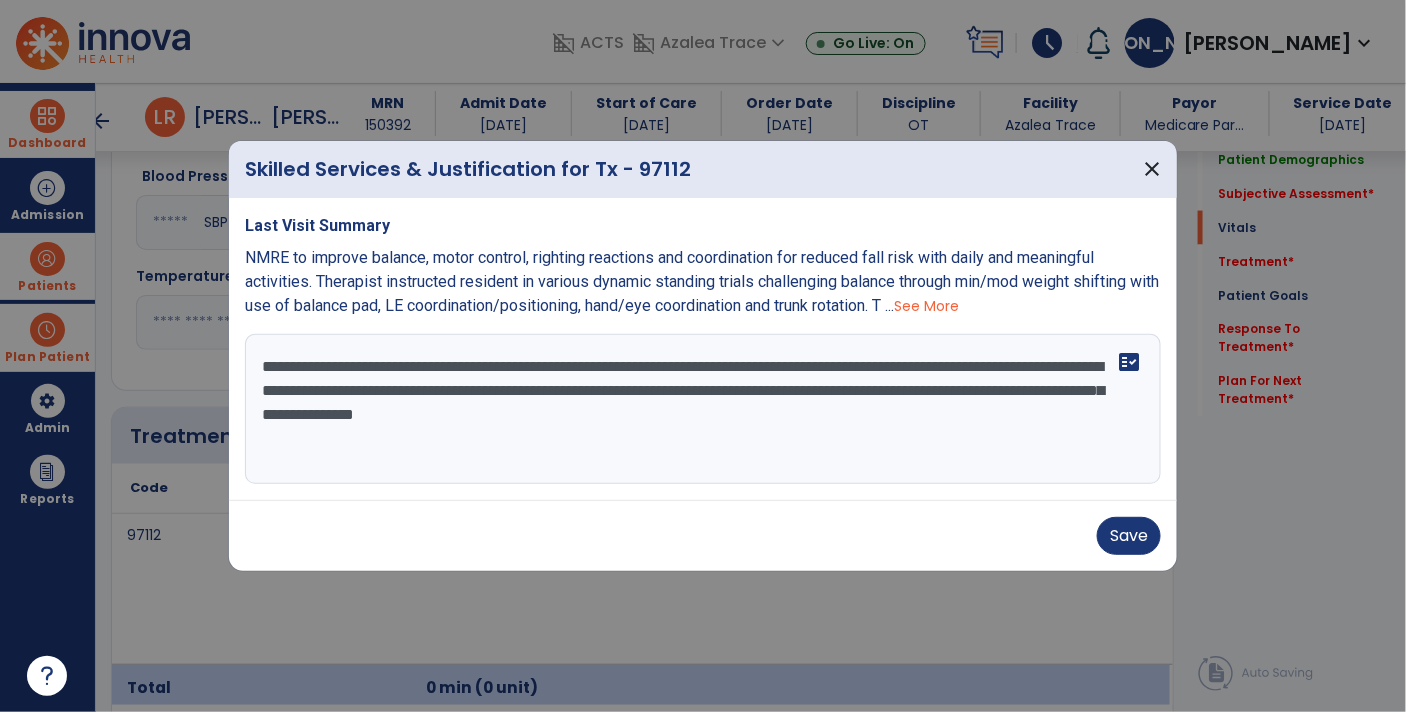 click on "**********" at bounding box center [703, 409] 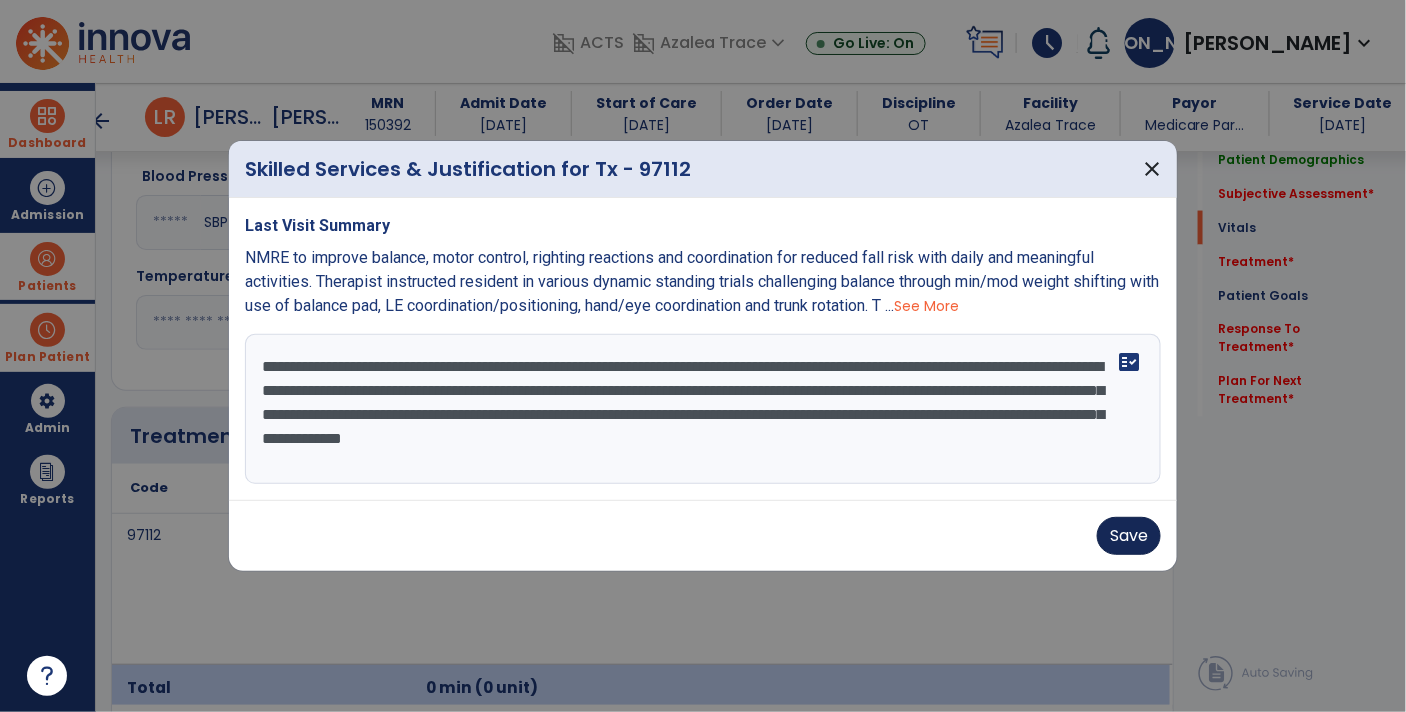 type on "**********" 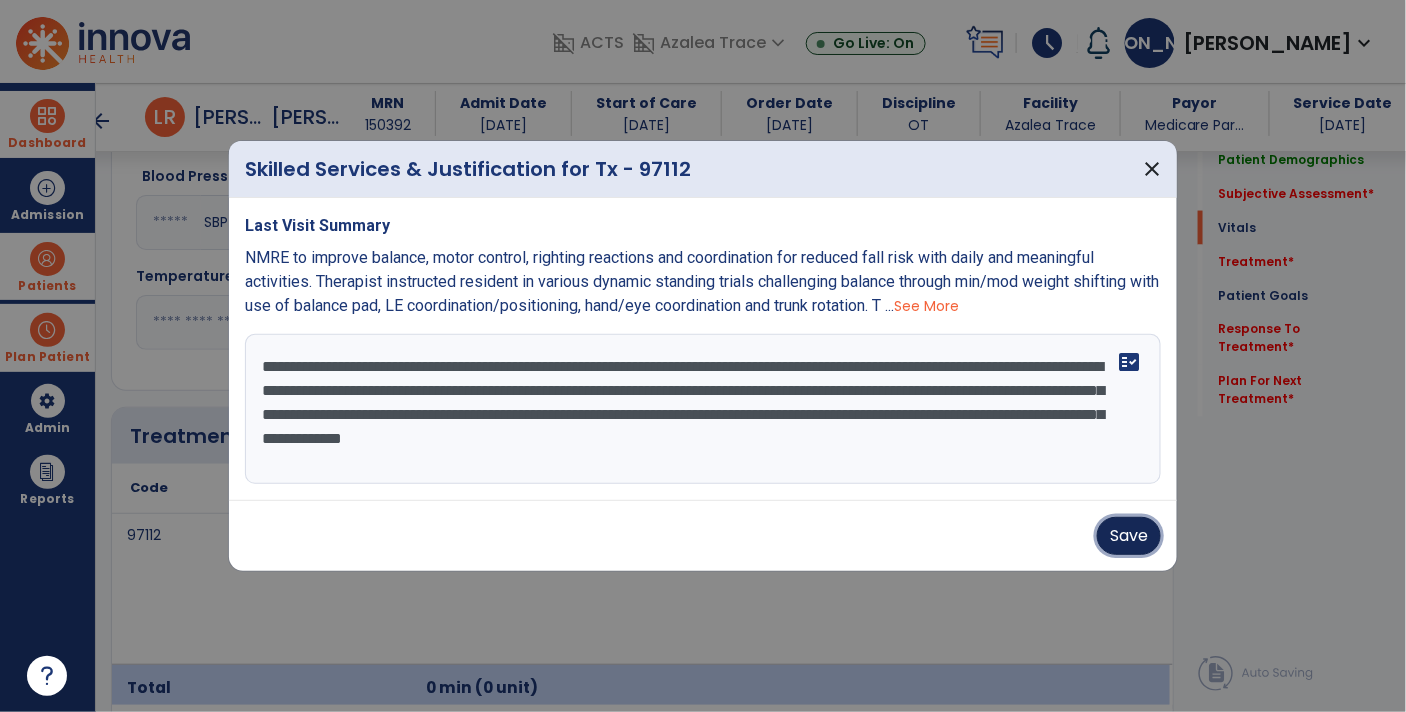 click on "Save" at bounding box center [1129, 536] 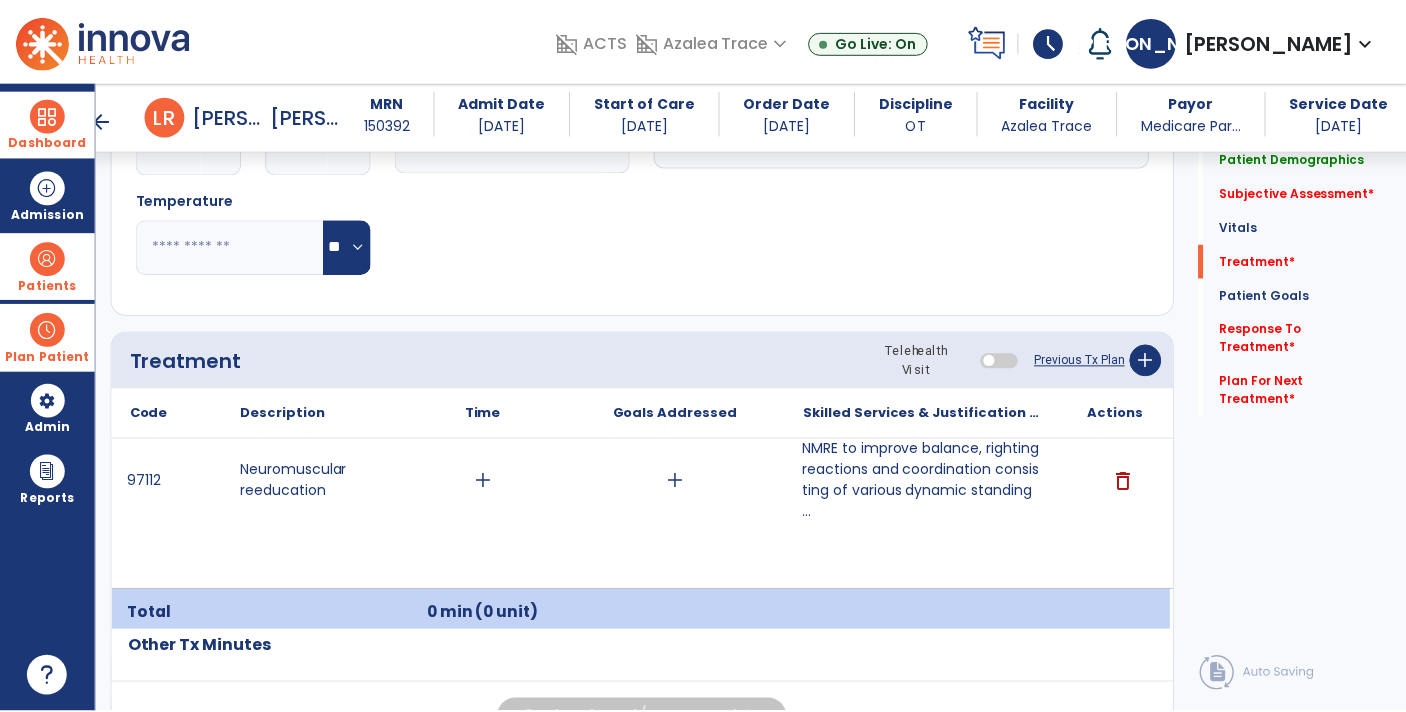 scroll, scrollTop: 1031, scrollLeft: 0, axis: vertical 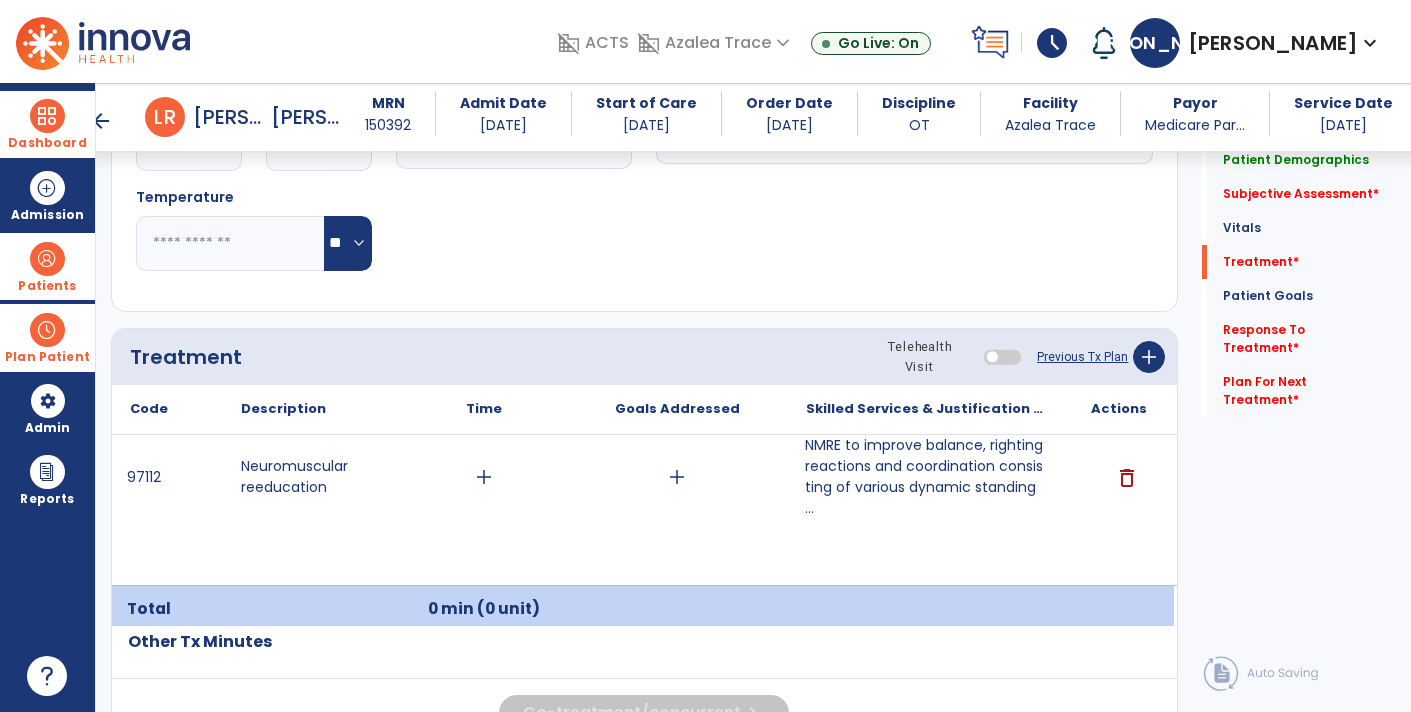 click on "NMRE to improve balance, righting reactions and coordination consisting of various dynamic standing ..." at bounding box center (926, 477) 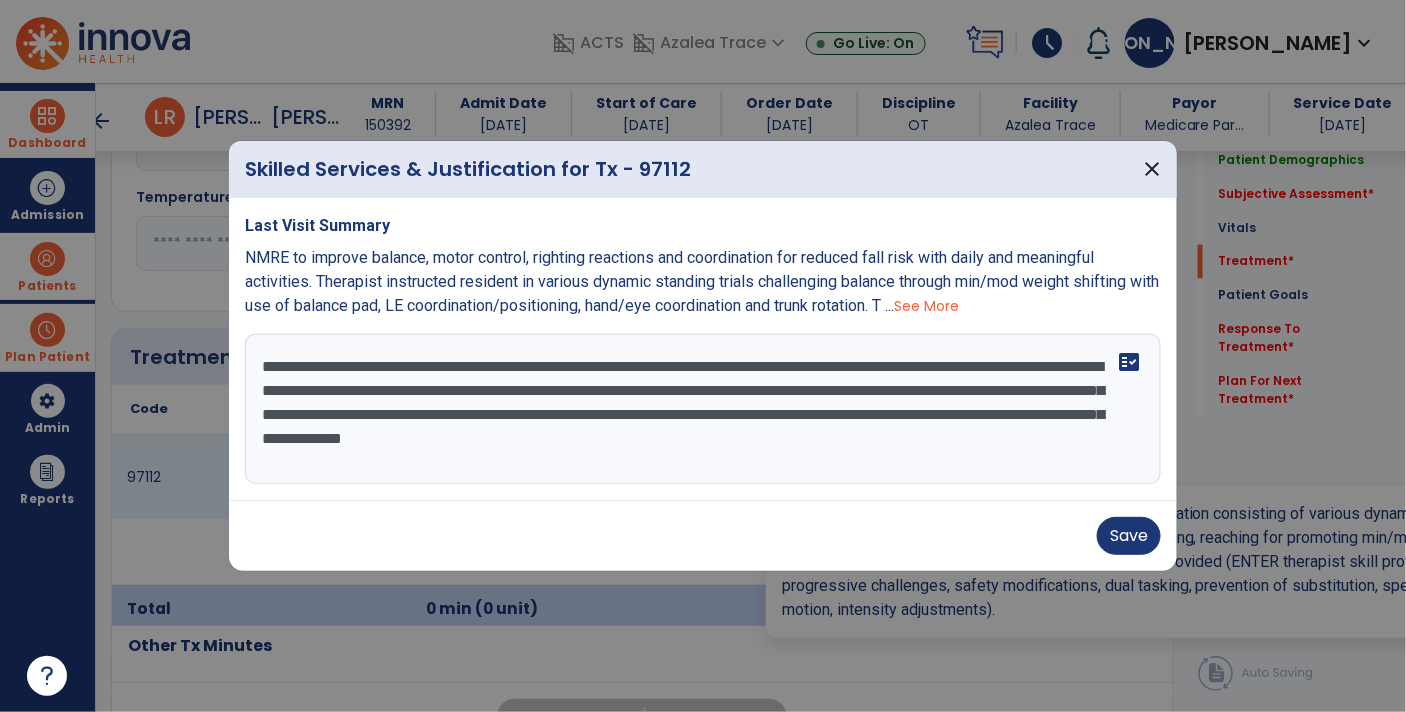 scroll, scrollTop: 1031, scrollLeft: 0, axis: vertical 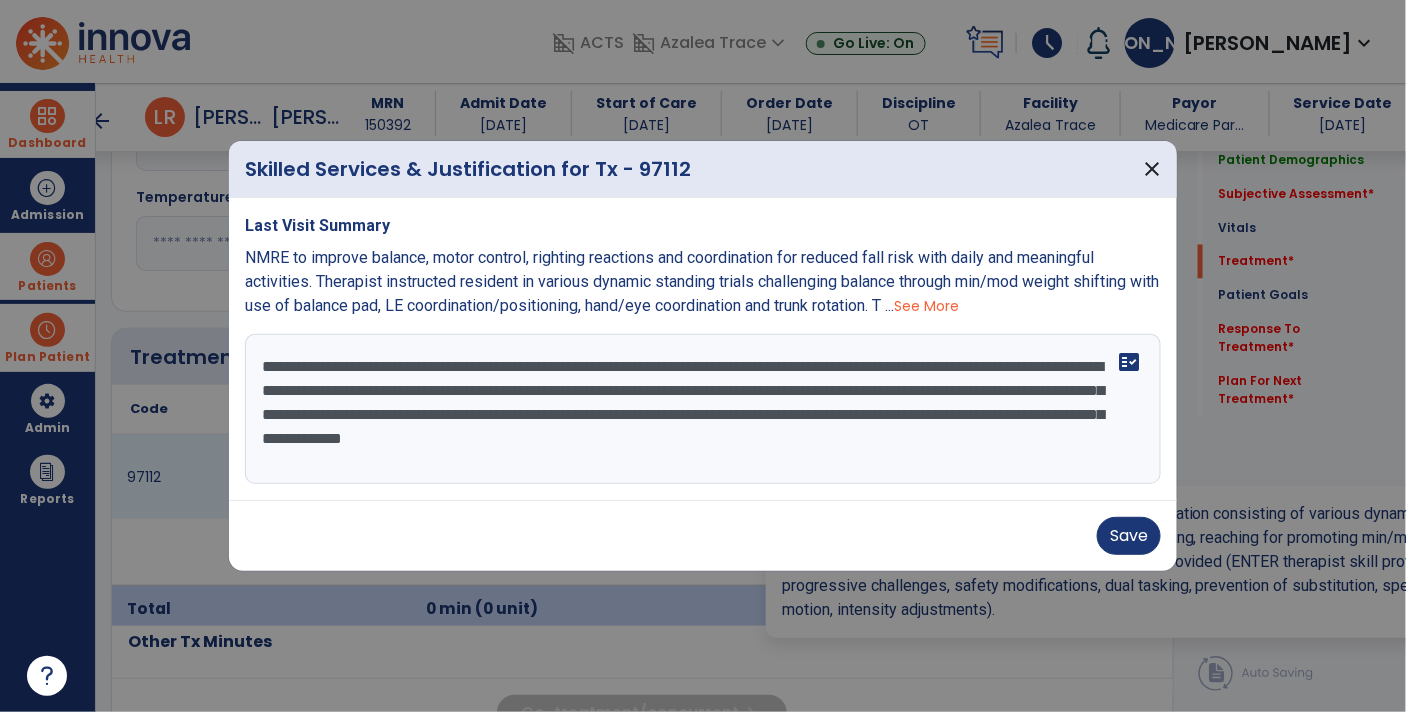 click on "**********" at bounding box center (703, 409) 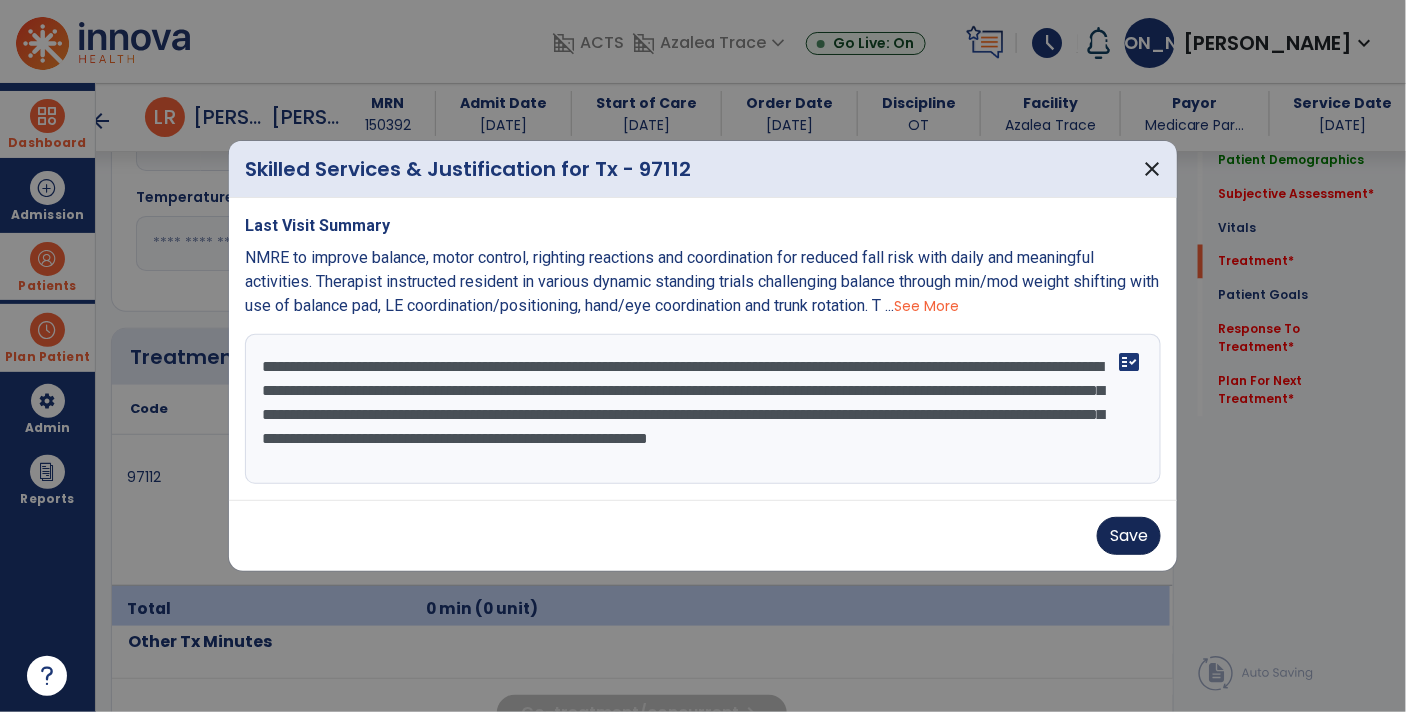 type on "**********" 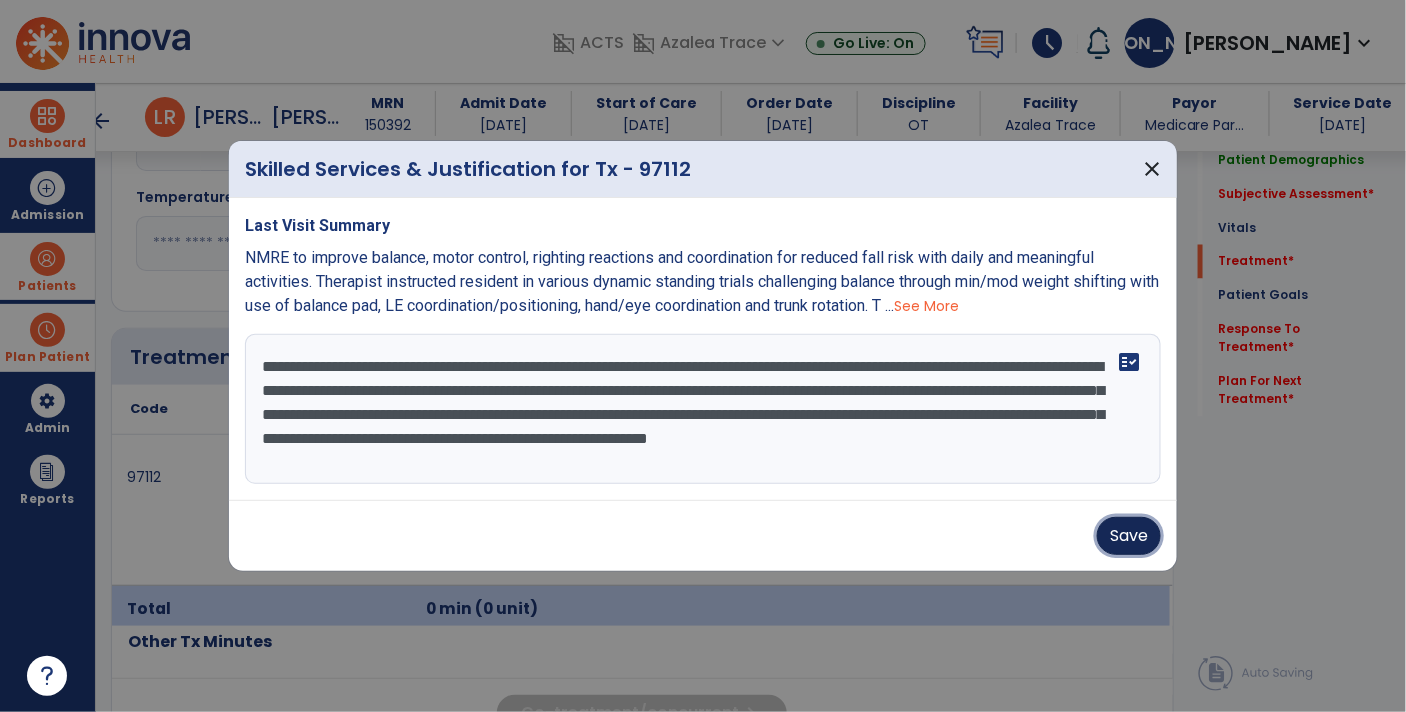 click on "Save" at bounding box center (1129, 536) 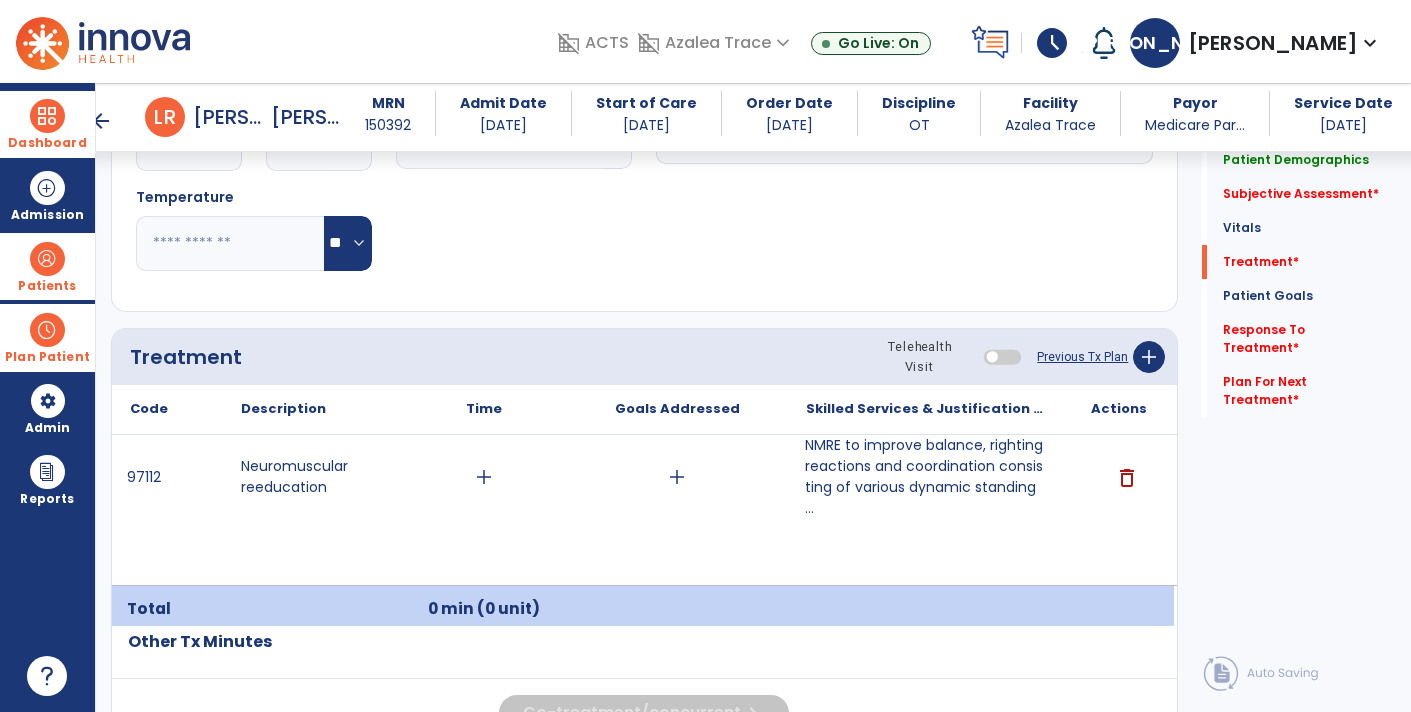 click on "NMRE to improve balance, righting reactions and coordination consisting of various dynamic standing ..." at bounding box center [926, 477] 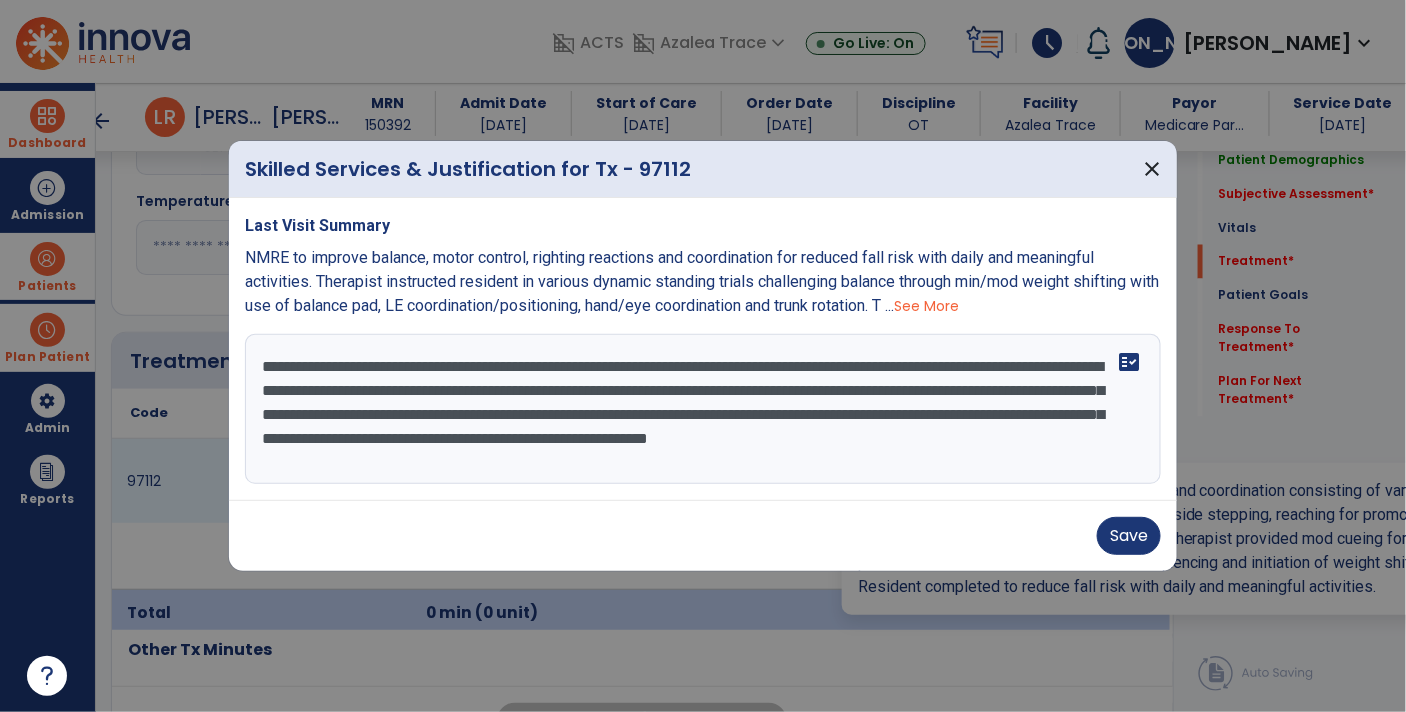 scroll, scrollTop: 1031, scrollLeft: 0, axis: vertical 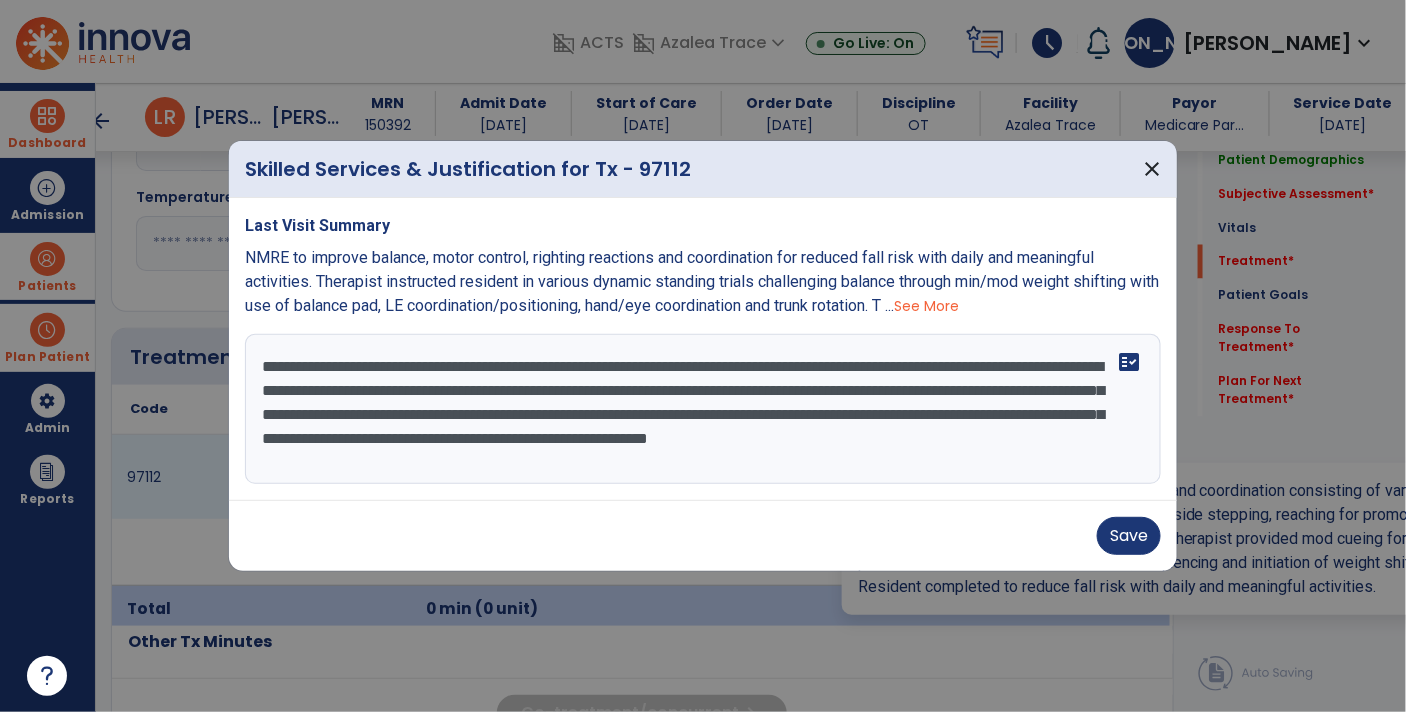 click on "**********" at bounding box center [703, 409] 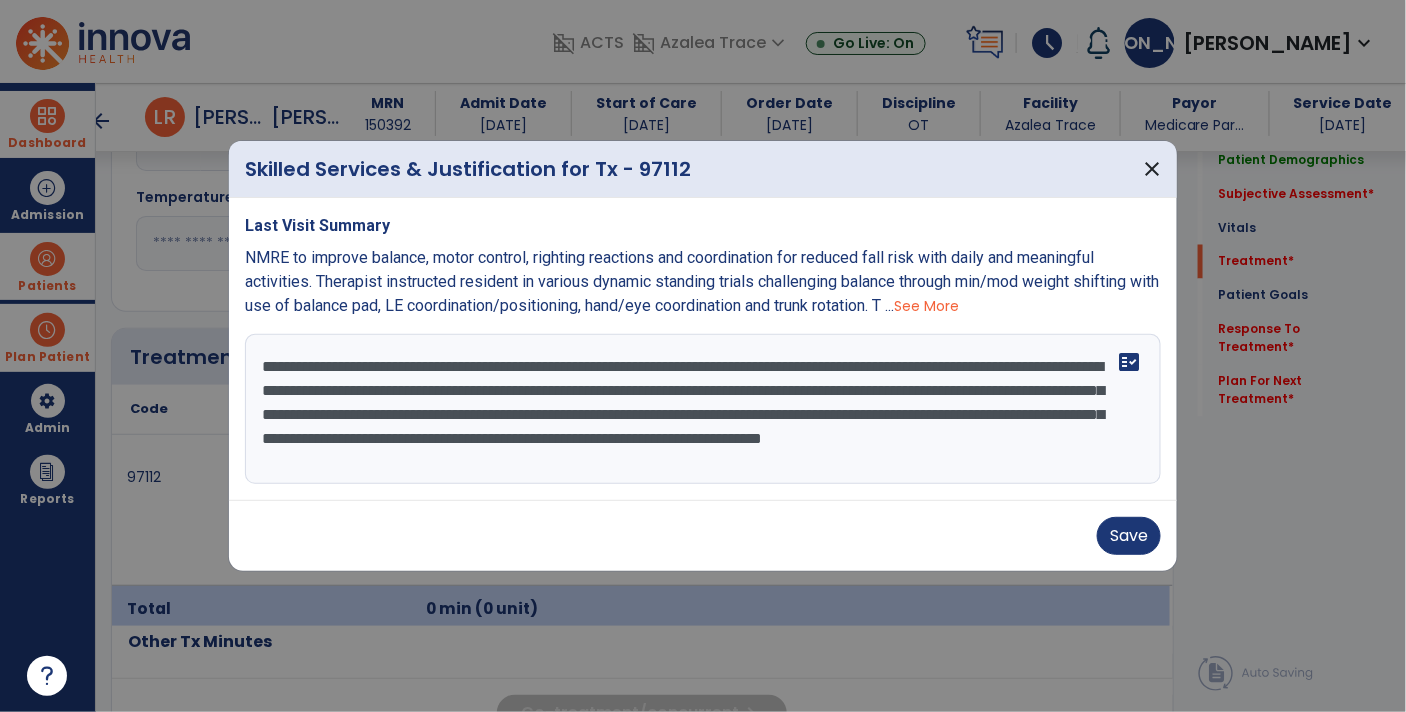 click on "**********" at bounding box center (703, 409) 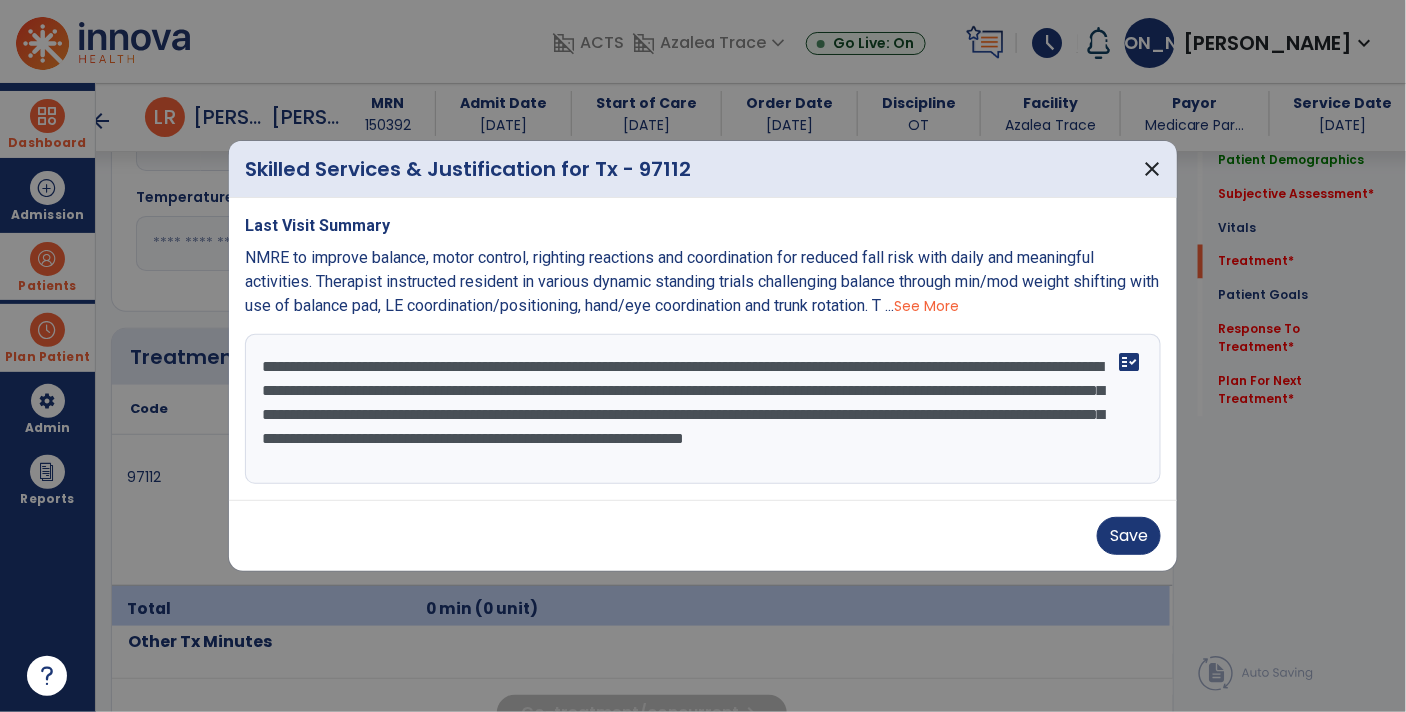click on "**********" at bounding box center [703, 409] 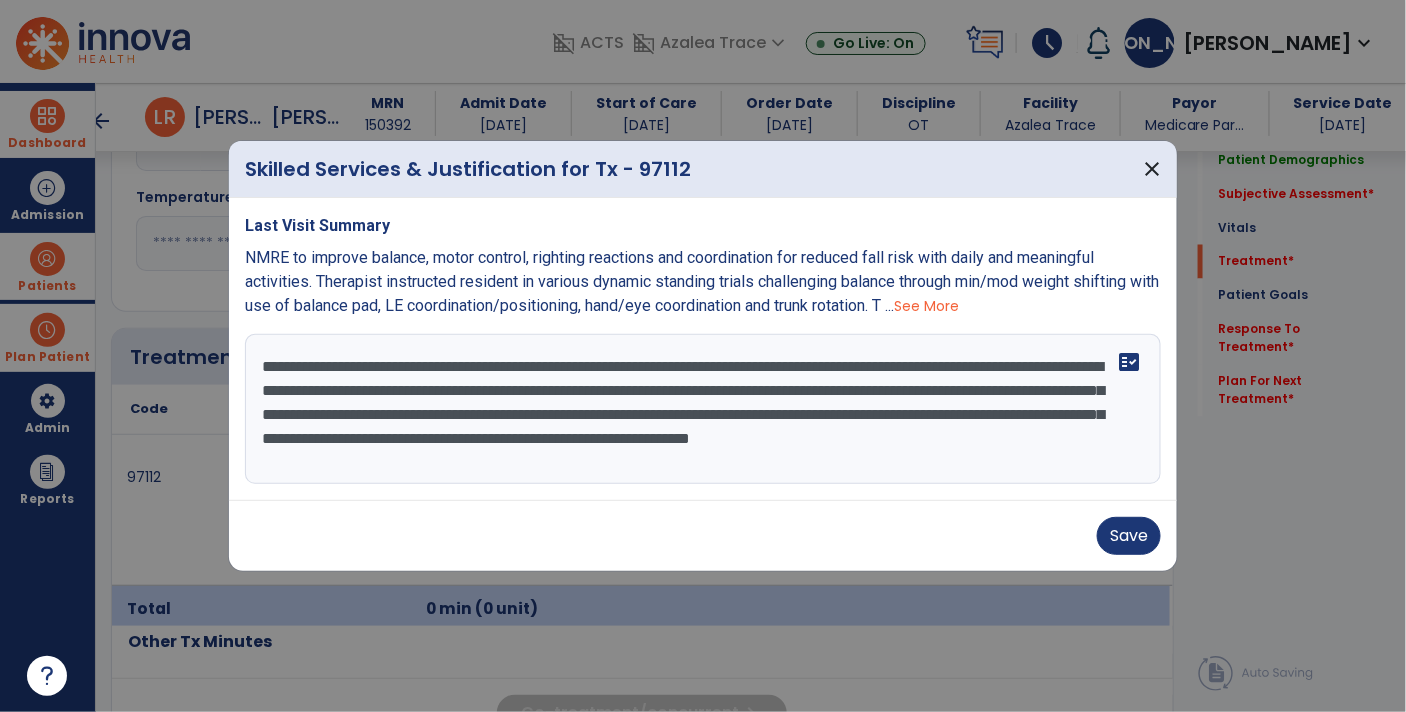 click on "**********" at bounding box center [703, 409] 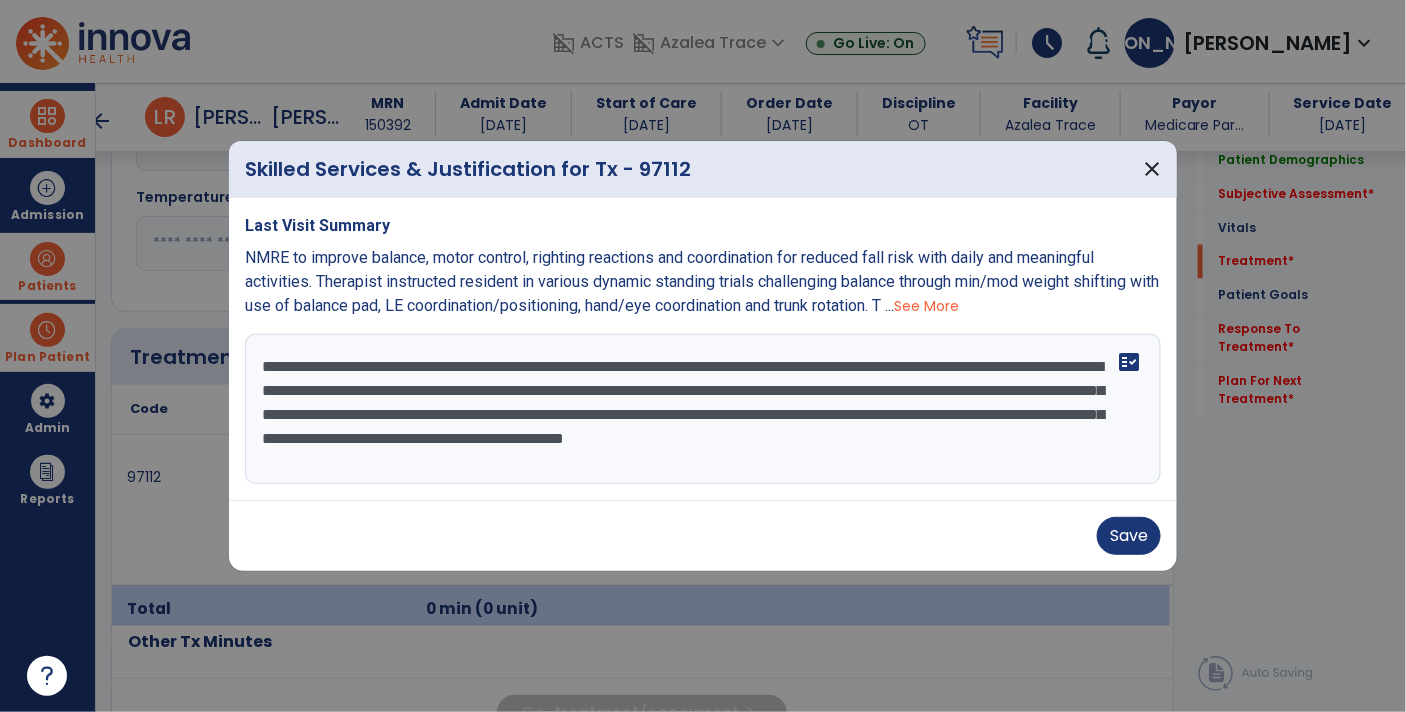 click on "**********" at bounding box center (703, 409) 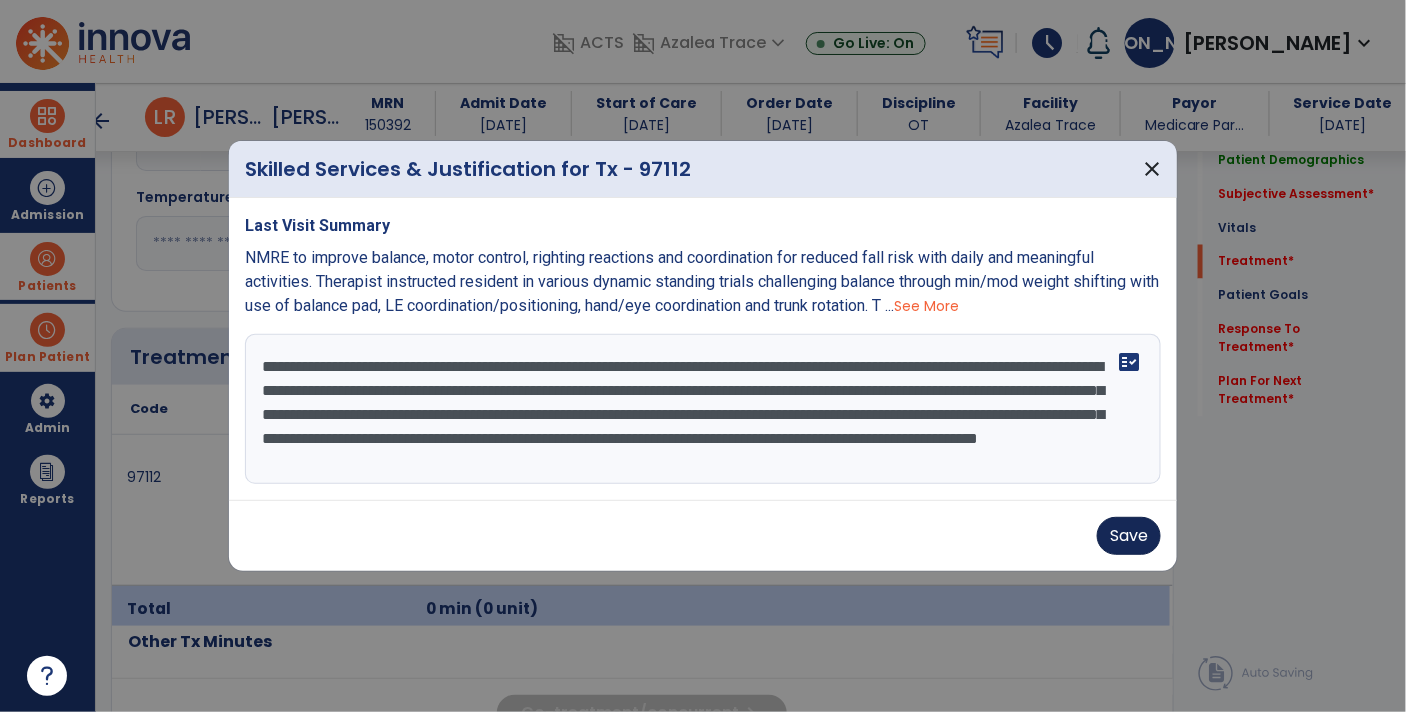 type on "**********" 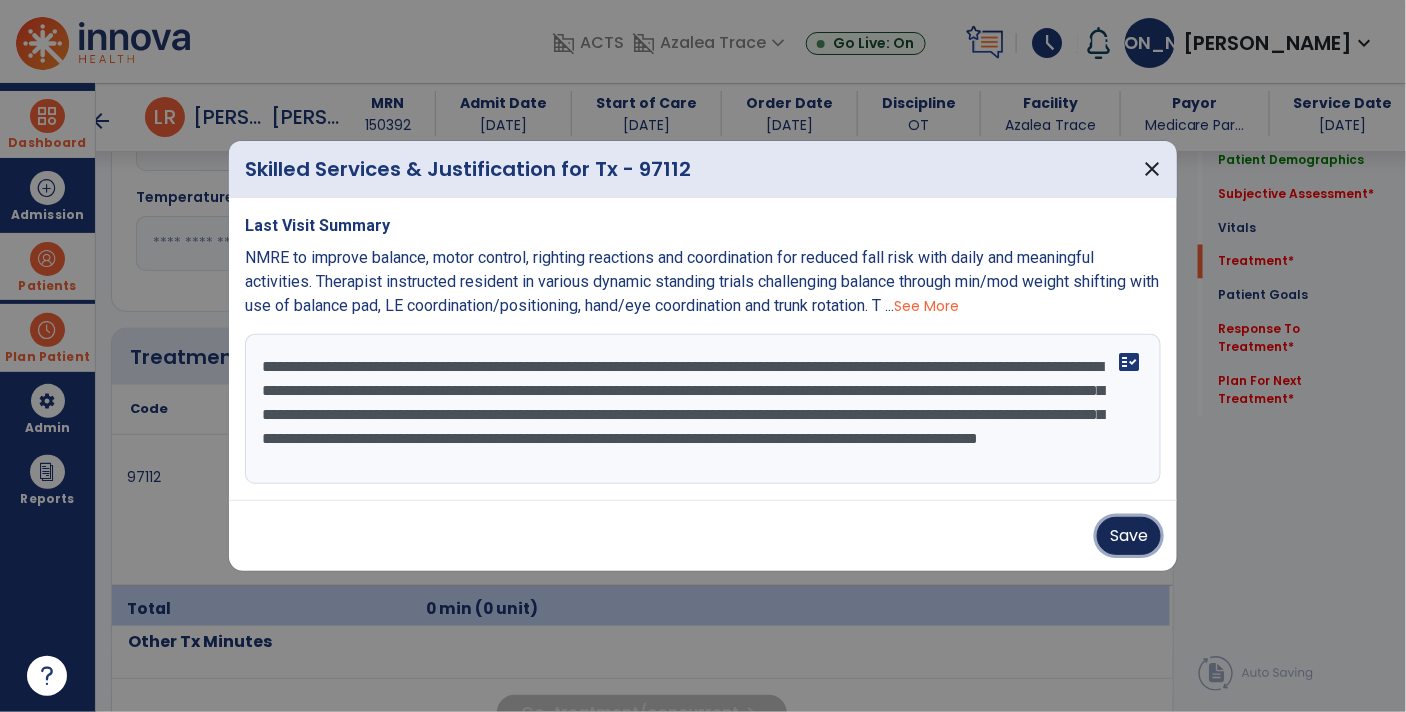 click on "Save" at bounding box center [1129, 536] 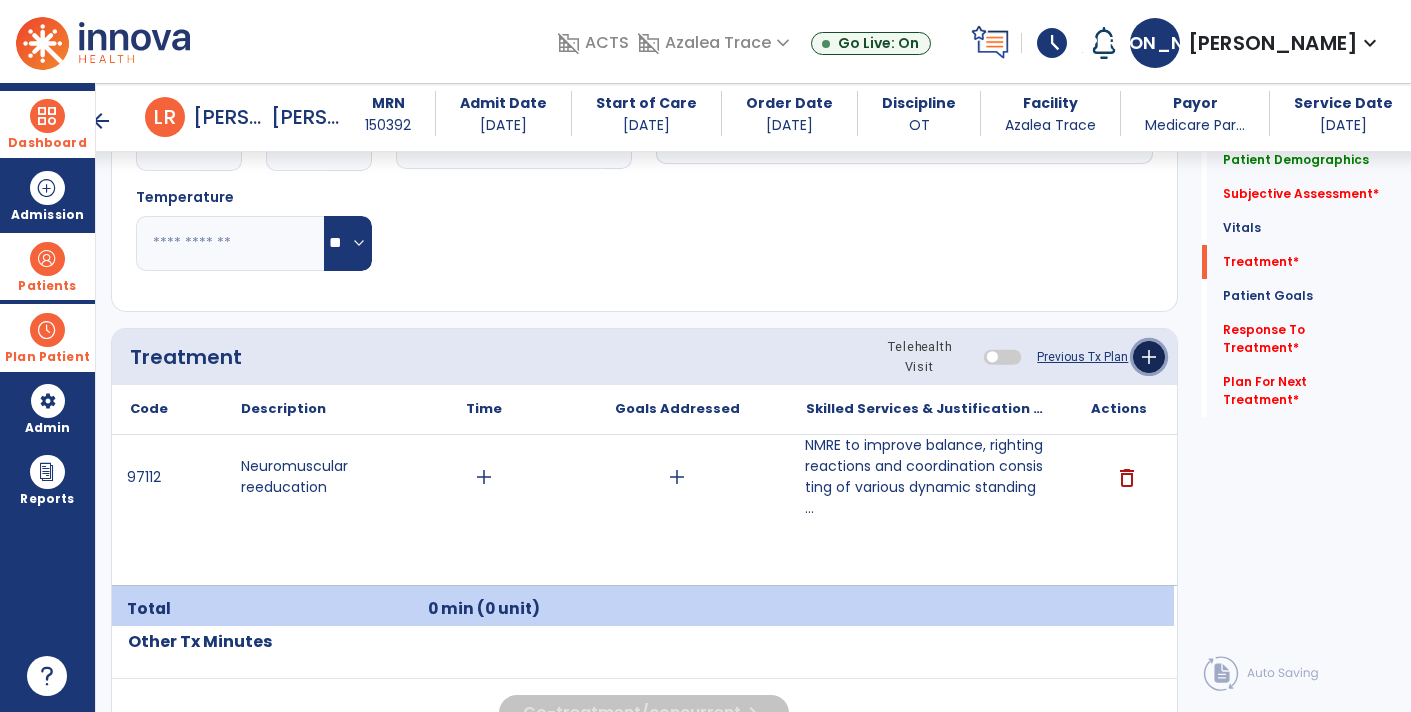 click on "add" 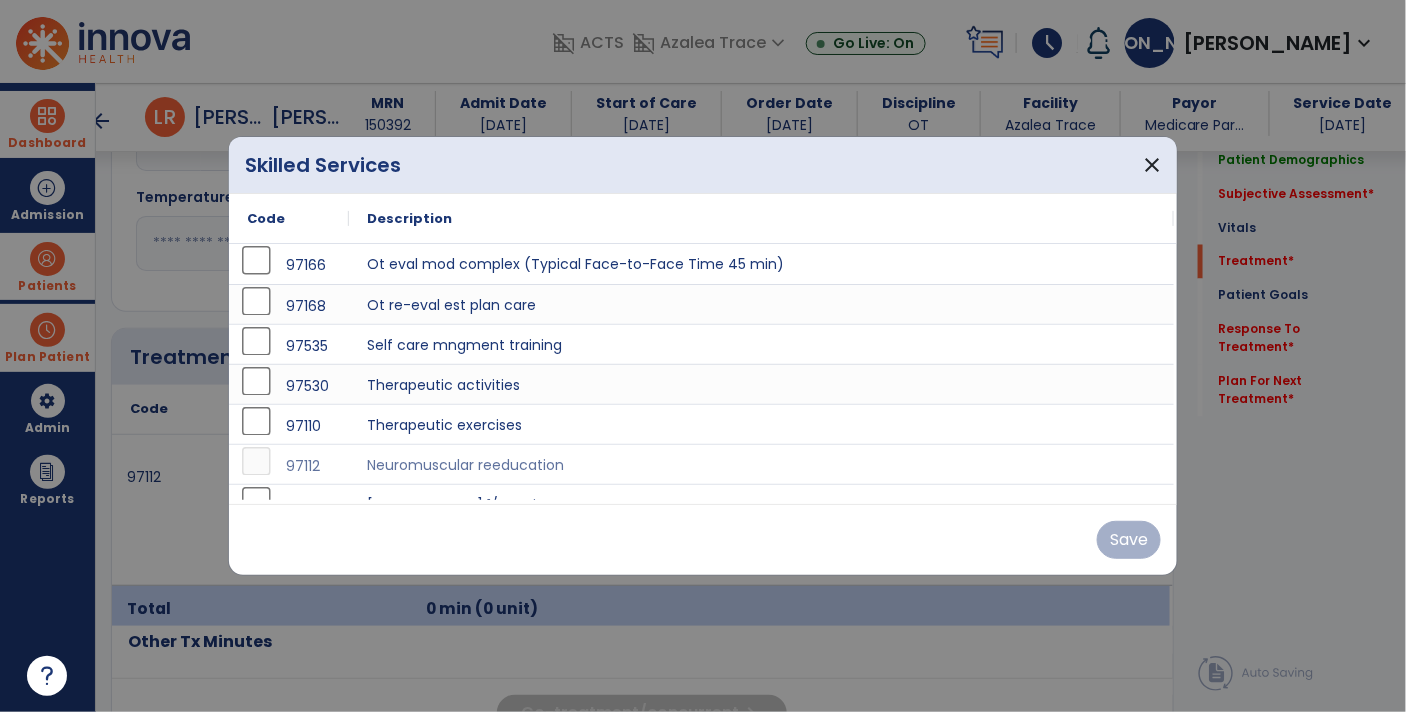 scroll, scrollTop: 1031, scrollLeft: 0, axis: vertical 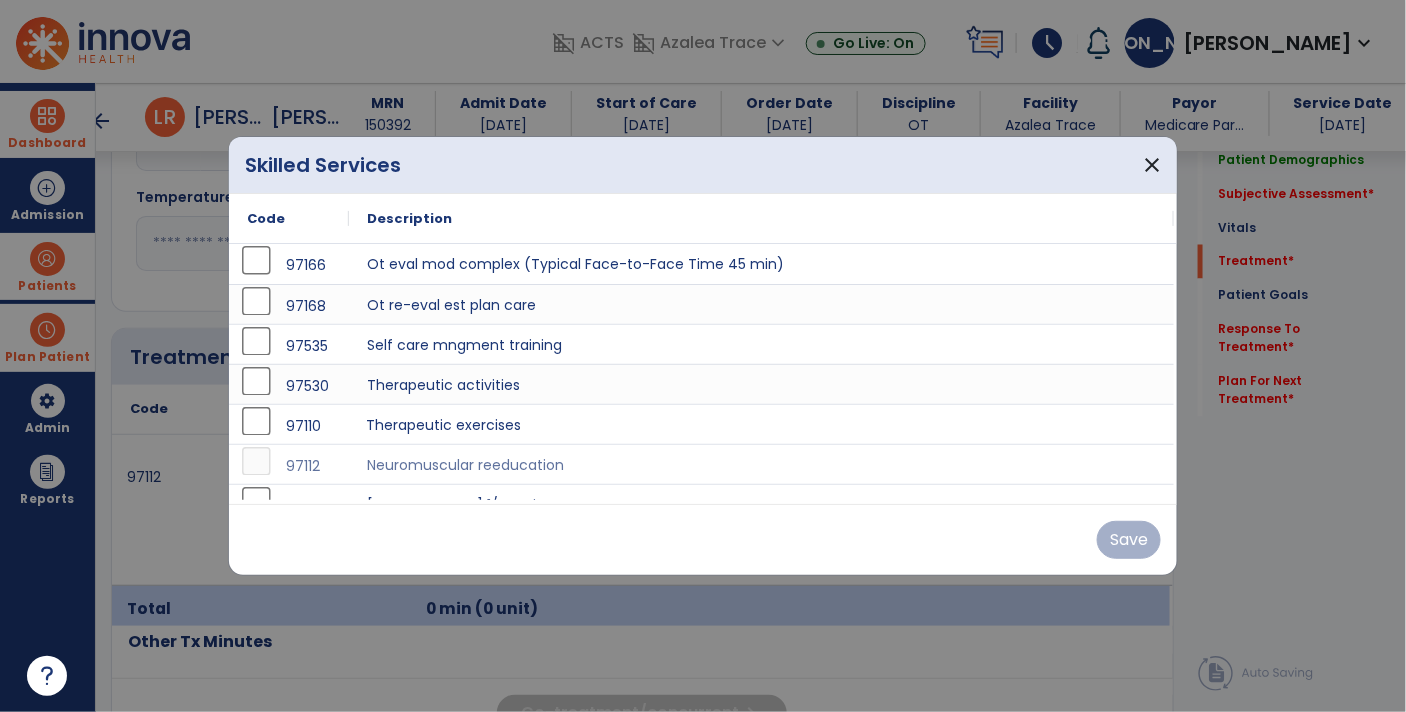 click on "Therapeutic exercises" at bounding box center [761, 424] 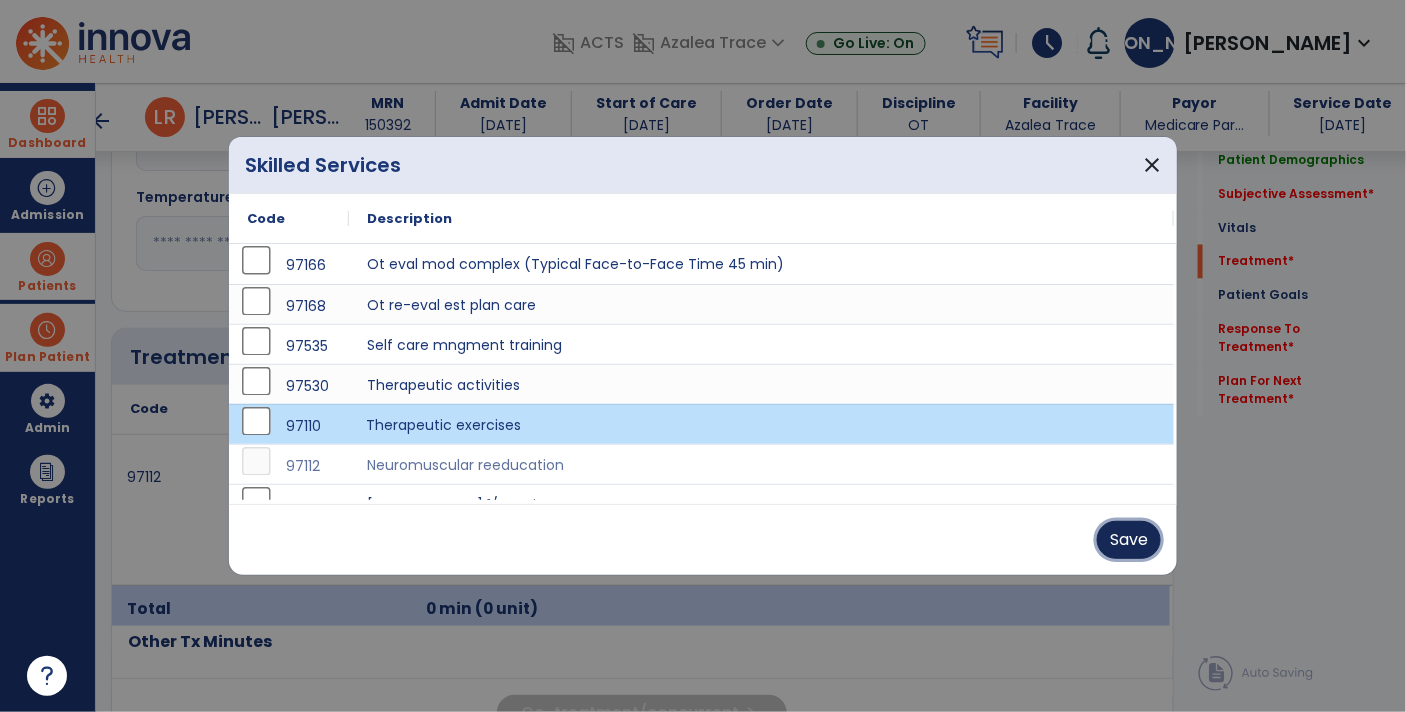 click on "Save" at bounding box center (1129, 540) 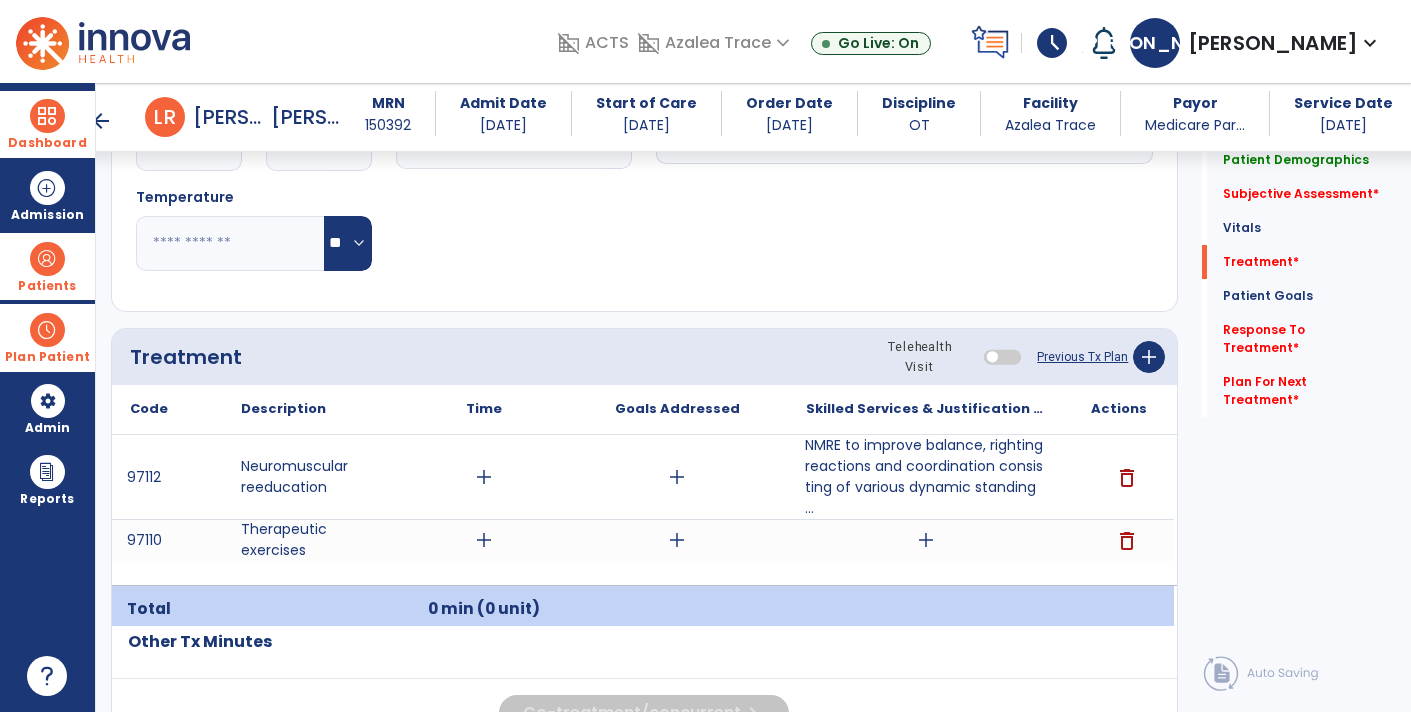 click on "add" at bounding box center (926, 540) 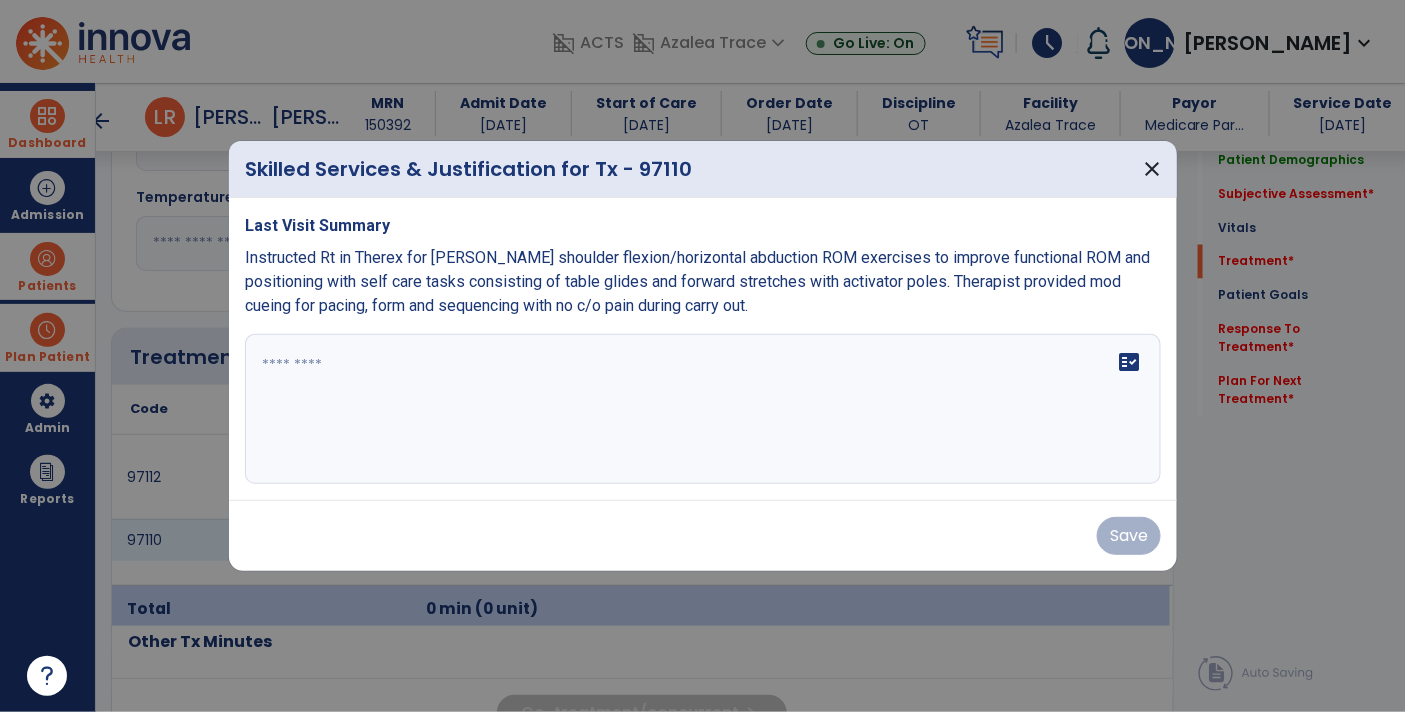 scroll, scrollTop: 1031, scrollLeft: 0, axis: vertical 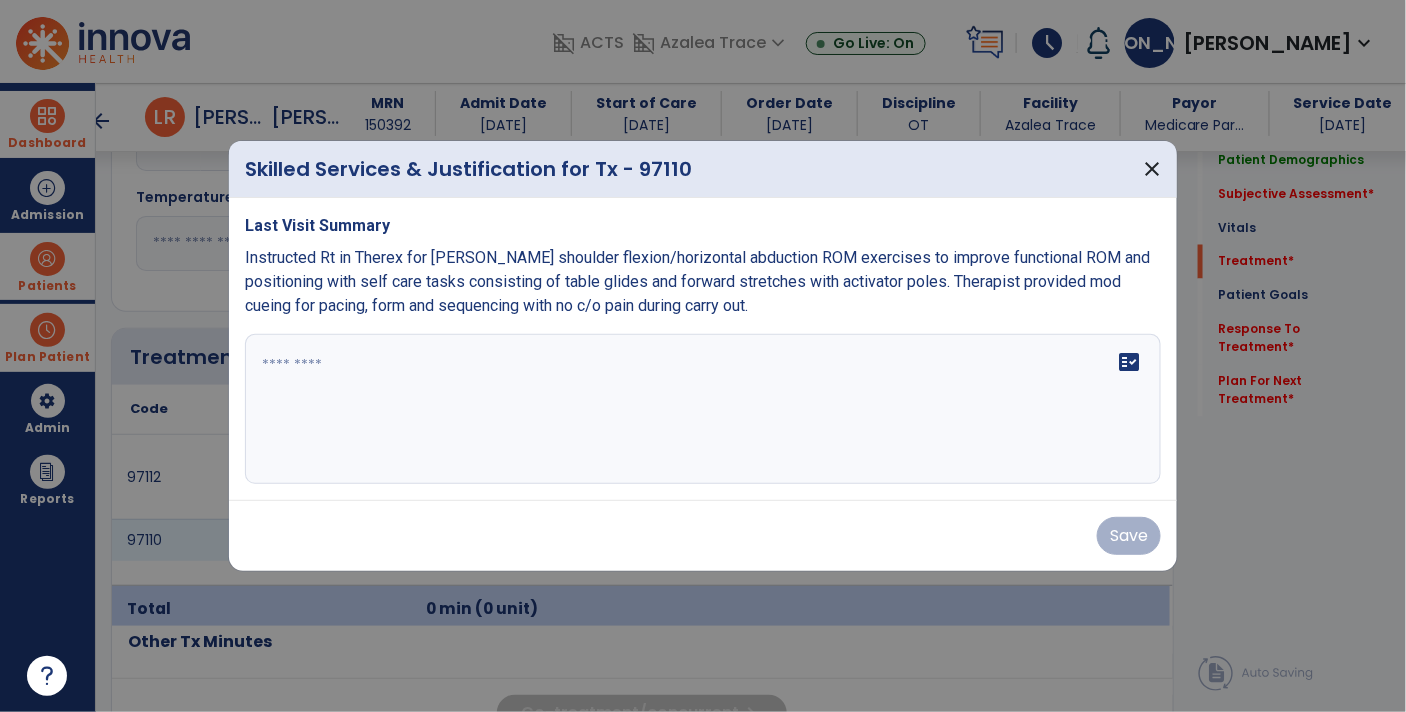 click on "fact_check" at bounding box center (703, 409) 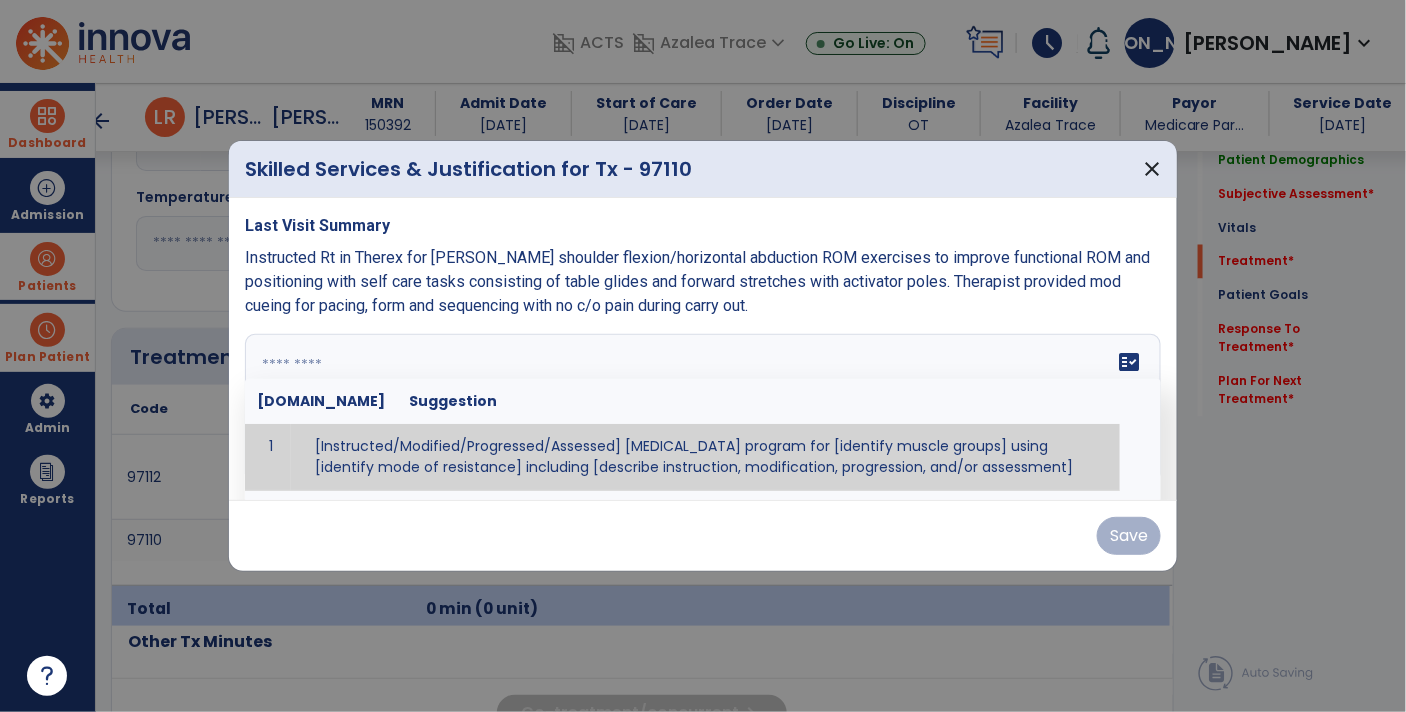 paste on "**********" 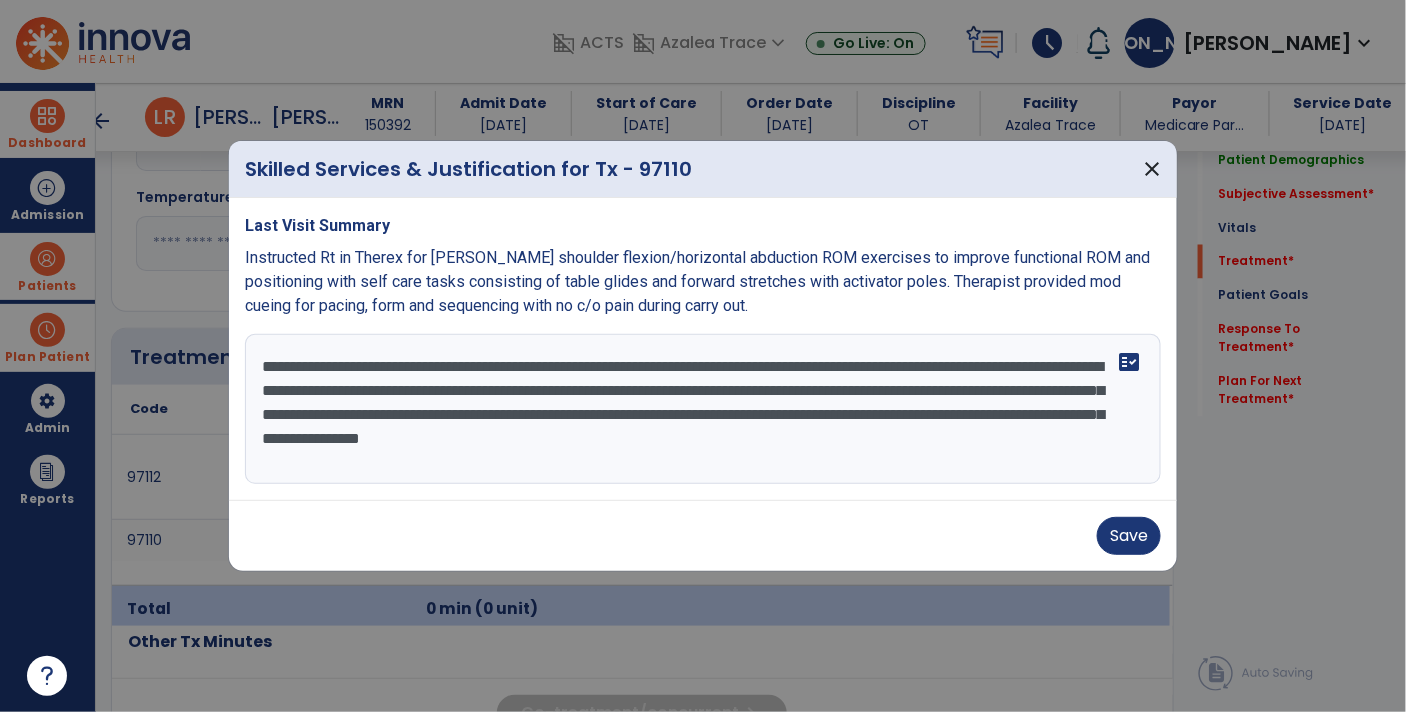 click on "**********" at bounding box center [703, 409] 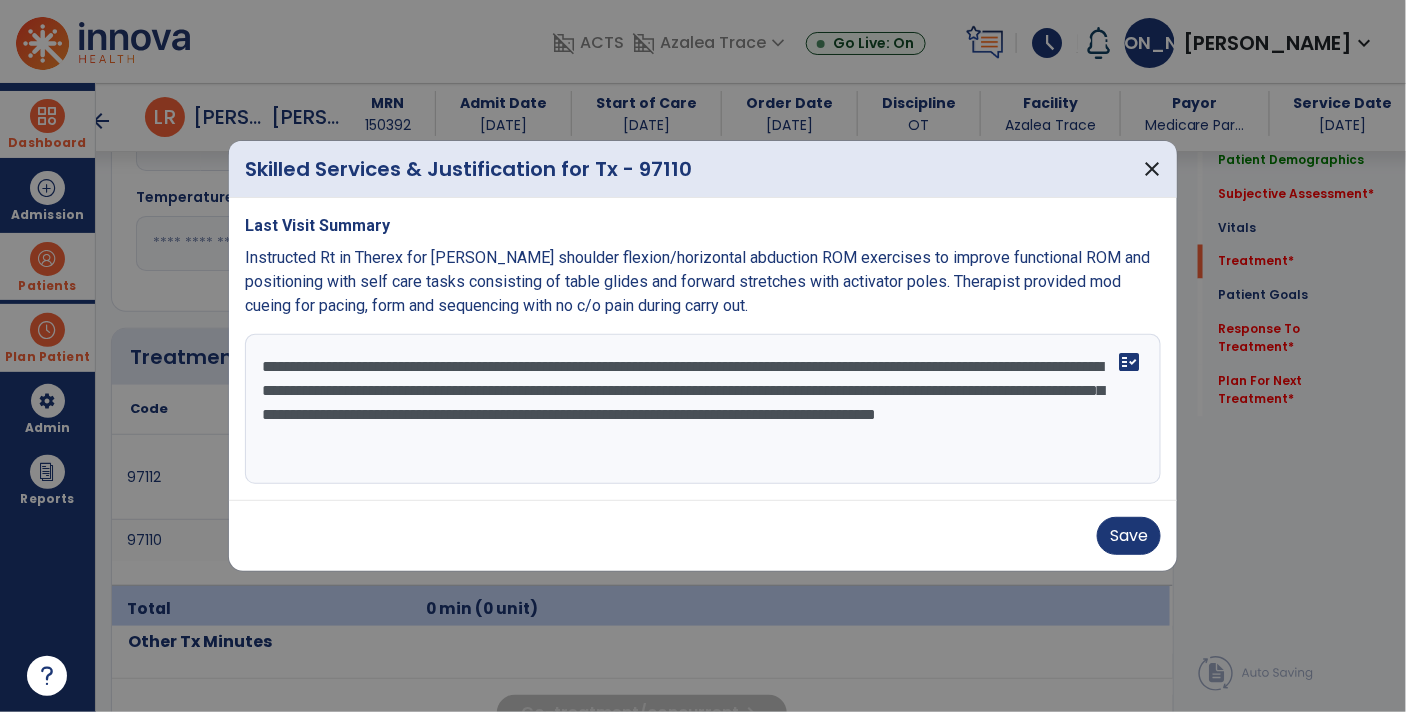 click on "**********" at bounding box center (703, 409) 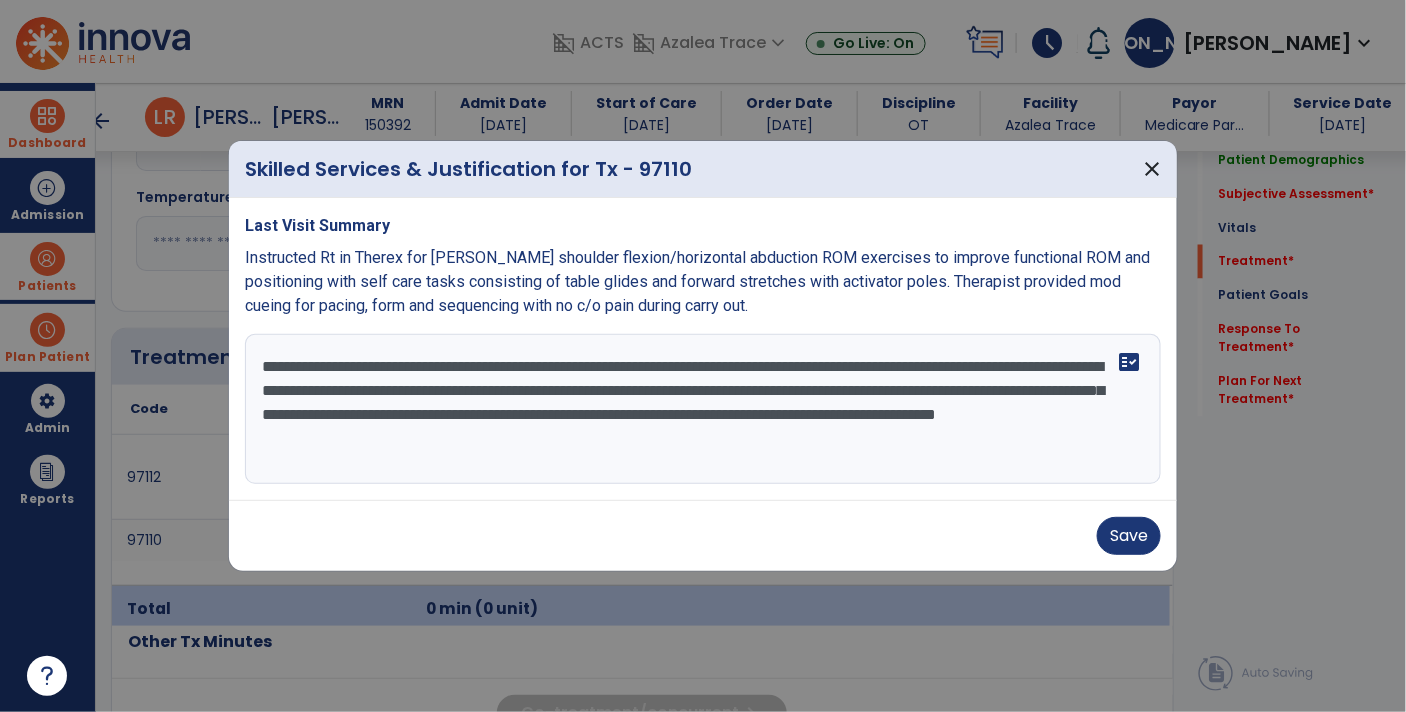 click on "**********" at bounding box center [703, 409] 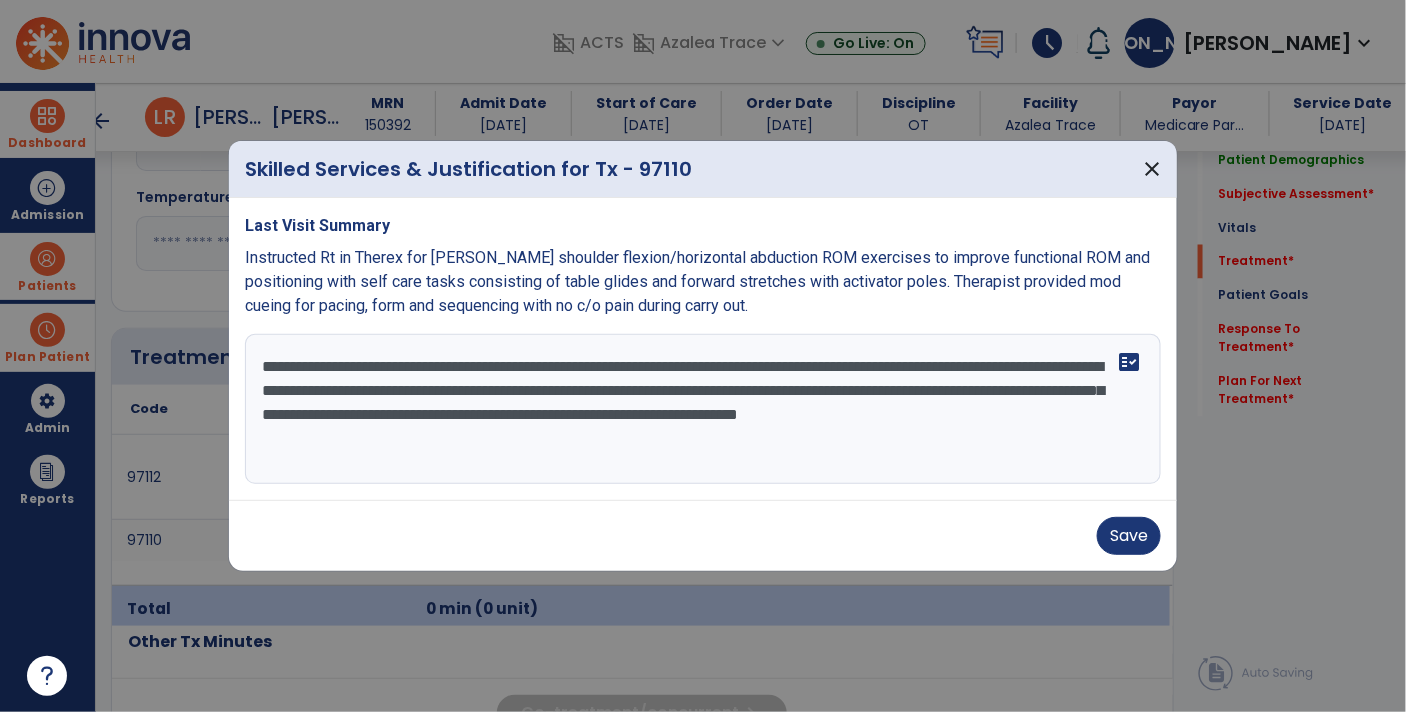 click on "**********" at bounding box center (703, 409) 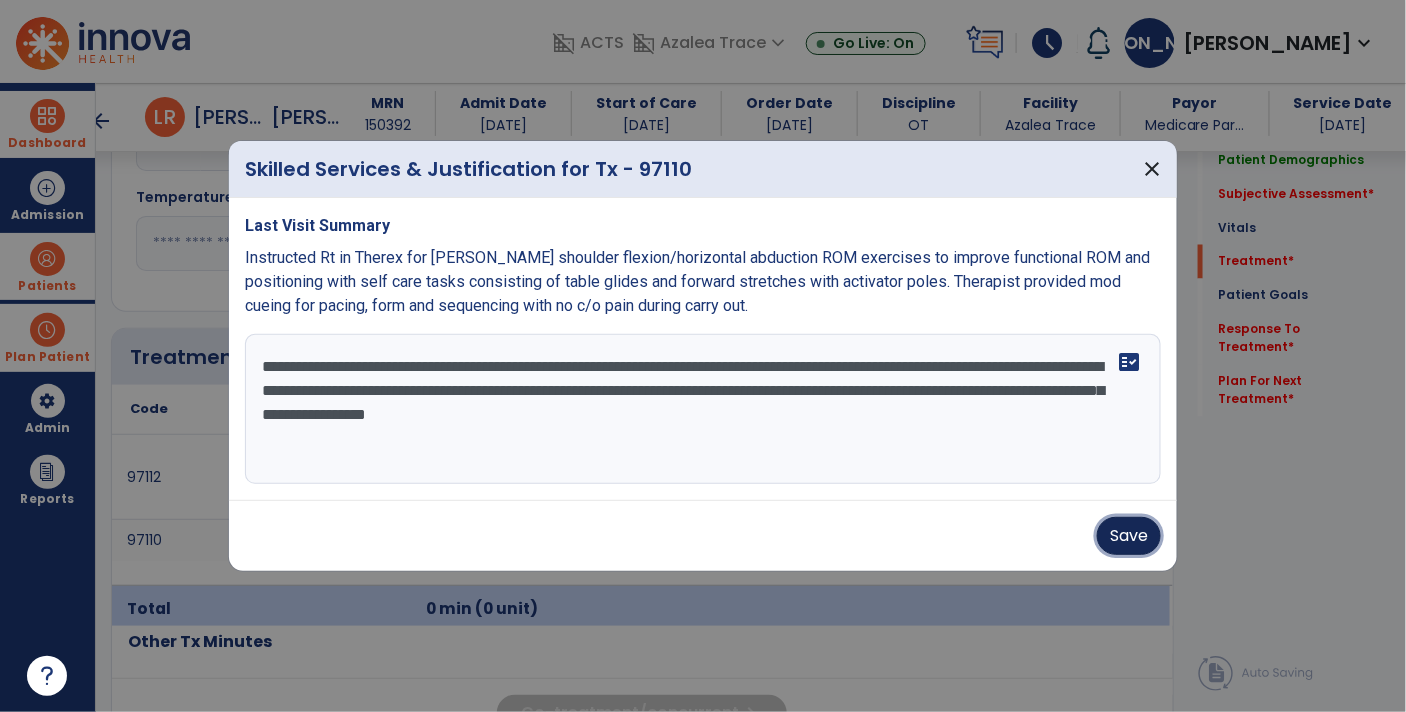 click on "Save" at bounding box center (1129, 536) 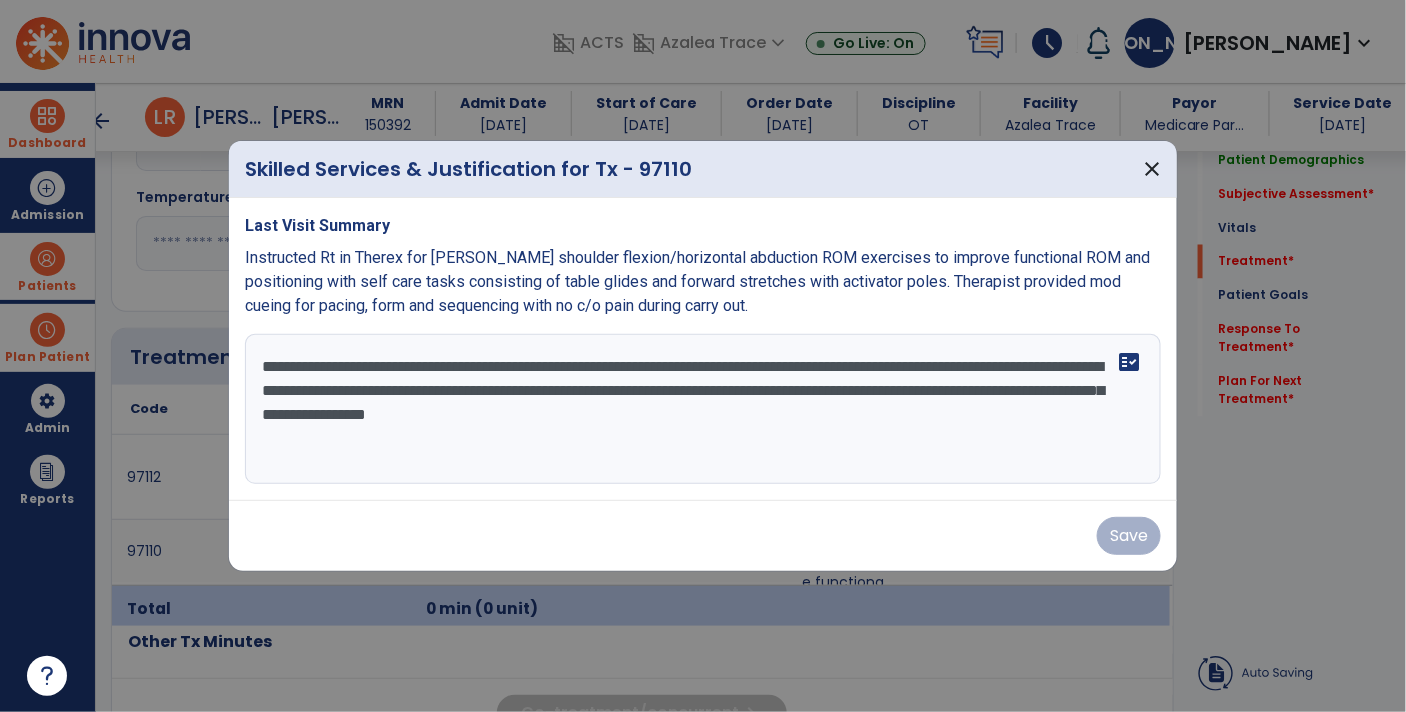 click on "**********" at bounding box center (703, 409) 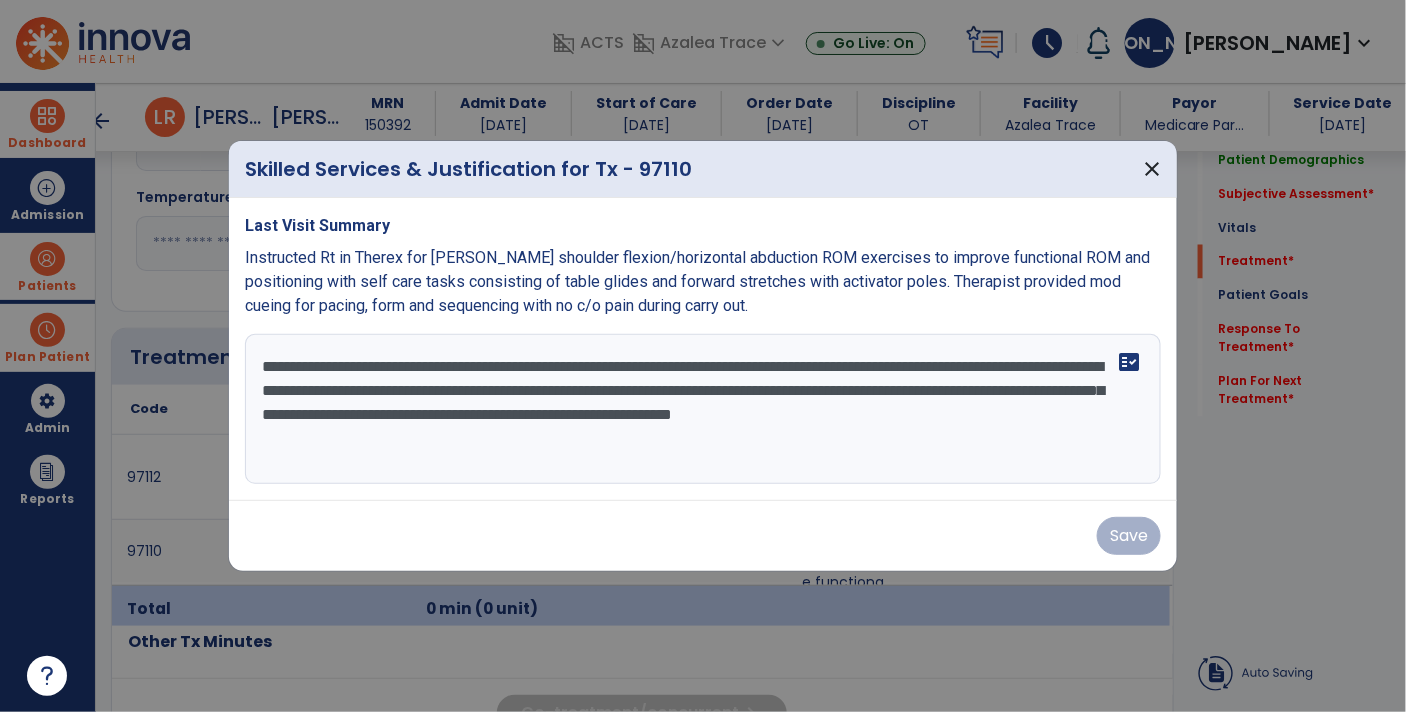 click on "**********" at bounding box center [703, 409] 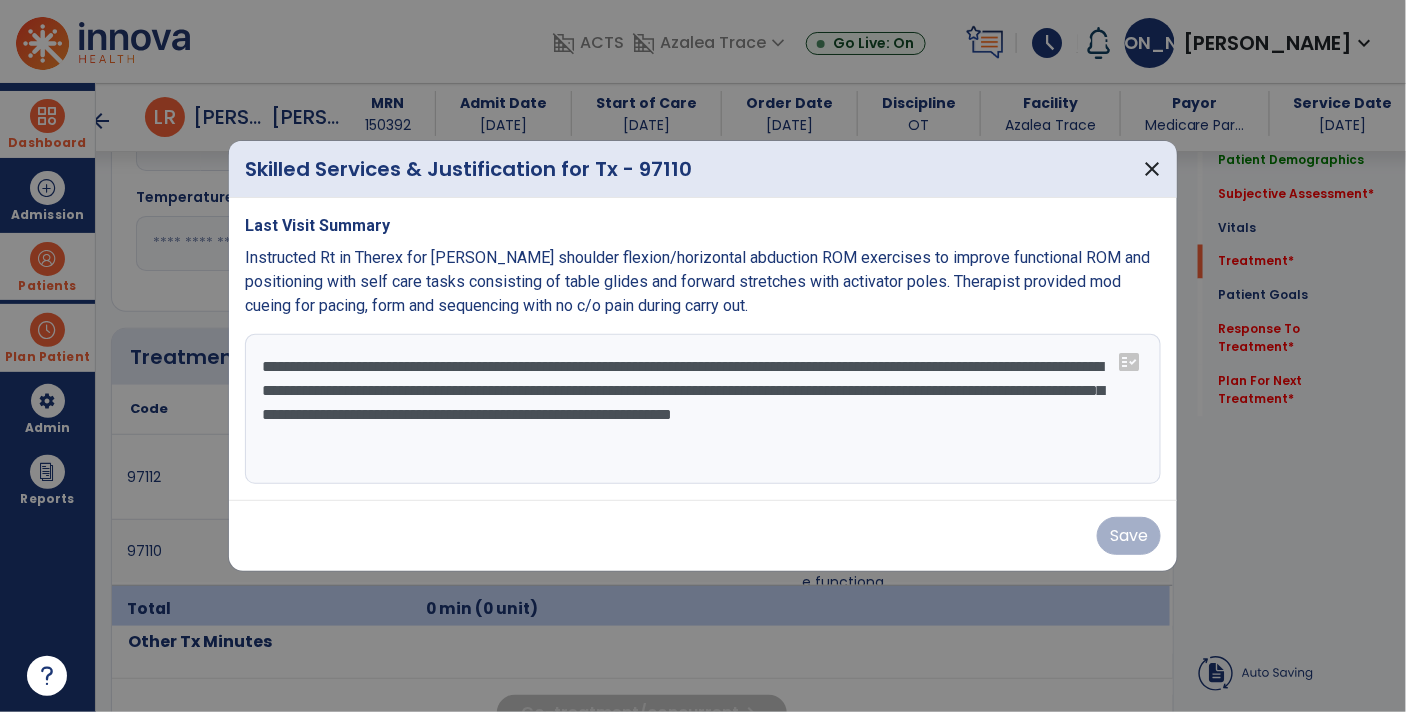 click on "**********" at bounding box center (703, 409) 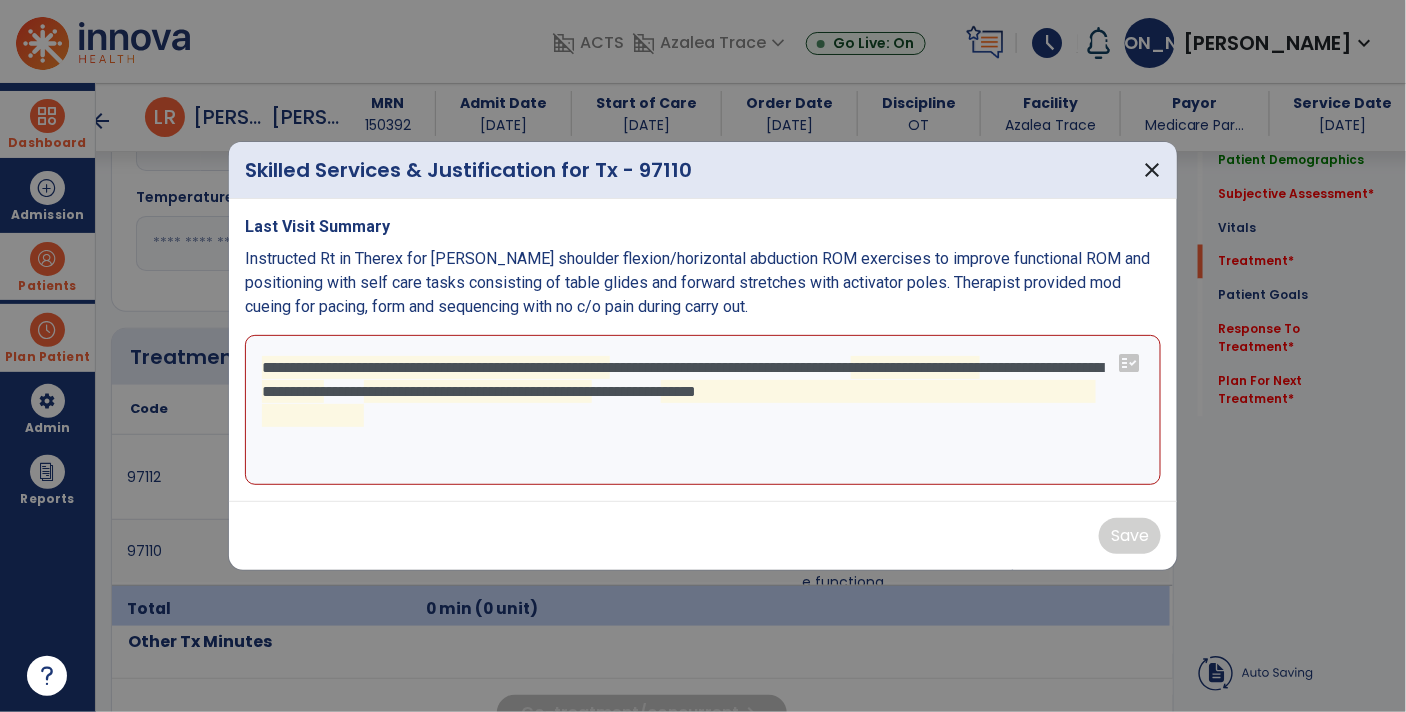 type on "**********" 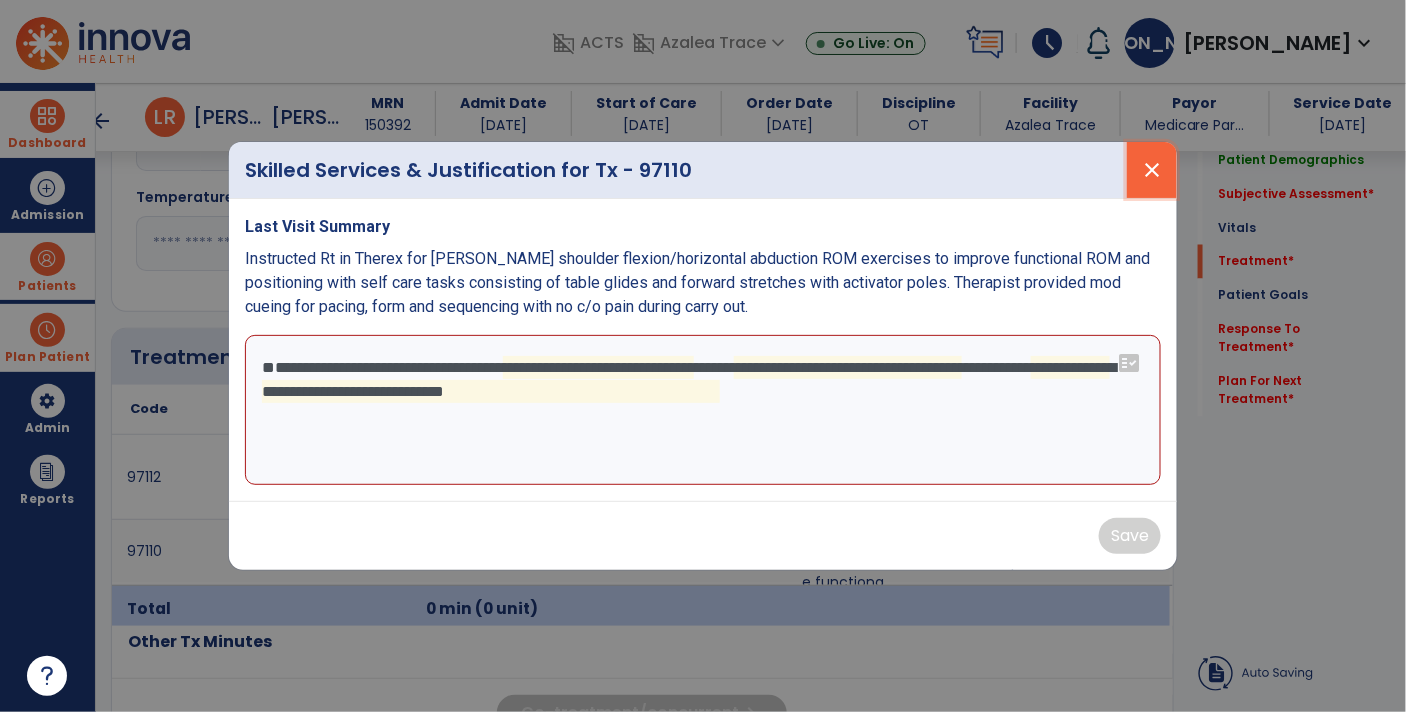 click on "close" at bounding box center [1152, 170] 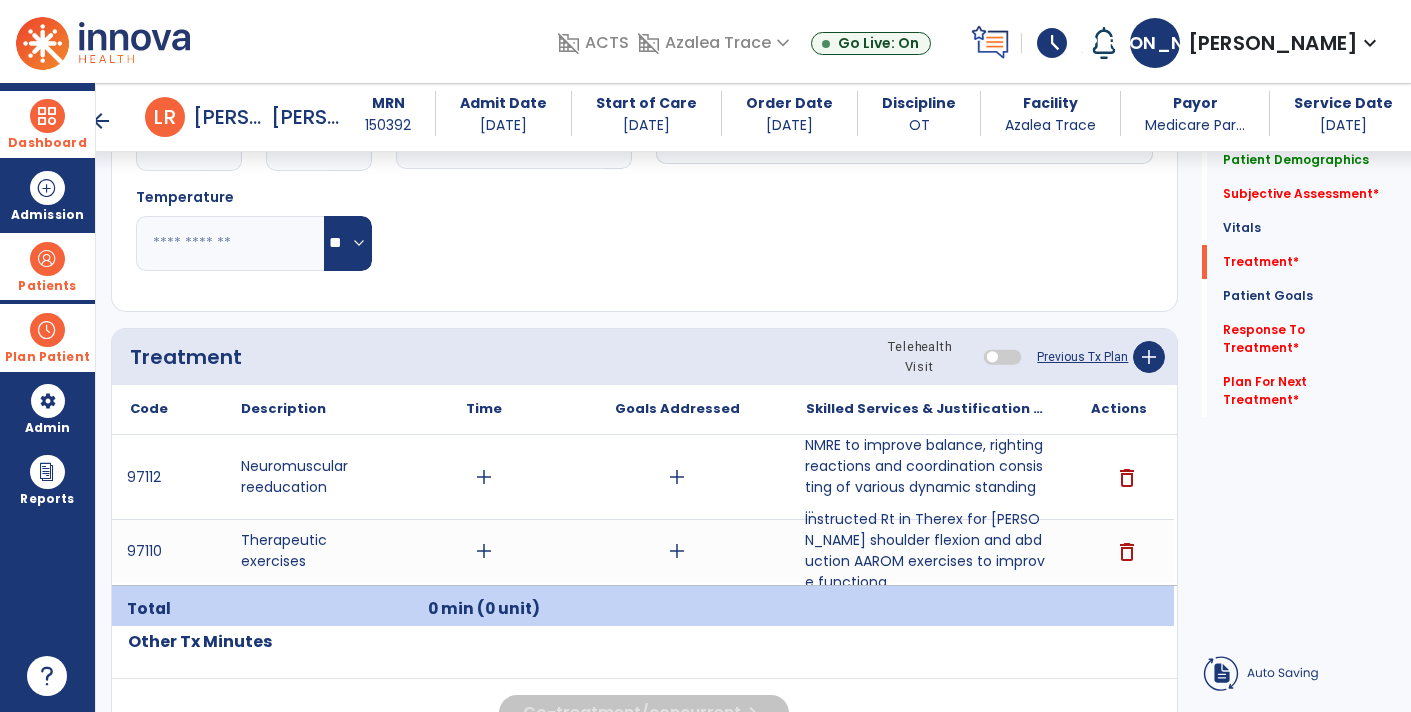 click on "NMRE to improve balance, righting reactions and coordination consisting of various dynamic standing ..." at bounding box center (926, 477) 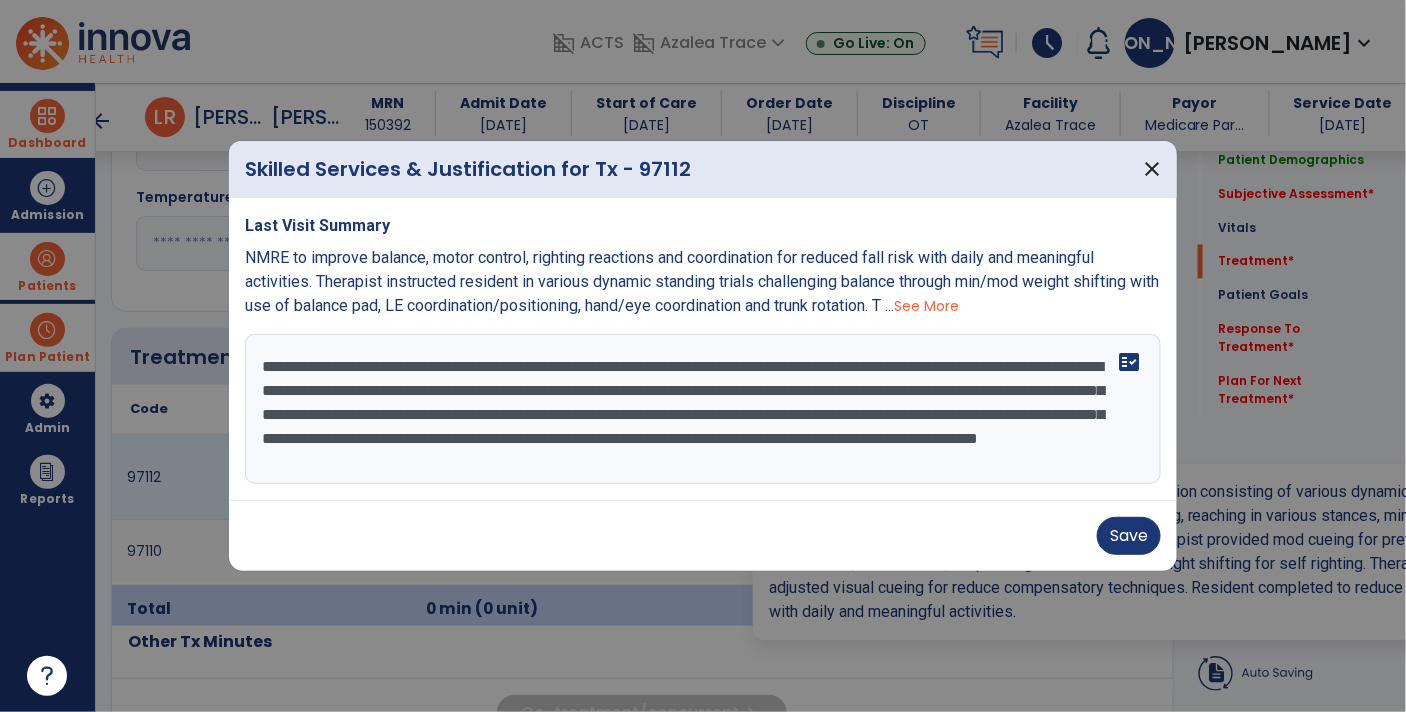 scroll, scrollTop: 1031, scrollLeft: 0, axis: vertical 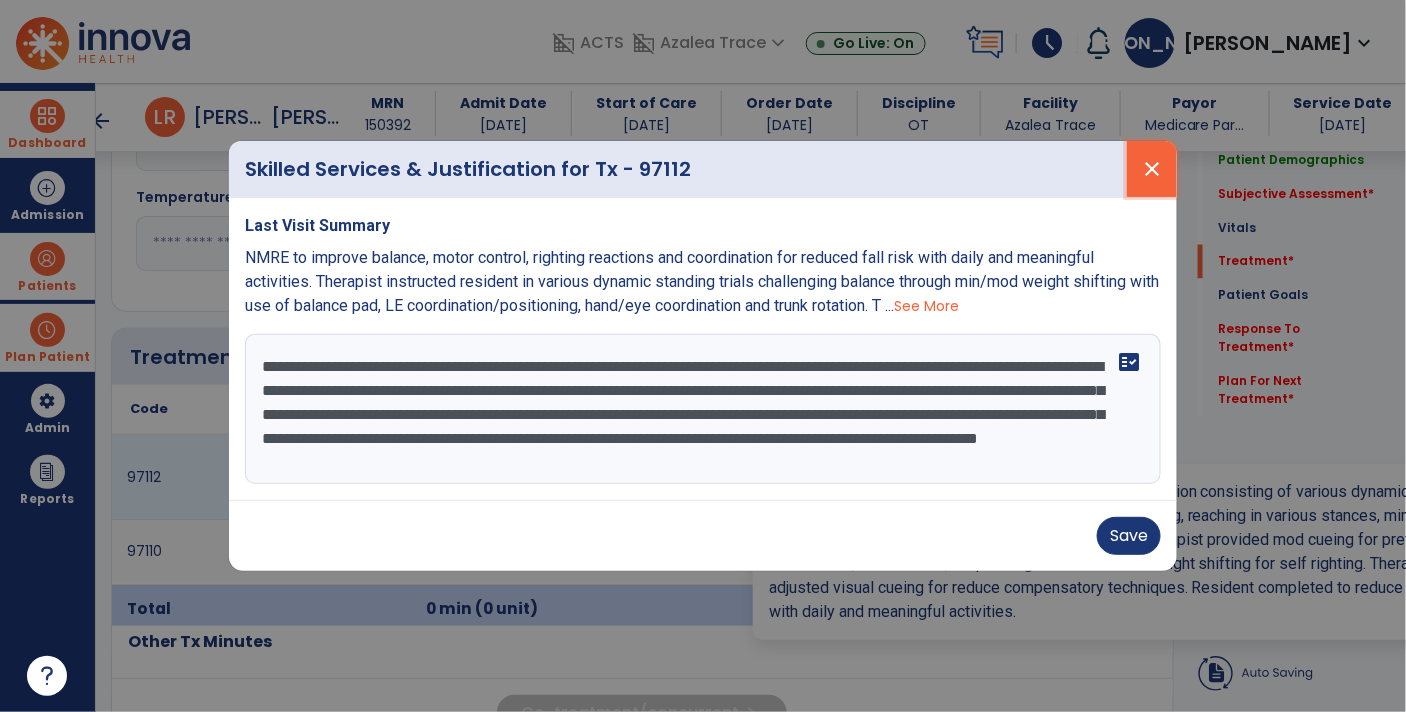 click on "close" at bounding box center (1152, 169) 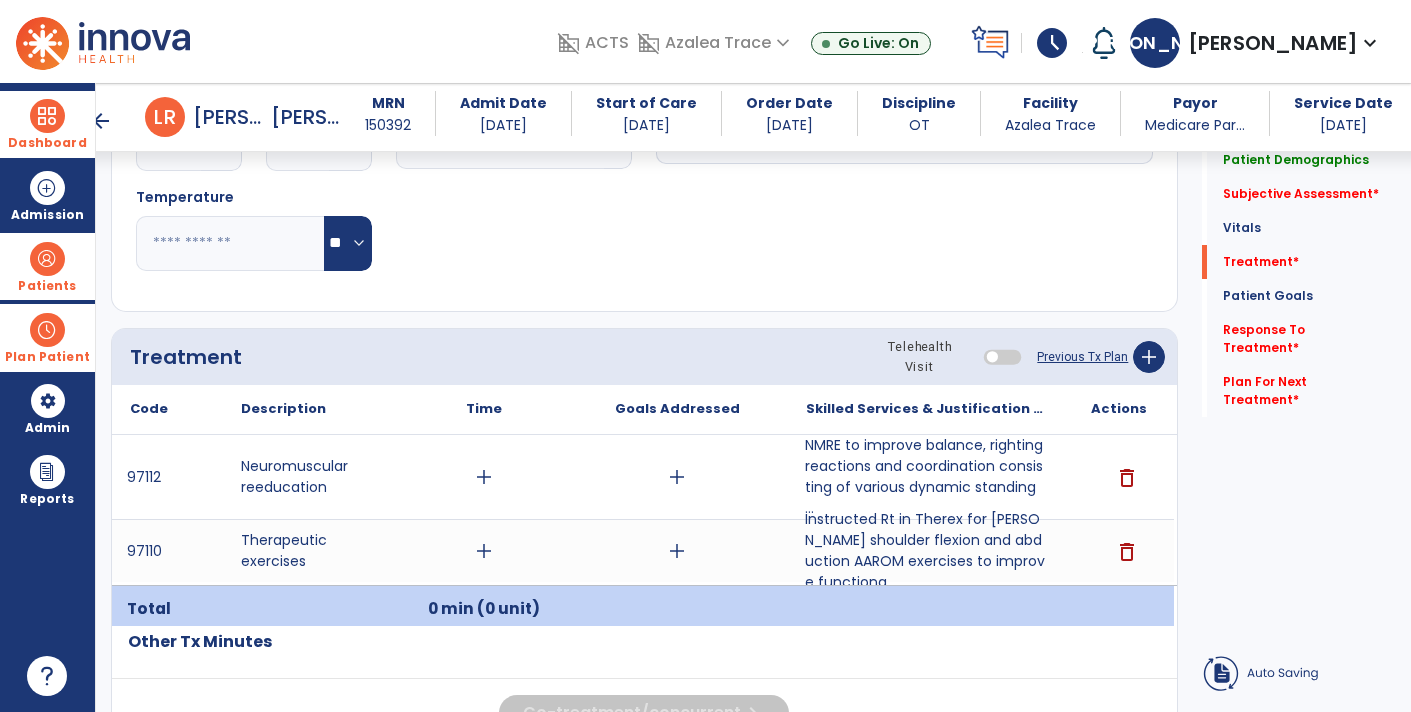 click on "Instructed Rt in Therex for [PERSON_NAME] shoulder flexion  and abduction AAROM exercises to improve functiona..." at bounding box center [926, 551] 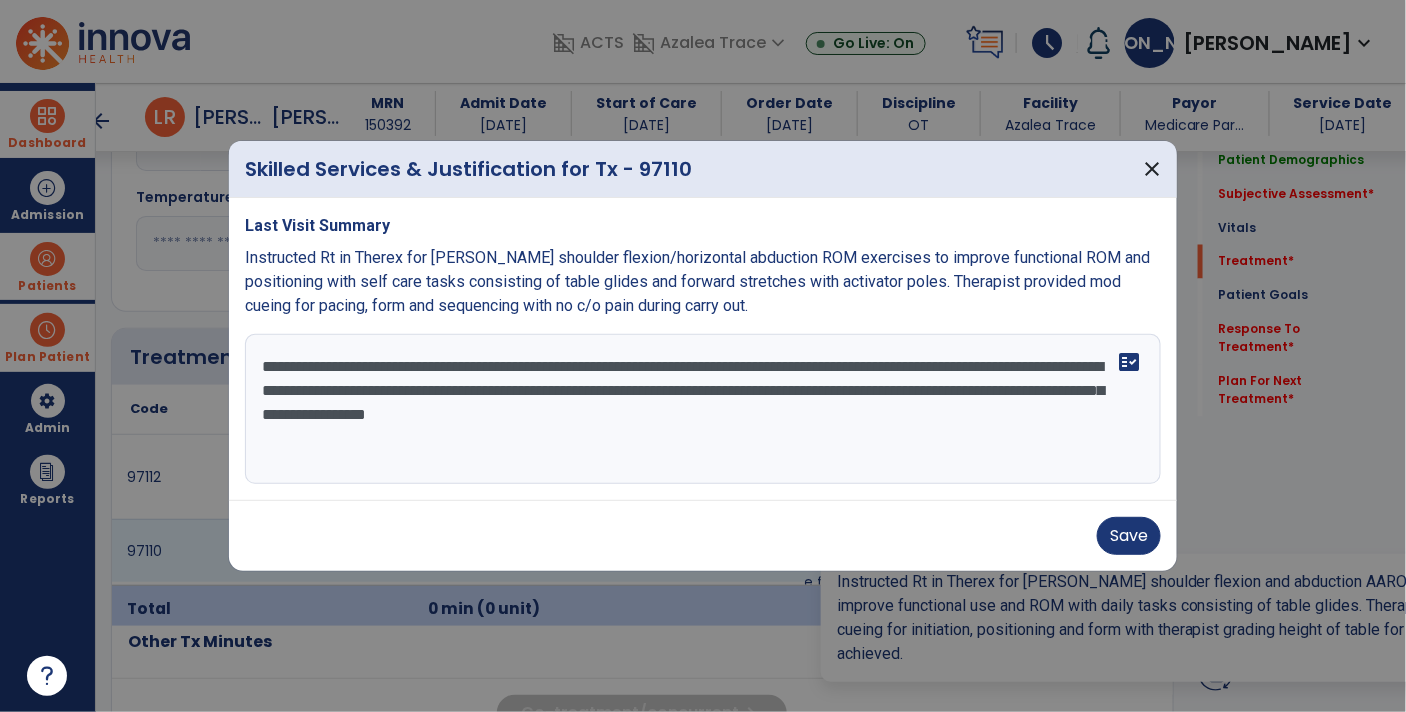 scroll, scrollTop: 1031, scrollLeft: 0, axis: vertical 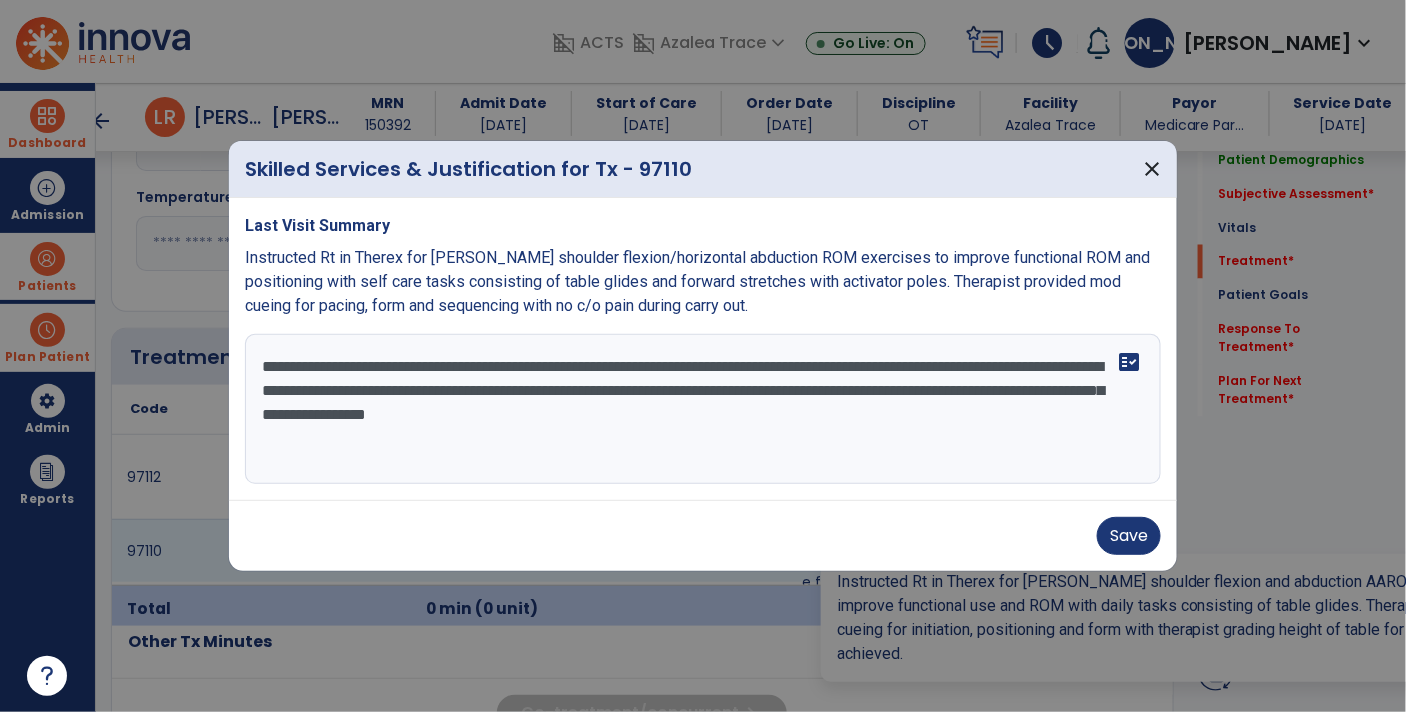 click on "**********" at bounding box center (703, 409) 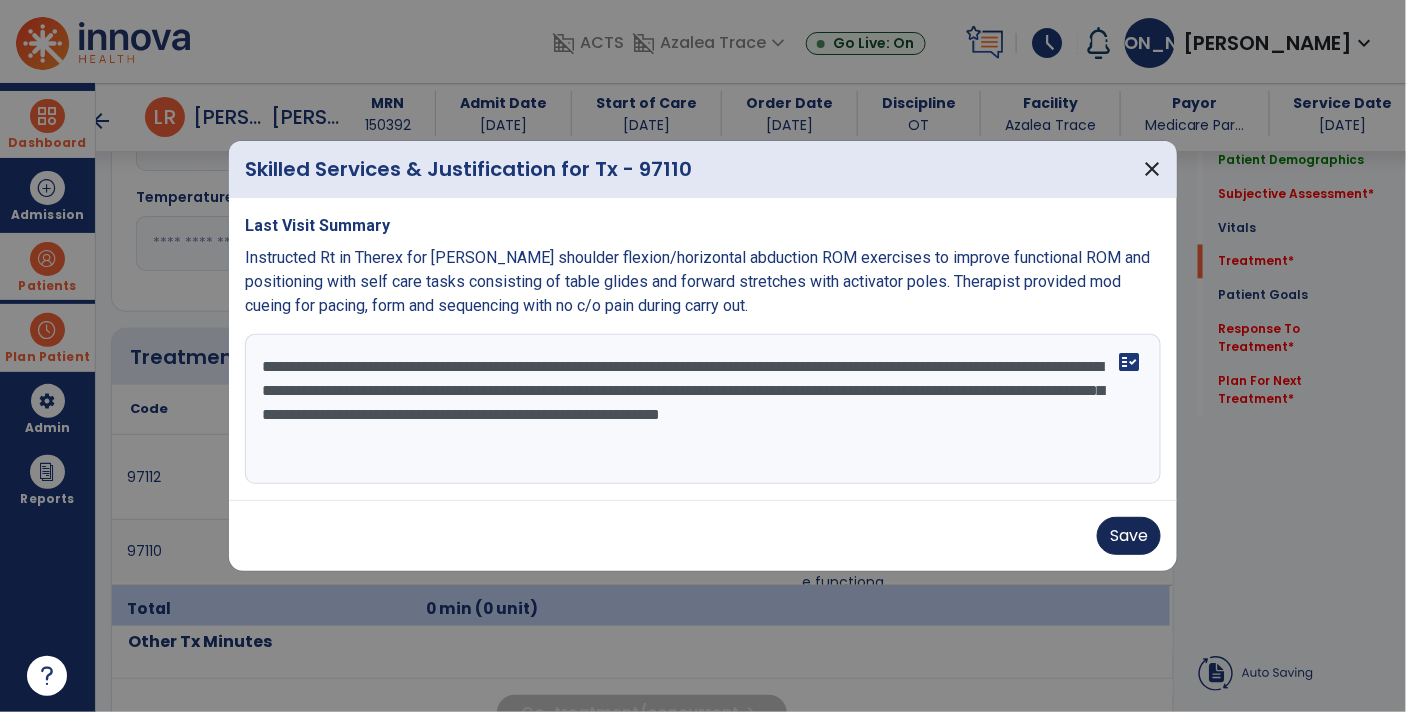 type on "**********" 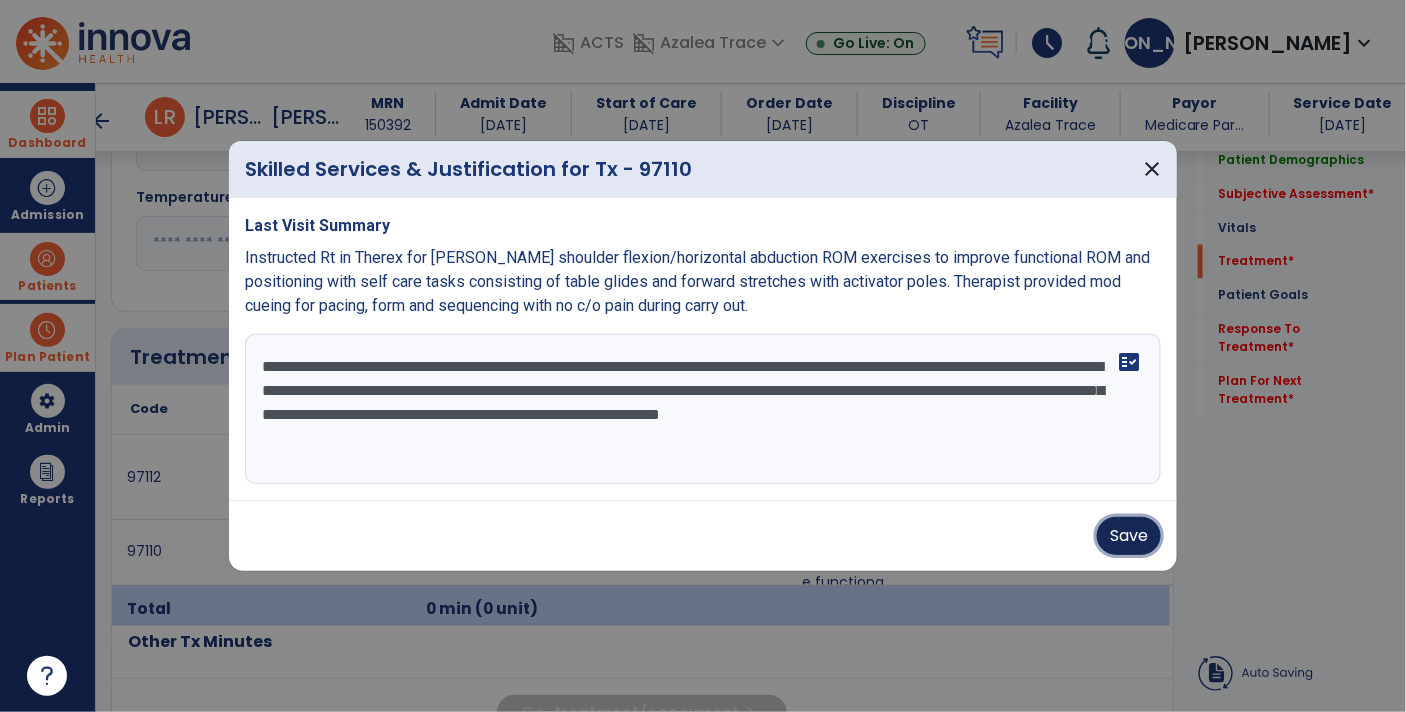 click on "Save" at bounding box center (1129, 536) 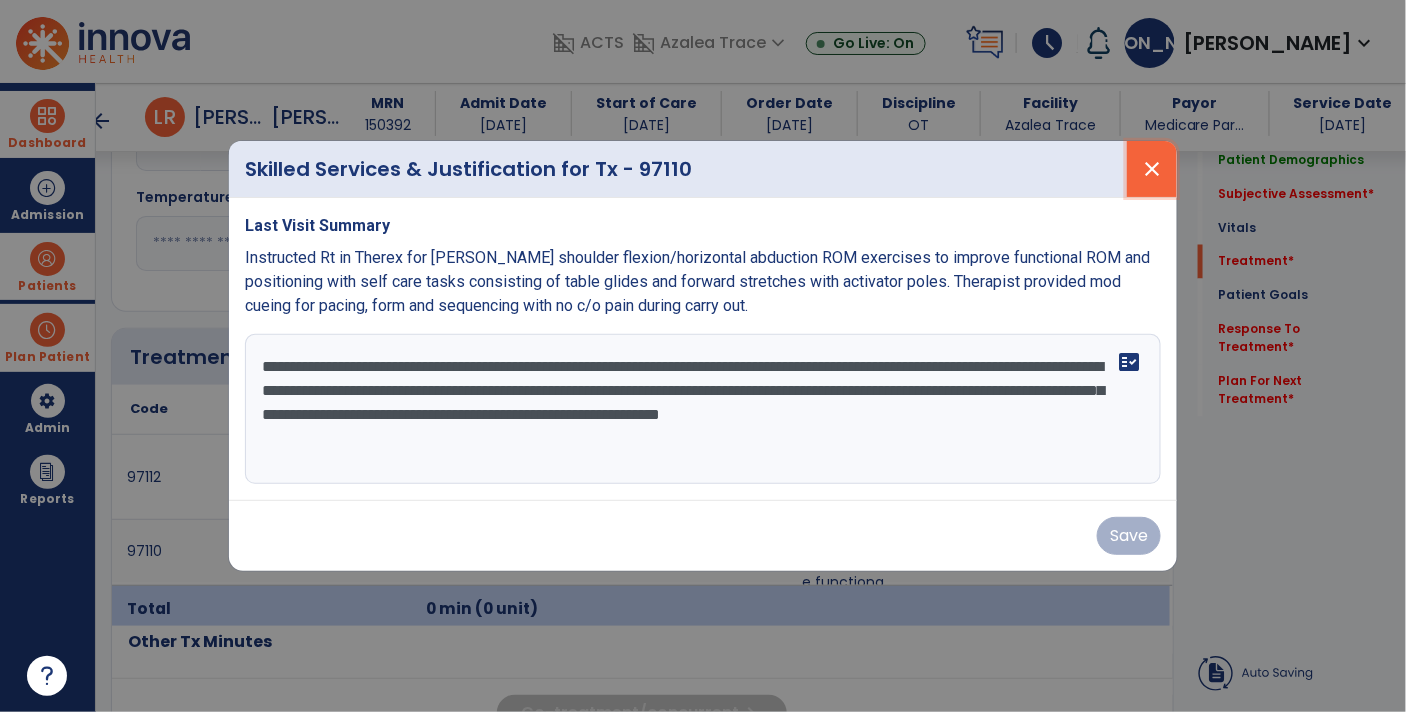 click on "close" at bounding box center (1152, 169) 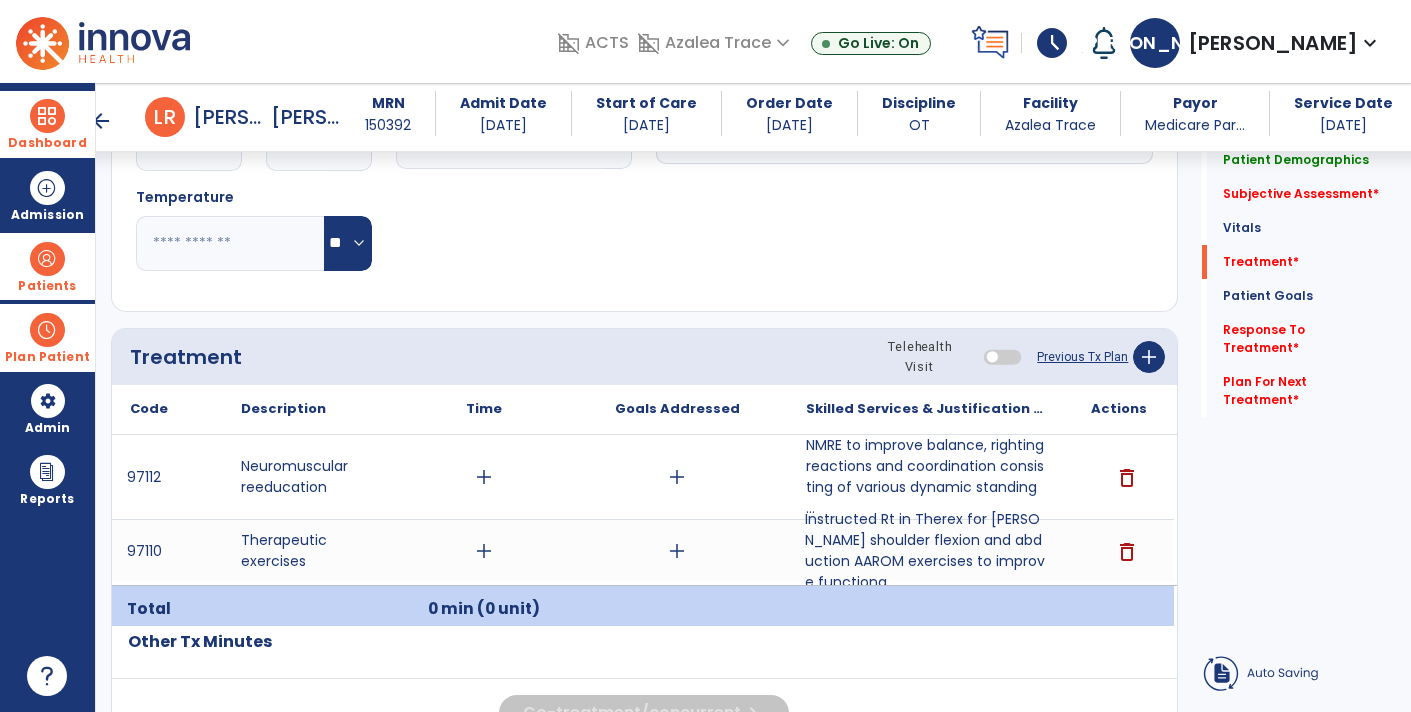 click on "Instructed Rt in Therex for [PERSON_NAME] shoulder flexion  and abduction AAROM exercises to improve functiona..." at bounding box center [926, 551] 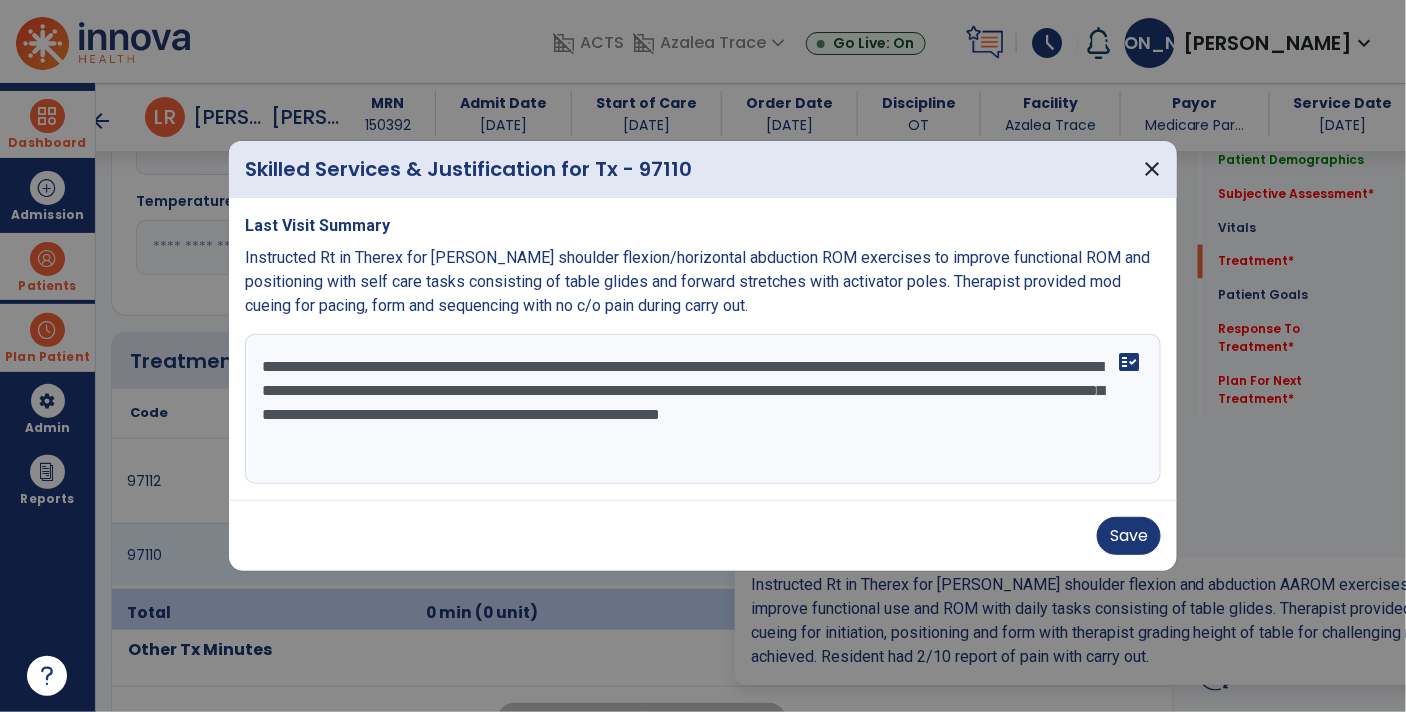 scroll, scrollTop: 1031, scrollLeft: 0, axis: vertical 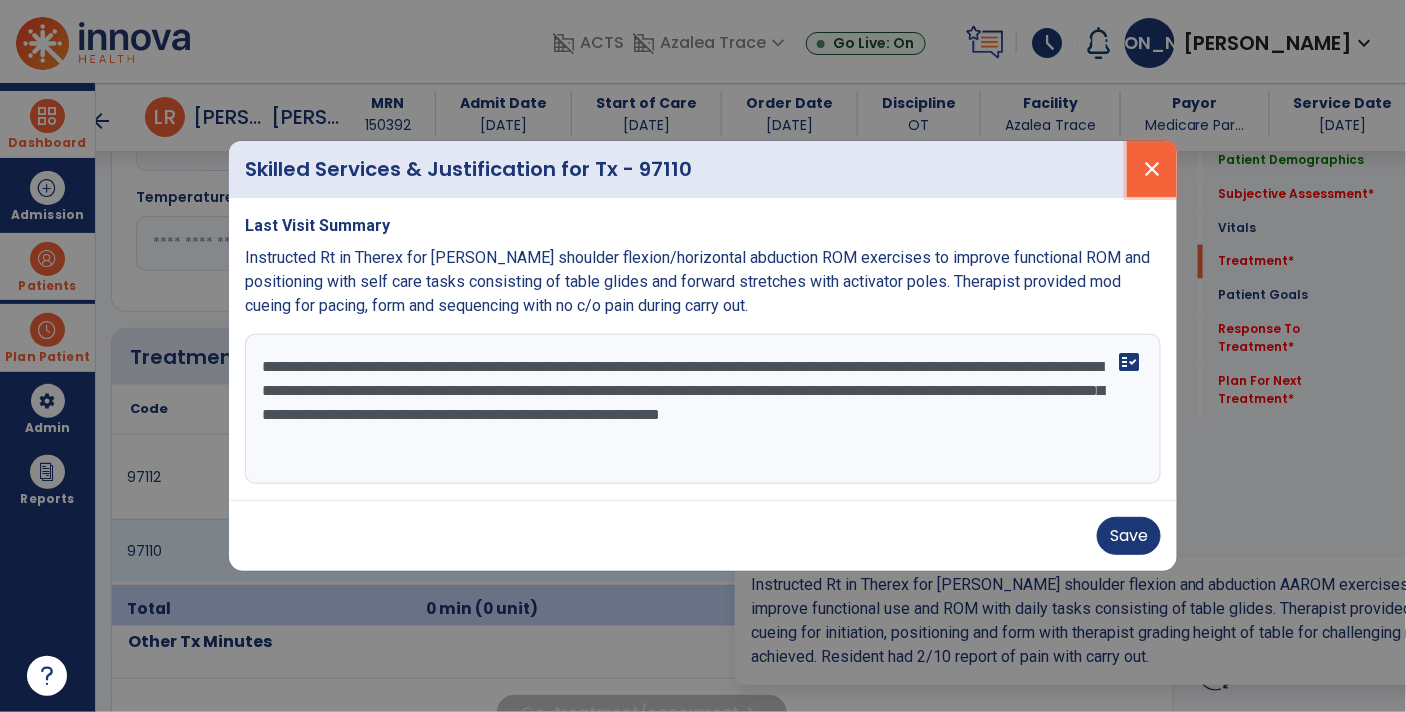 click on "close" at bounding box center (1152, 169) 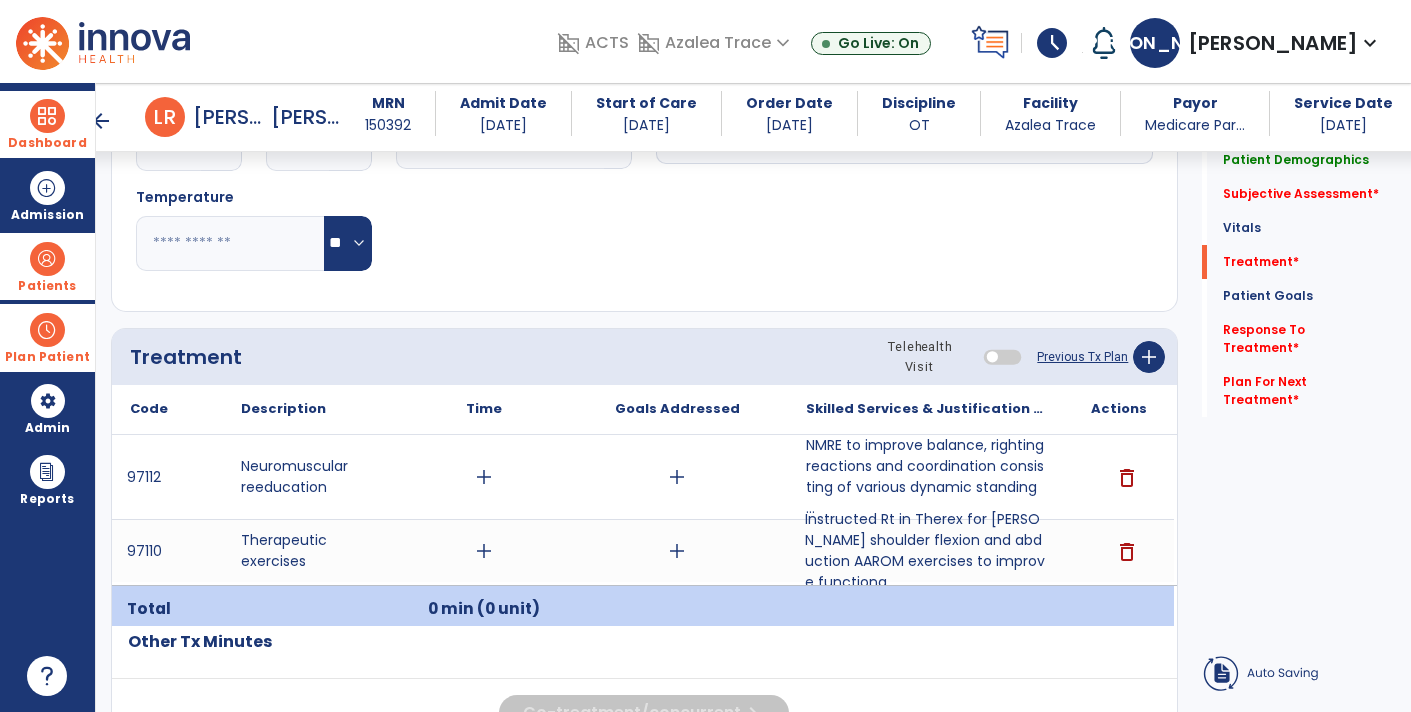click on "Instructed Rt in Therex for [PERSON_NAME] shoulder flexion  and abduction AAROM exercises to improve functiona..." at bounding box center (926, 551) 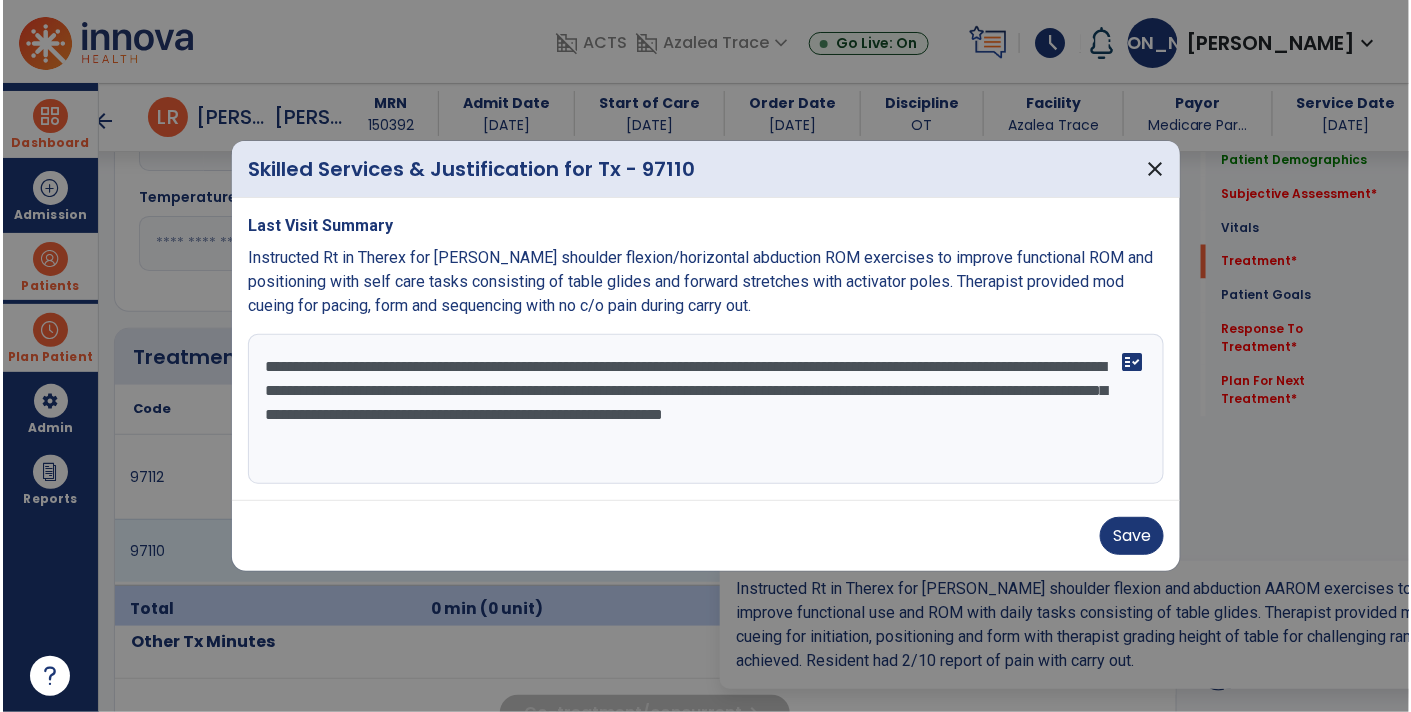 scroll, scrollTop: 1031, scrollLeft: 0, axis: vertical 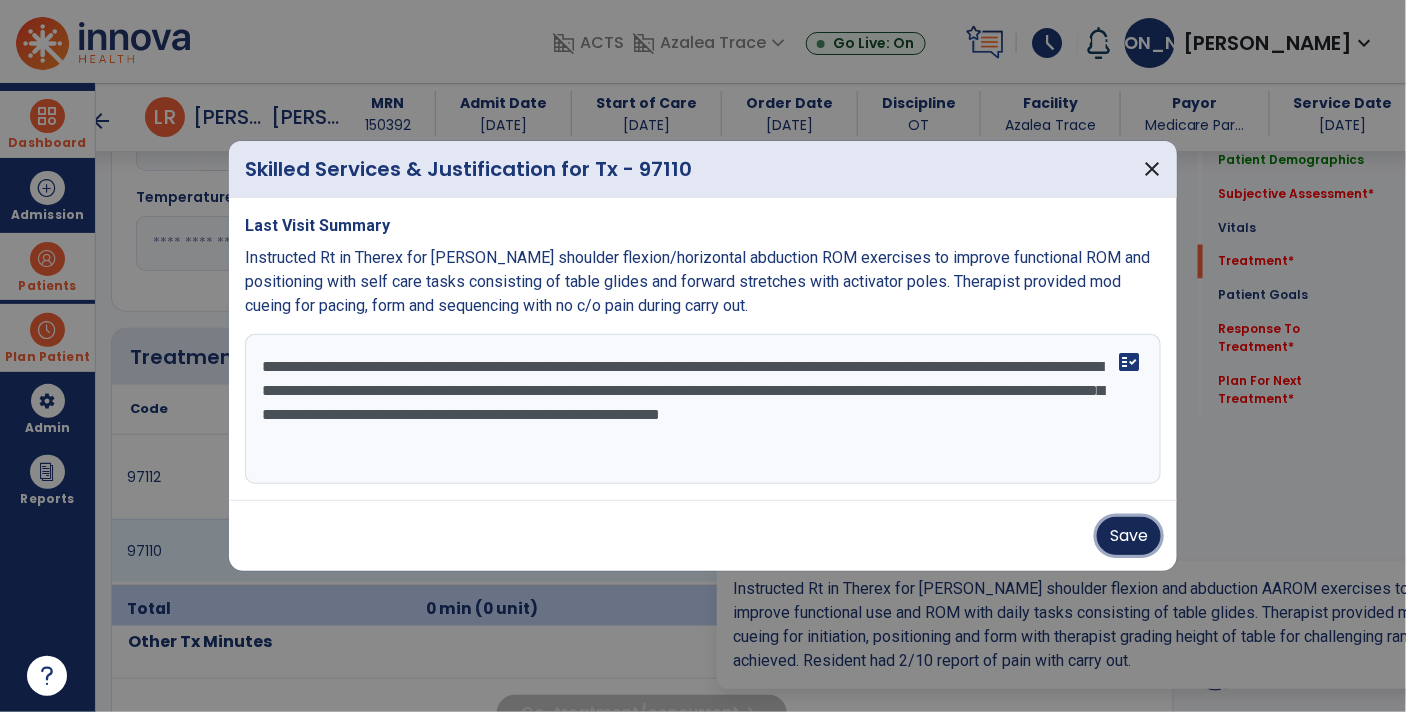 click on "Save" at bounding box center [1129, 536] 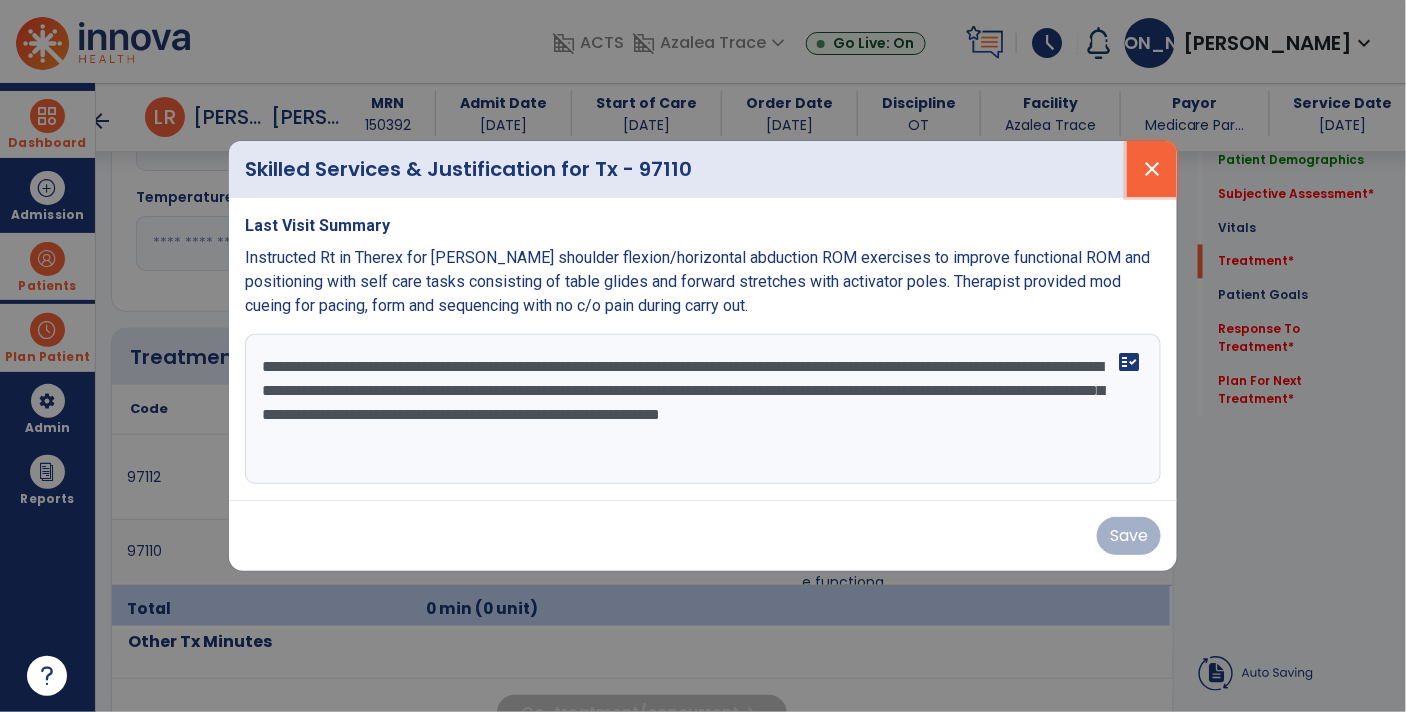 click on "close" at bounding box center [1152, 169] 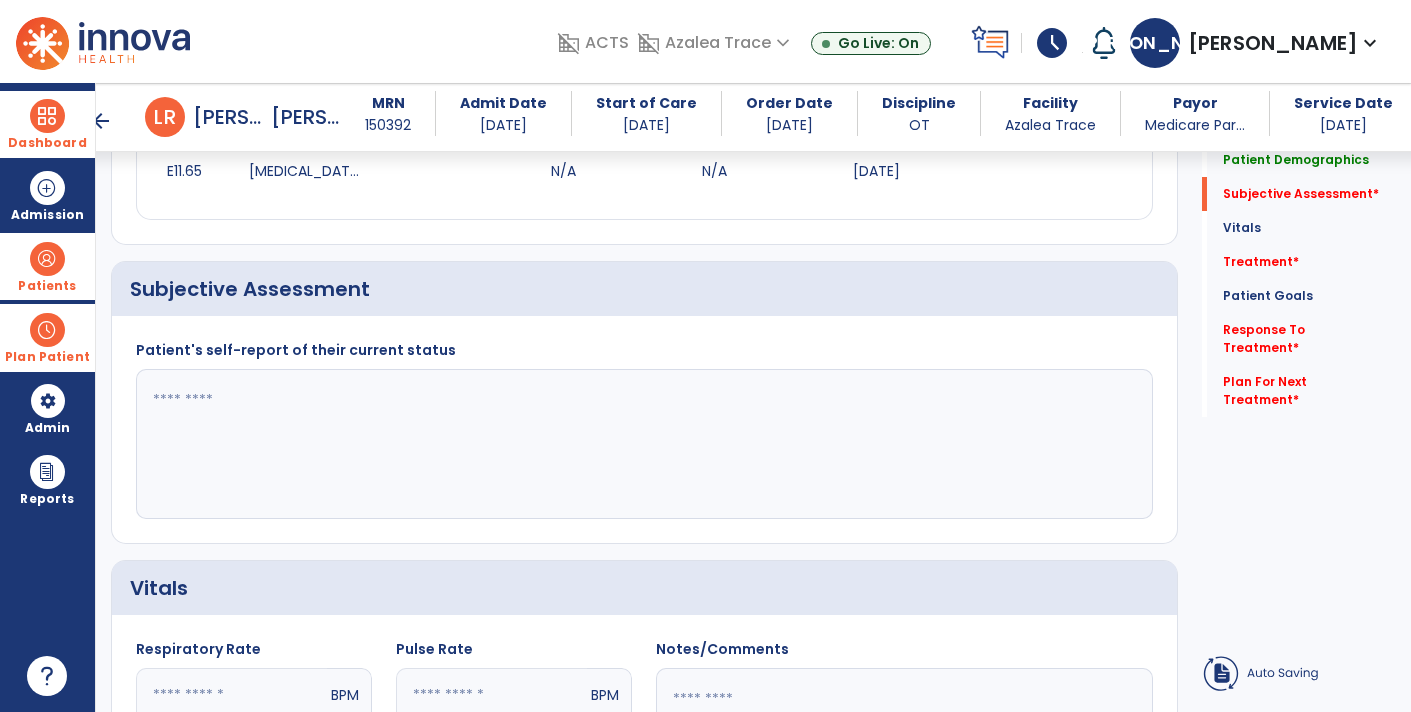 scroll, scrollTop: 346, scrollLeft: 0, axis: vertical 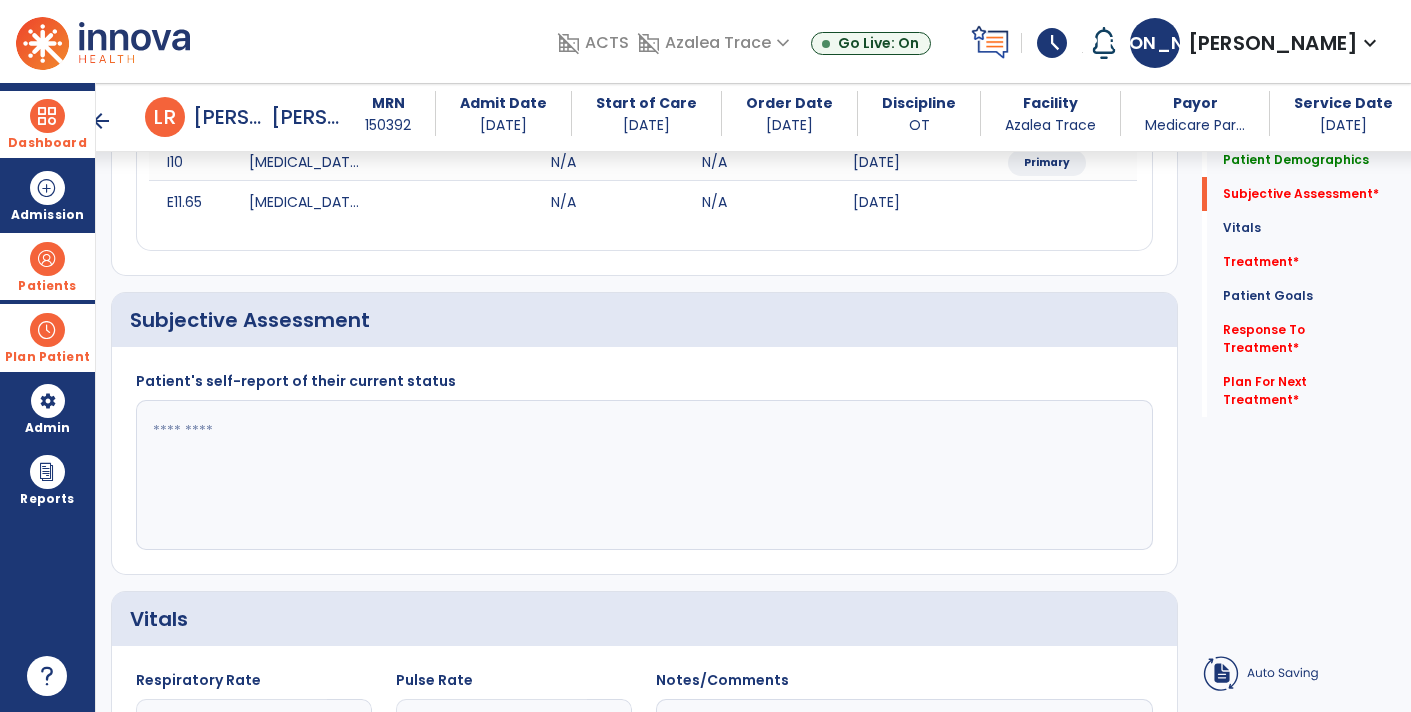 click 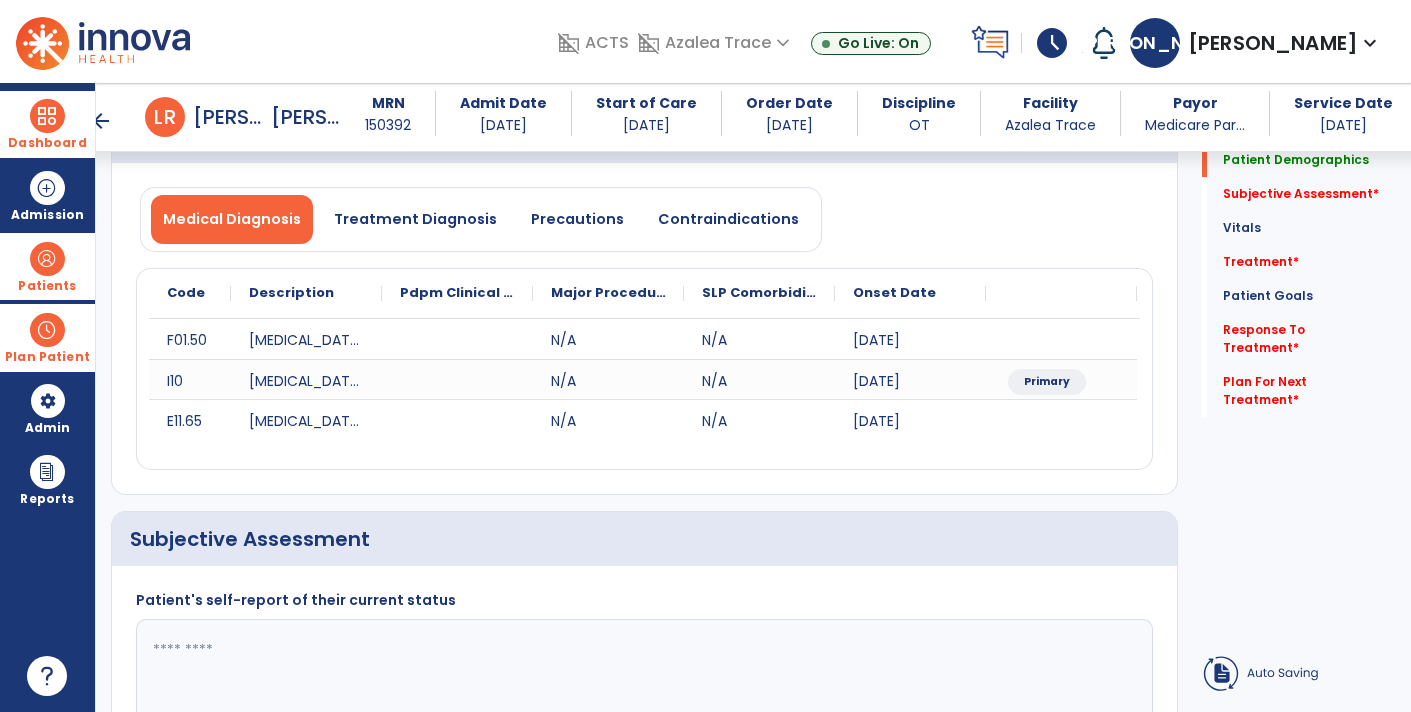 scroll, scrollTop: 0, scrollLeft: 0, axis: both 